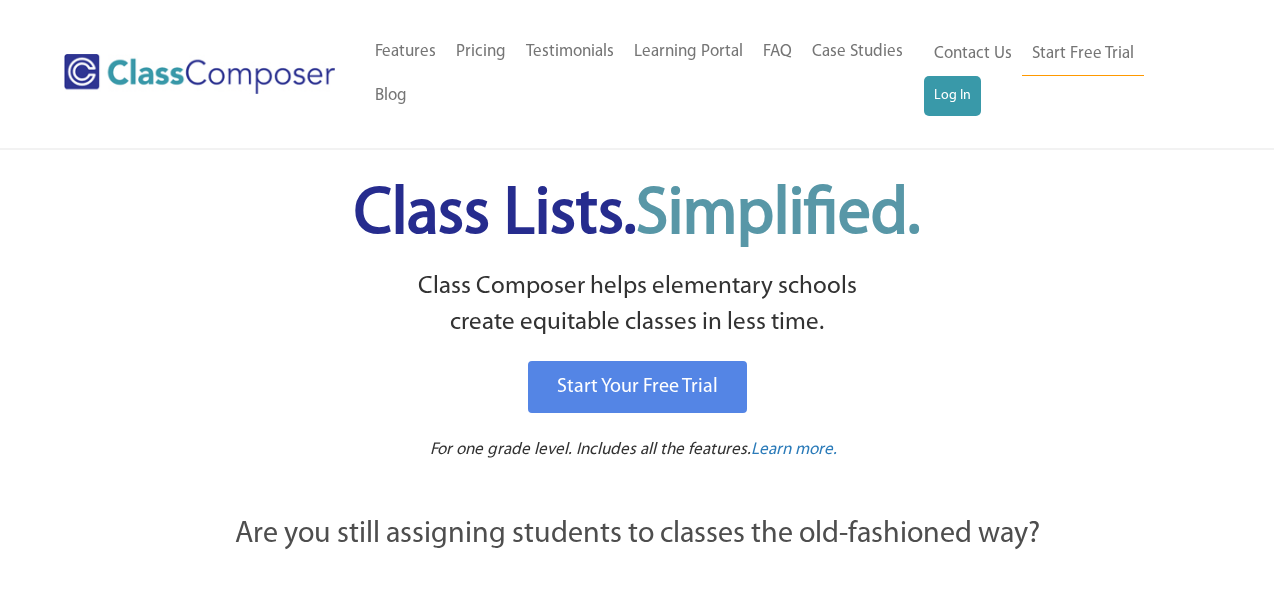 scroll, scrollTop: 0, scrollLeft: 0, axis: both 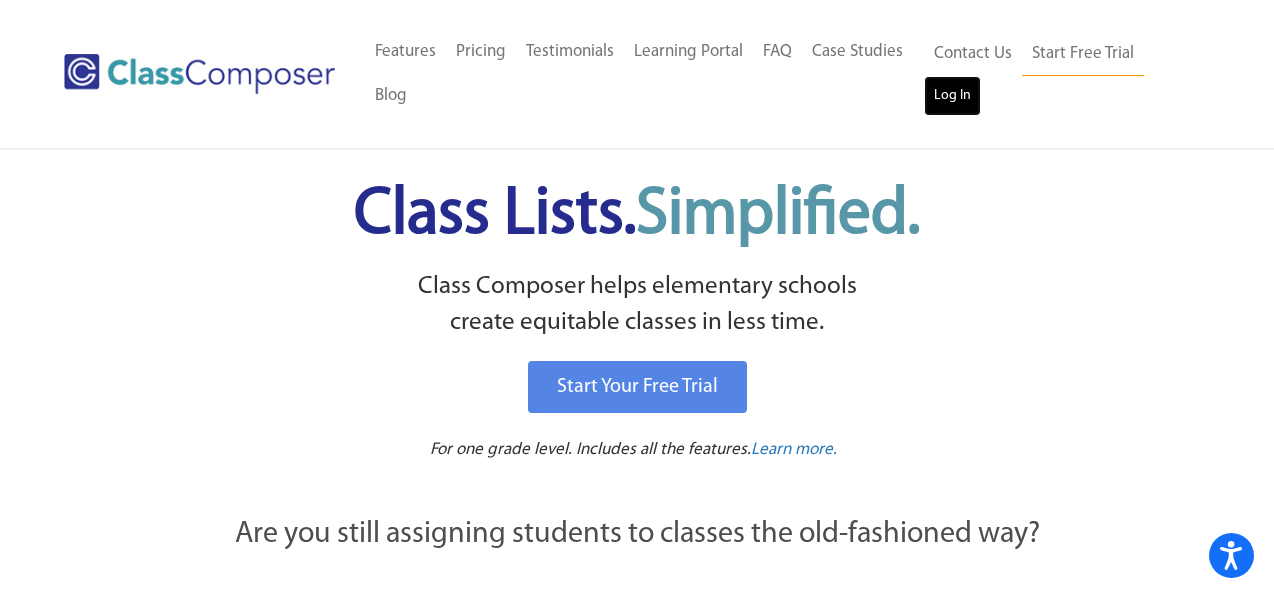 click on "Log In" at bounding box center [952, 96] 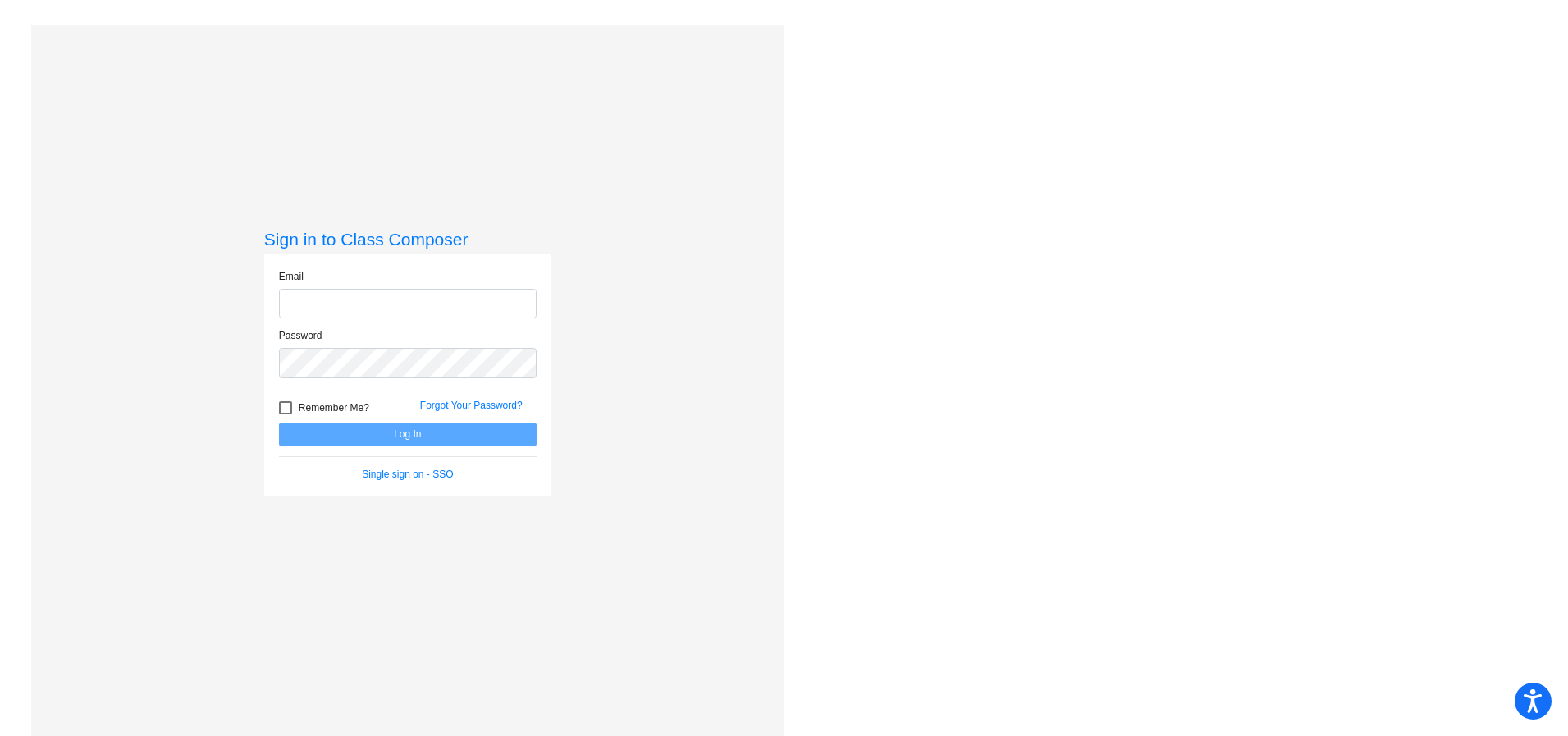 scroll, scrollTop: 0, scrollLeft: 0, axis: both 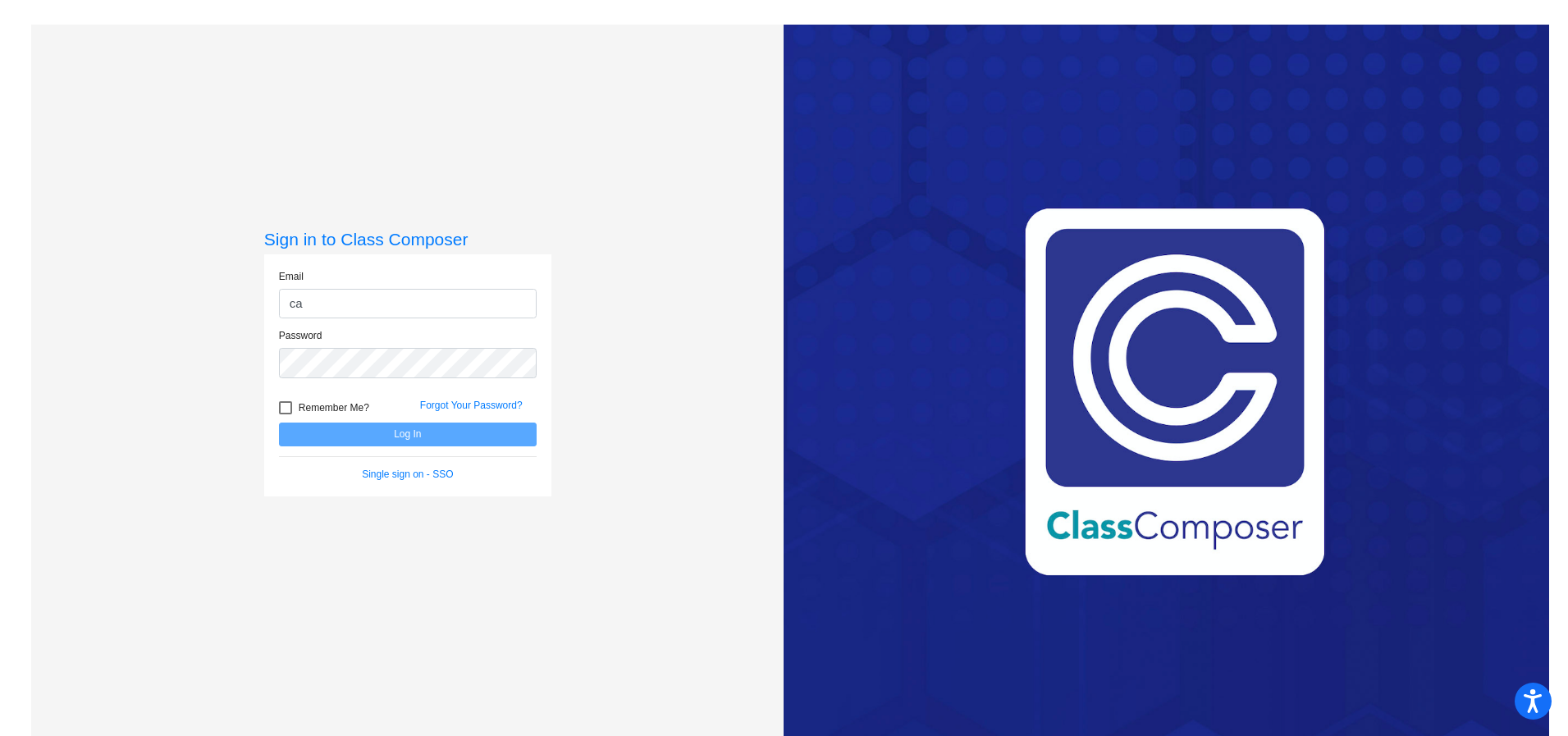 type on "carly.nebel@hesperiausd.org" 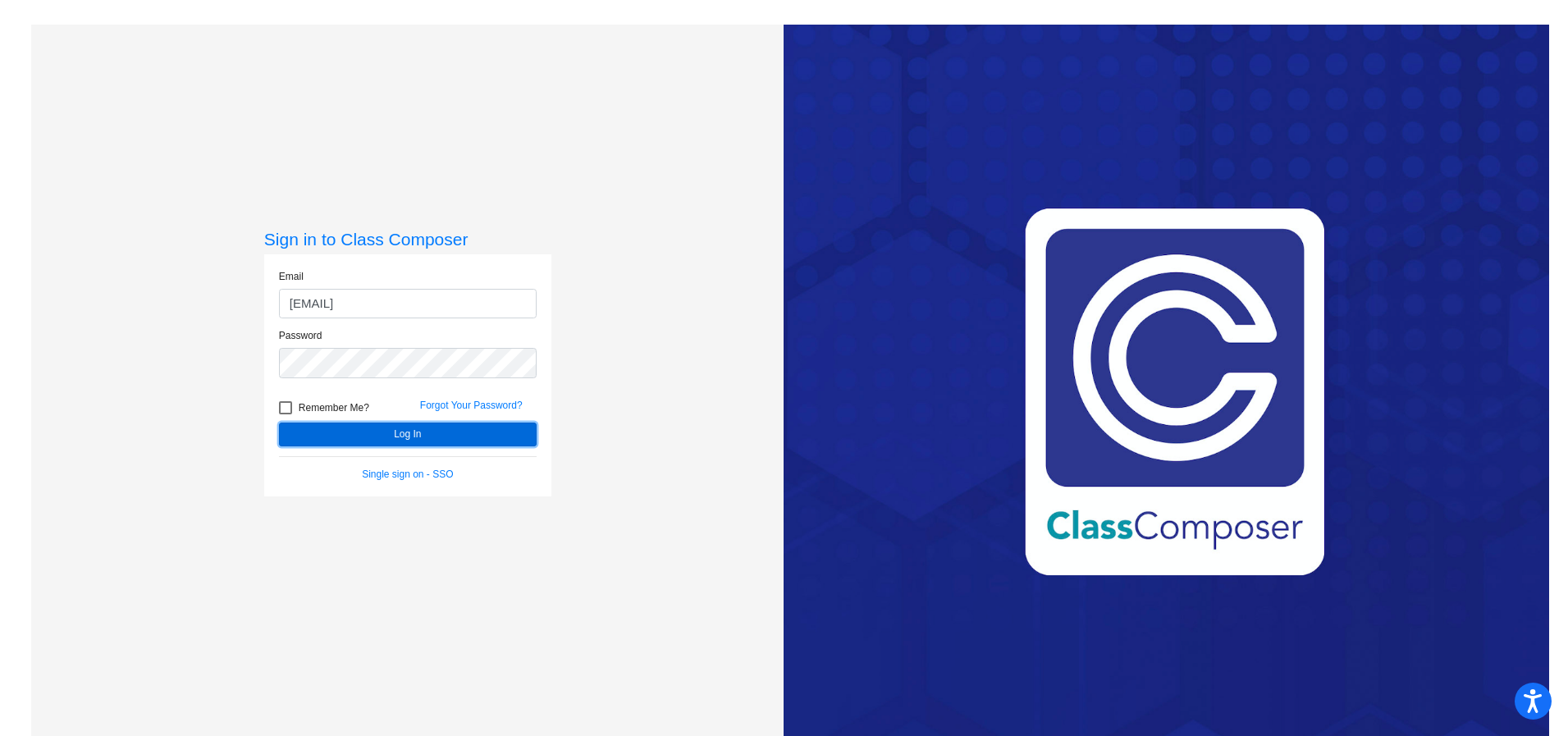 click on "Log In" 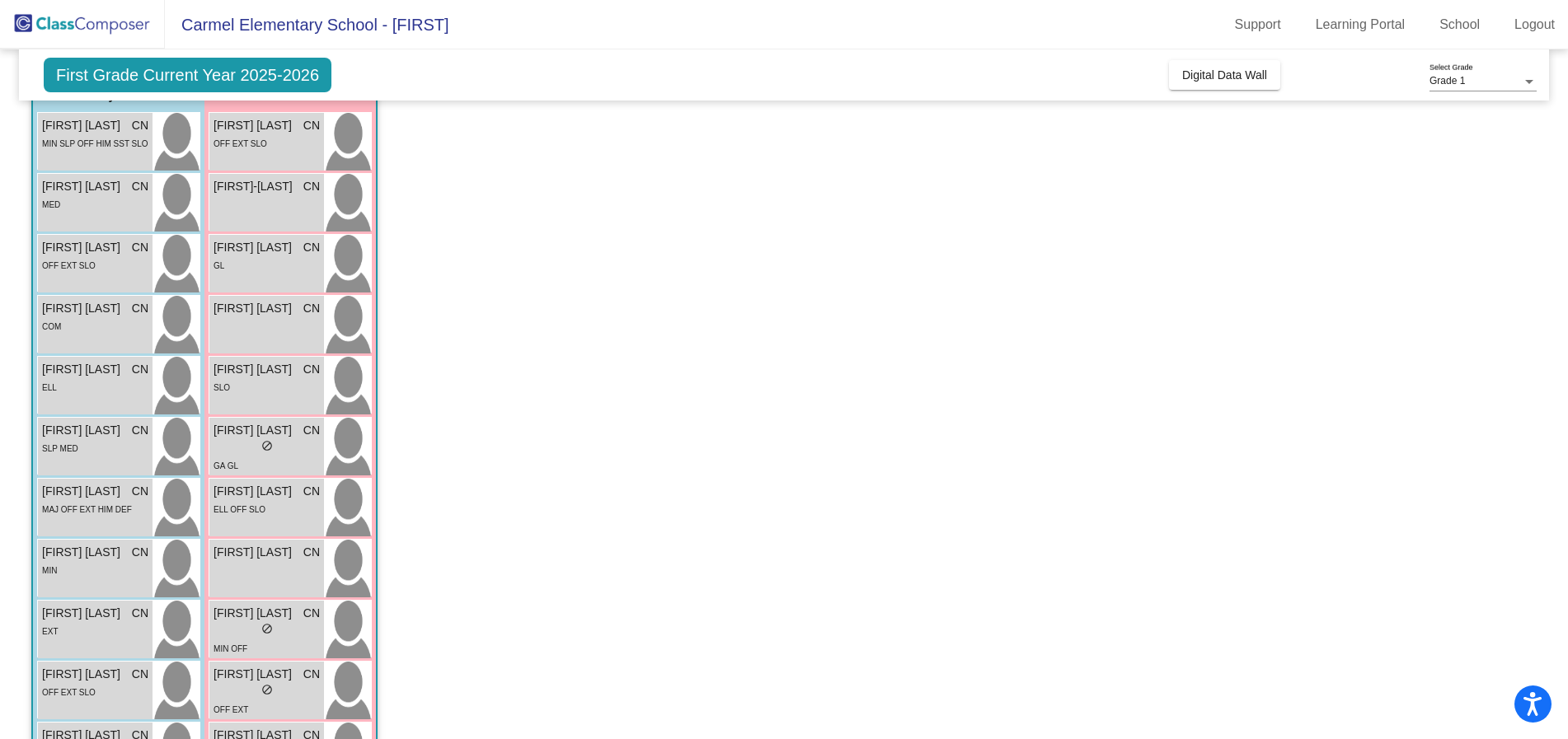 scroll, scrollTop: 0, scrollLeft: 0, axis: both 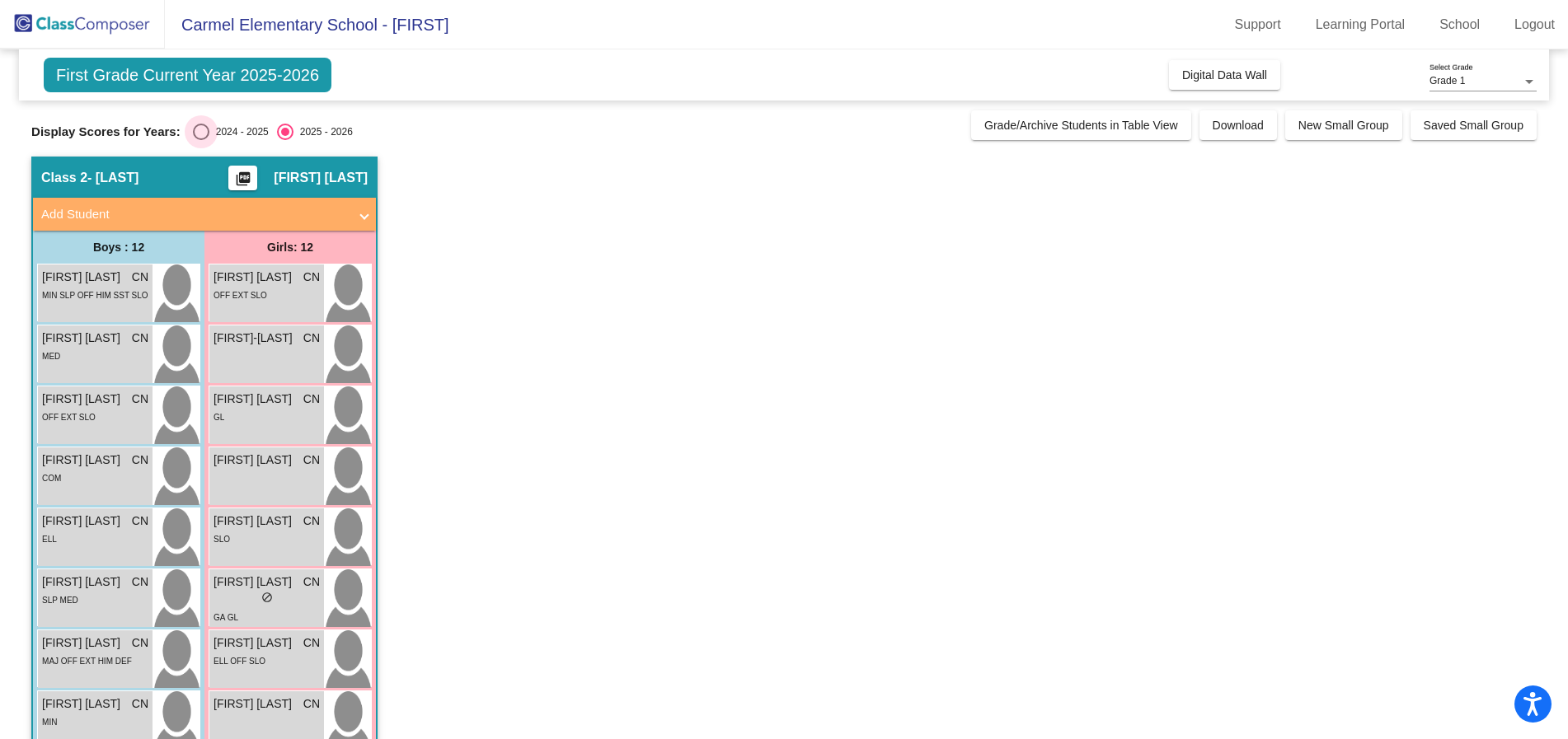 click at bounding box center [201, 132] 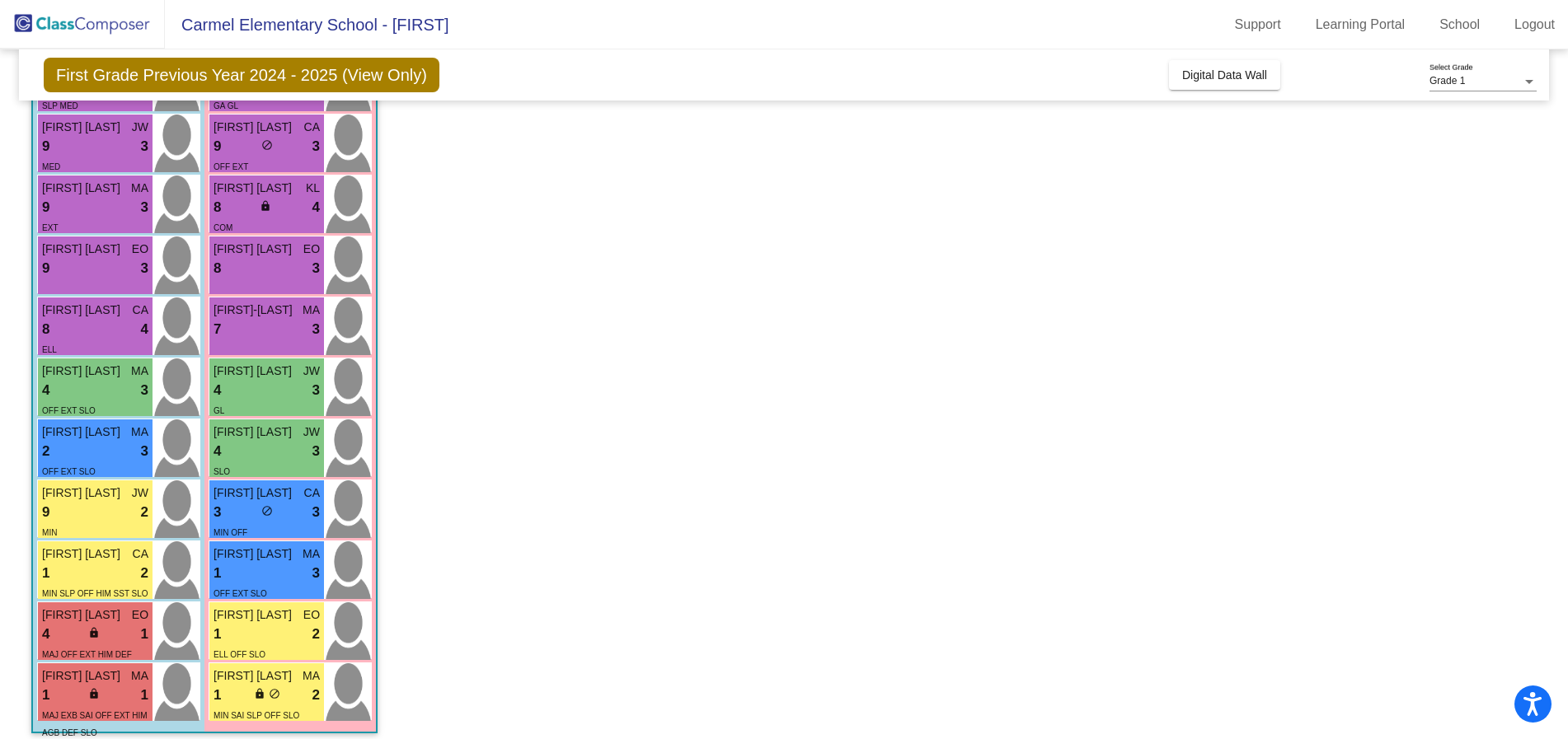 scroll, scrollTop: 280, scrollLeft: 0, axis: vertical 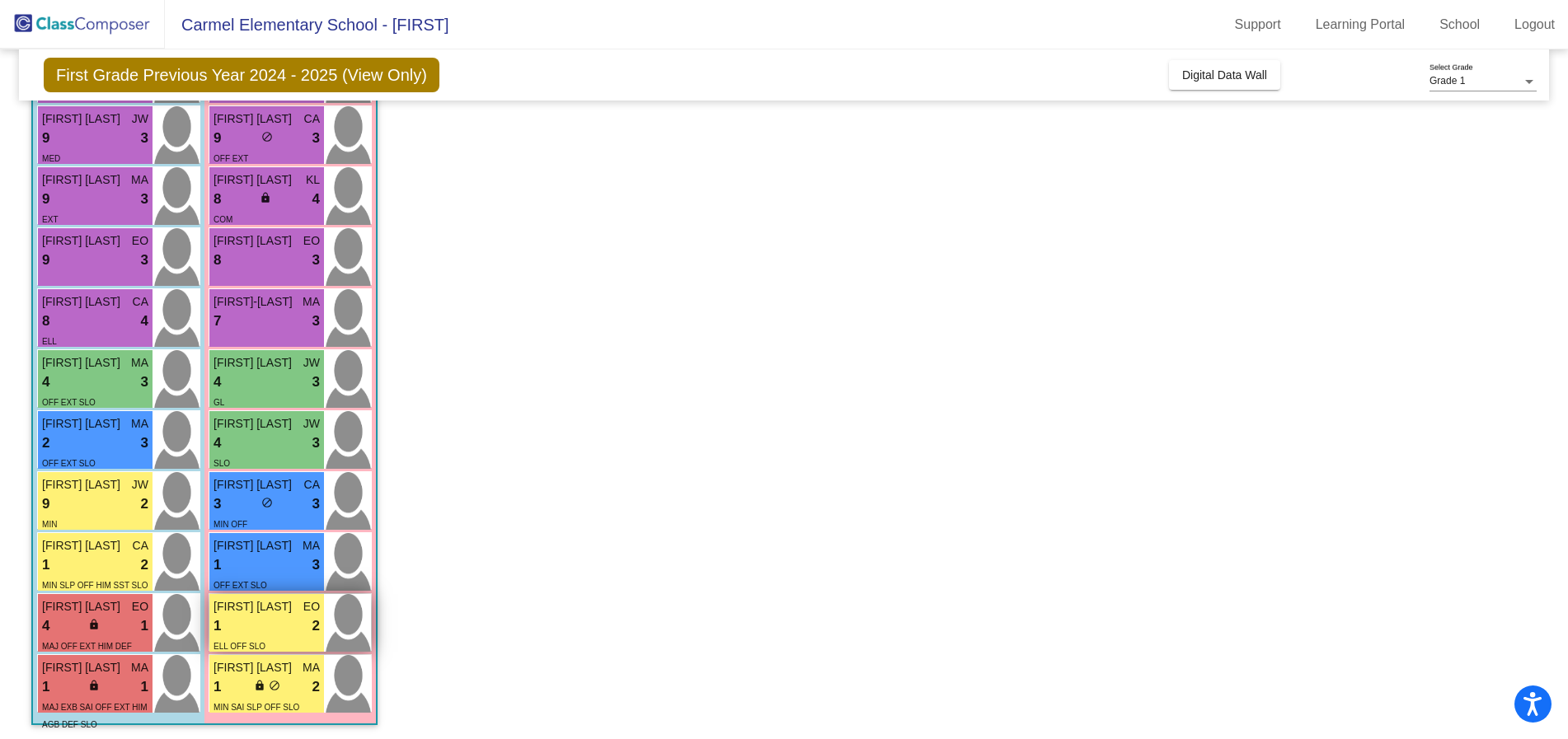 click on "1 lock do_not_disturb_alt 2" at bounding box center [266, 626] 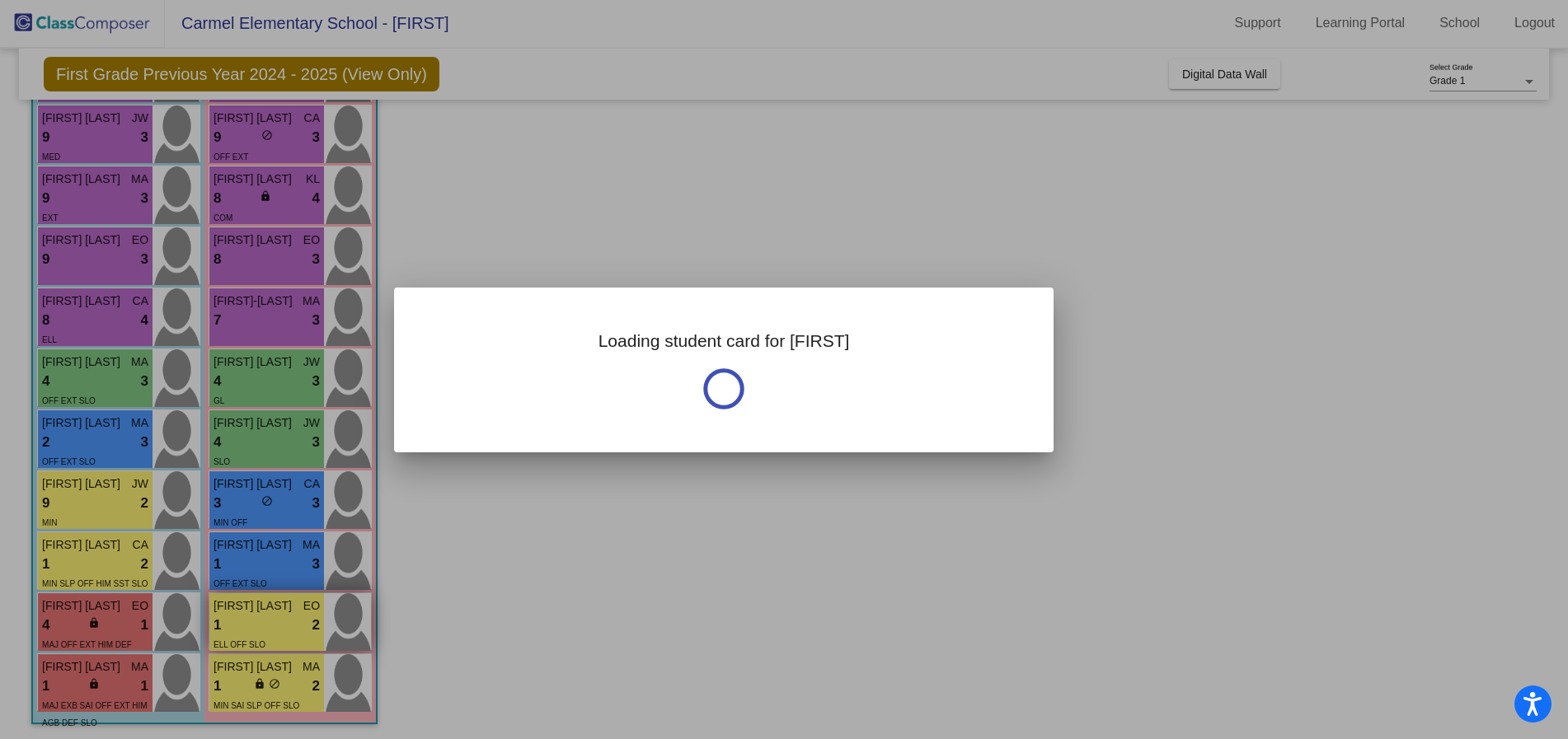 scroll, scrollTop: 0, scrollLeft: 0, axis: both 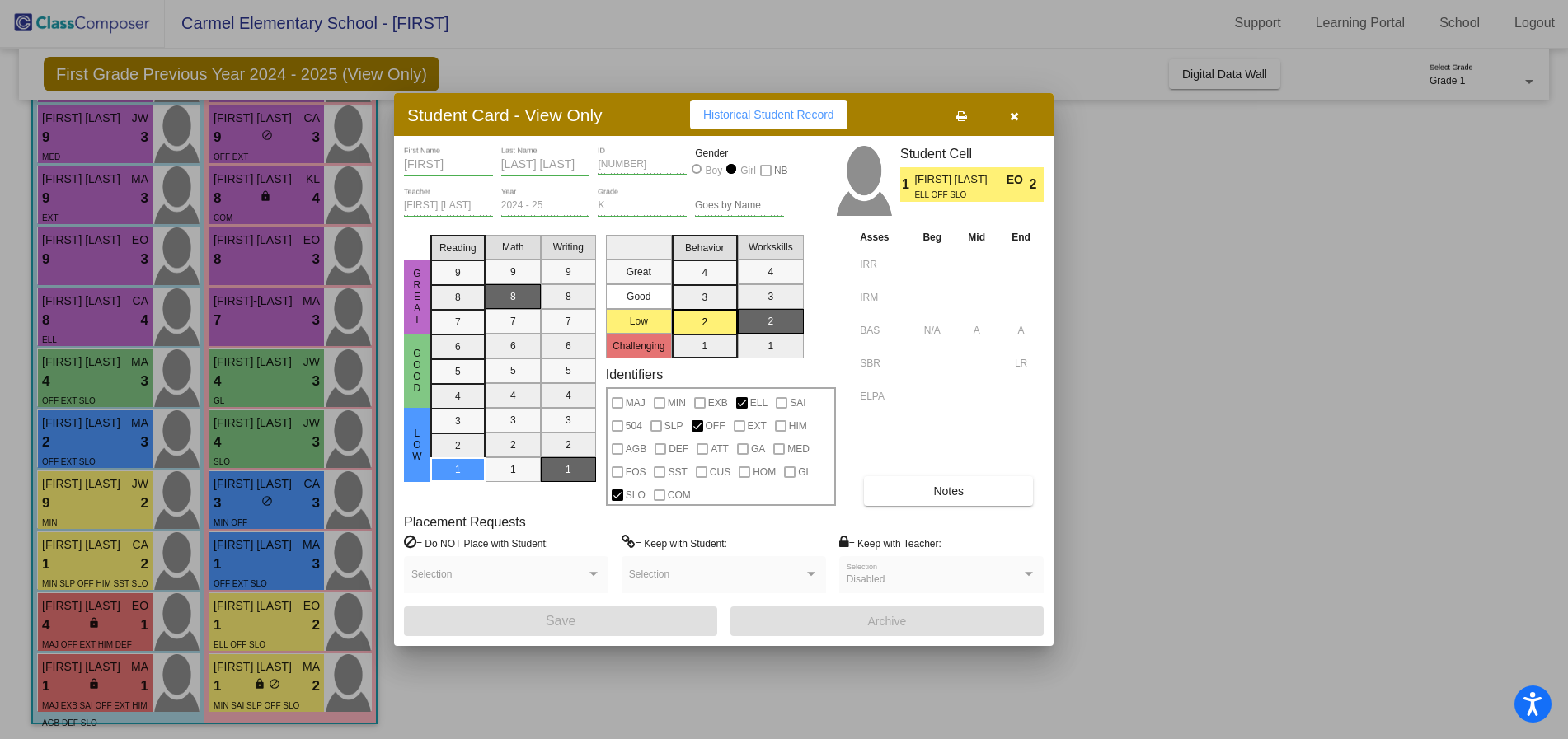 click on "Notes" at bounding box center (948, 491) 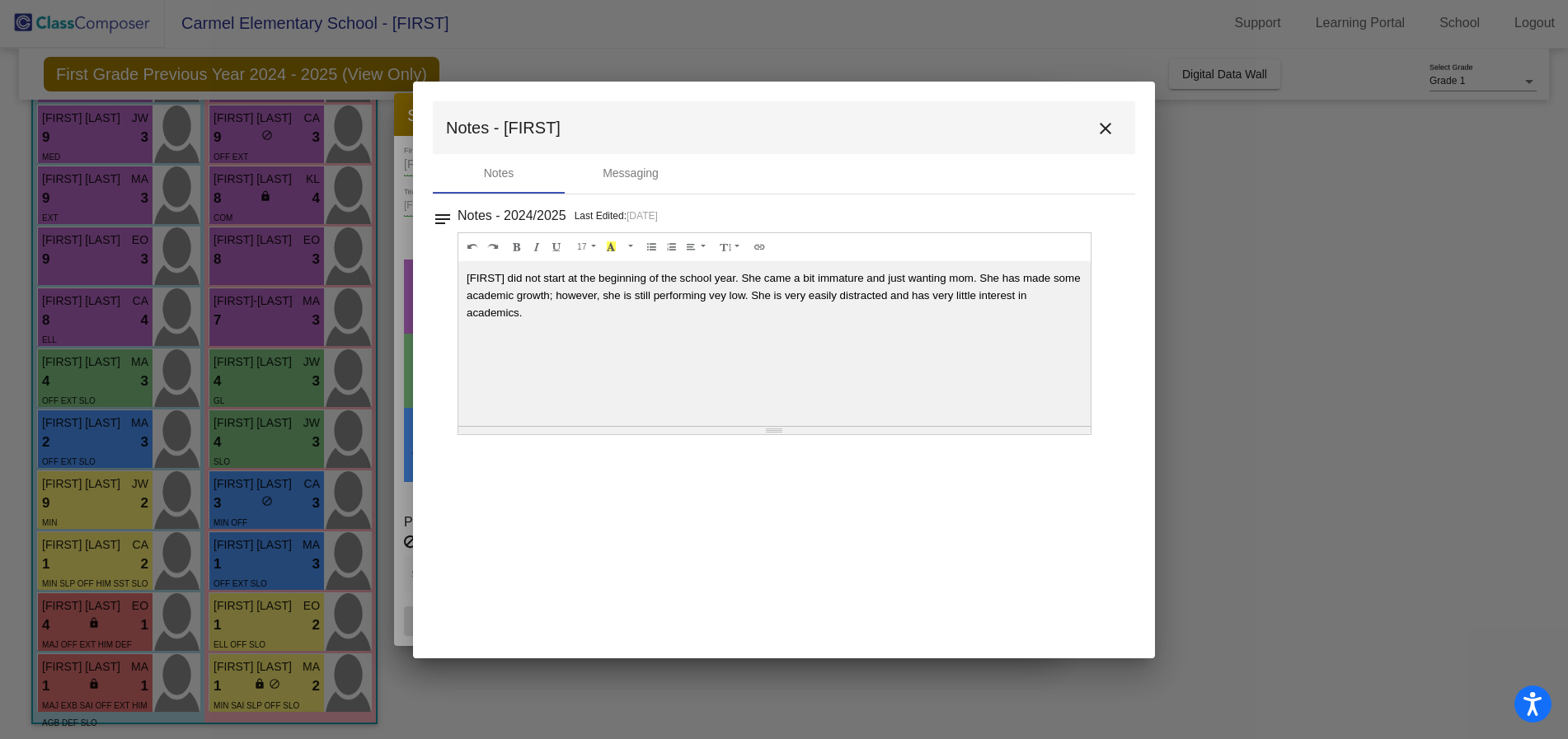 click on "close" at bounding box center [1106, 129] 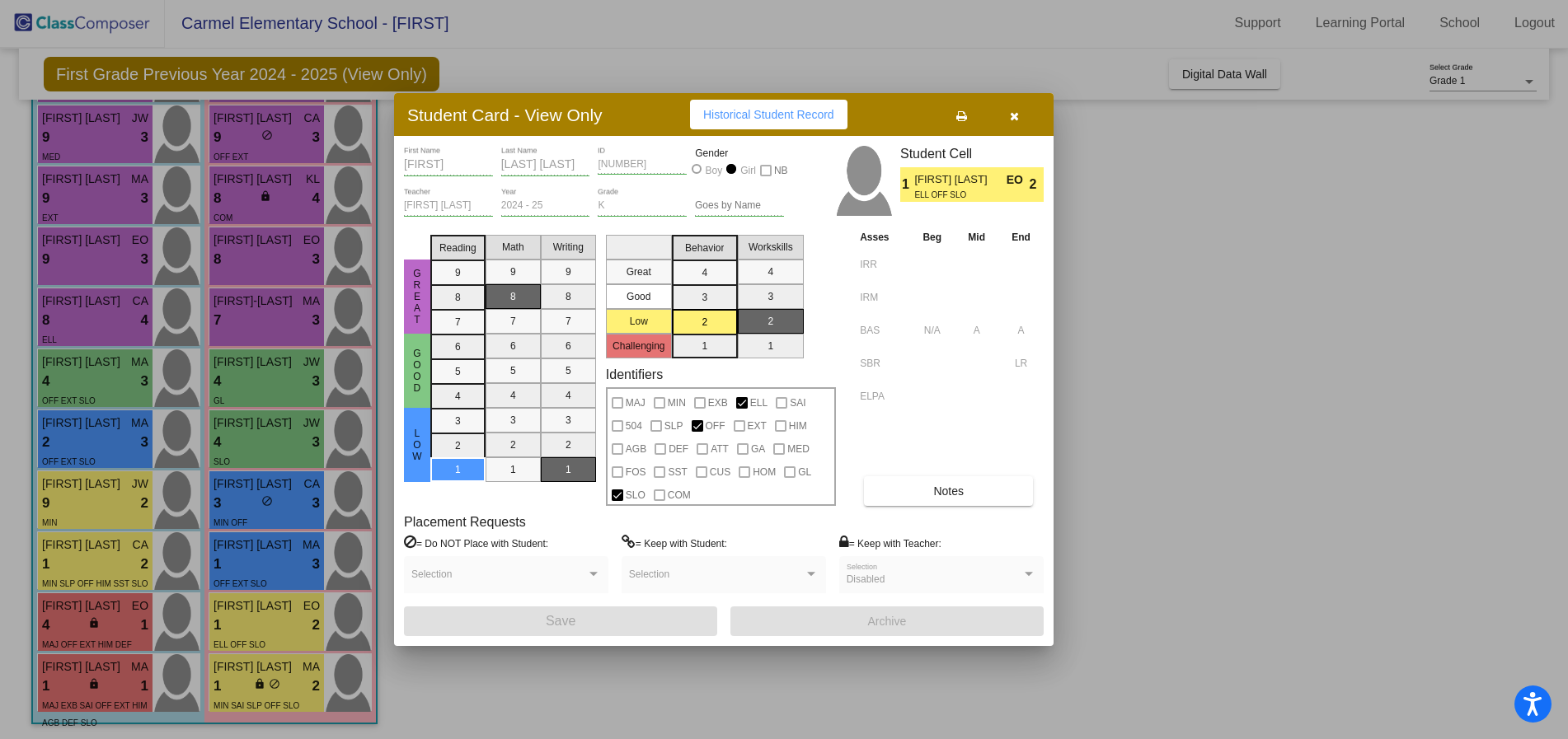 click at bounding box center [1014, 115] 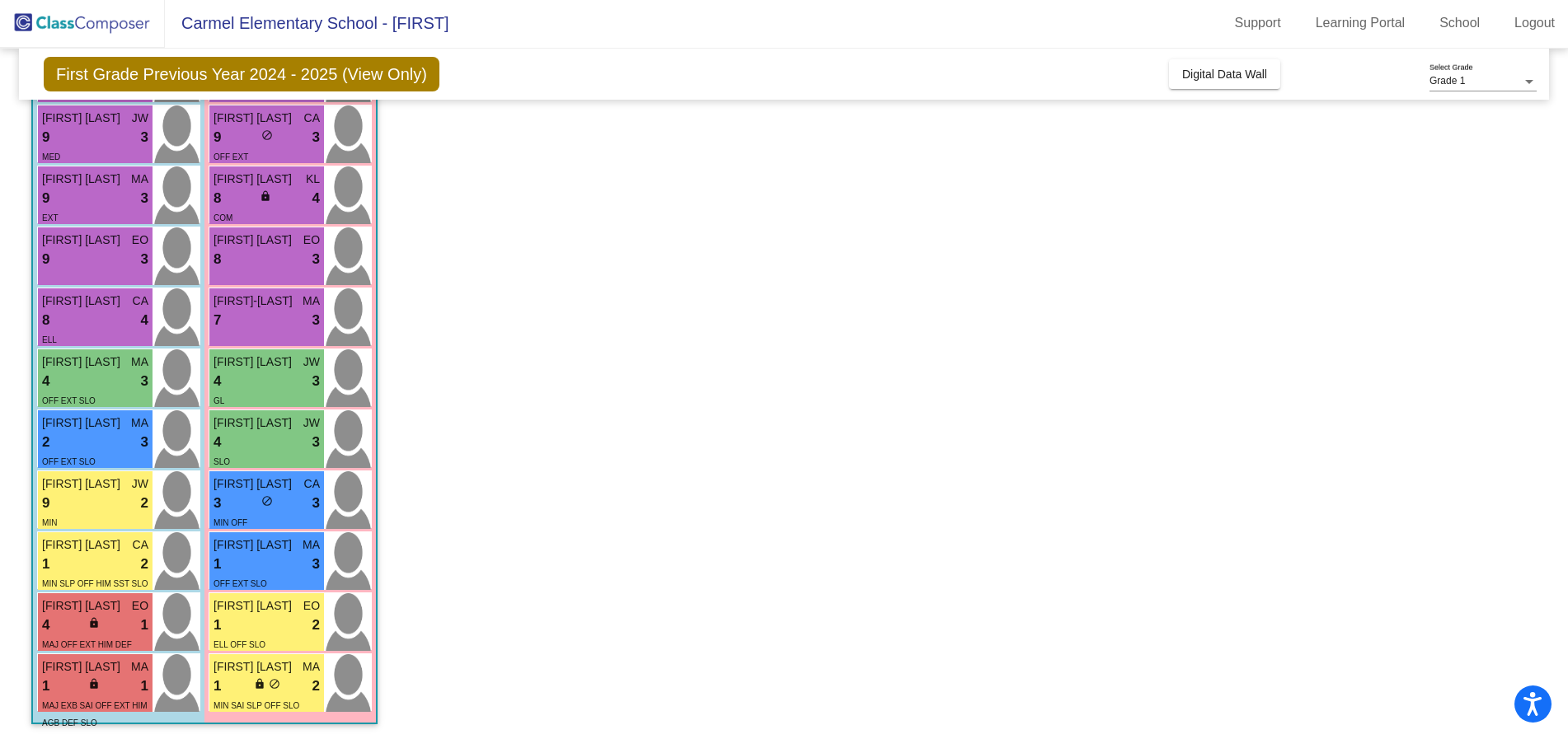 scroll, scrollTop: 1, scrollLeft: 0, axis: vertical 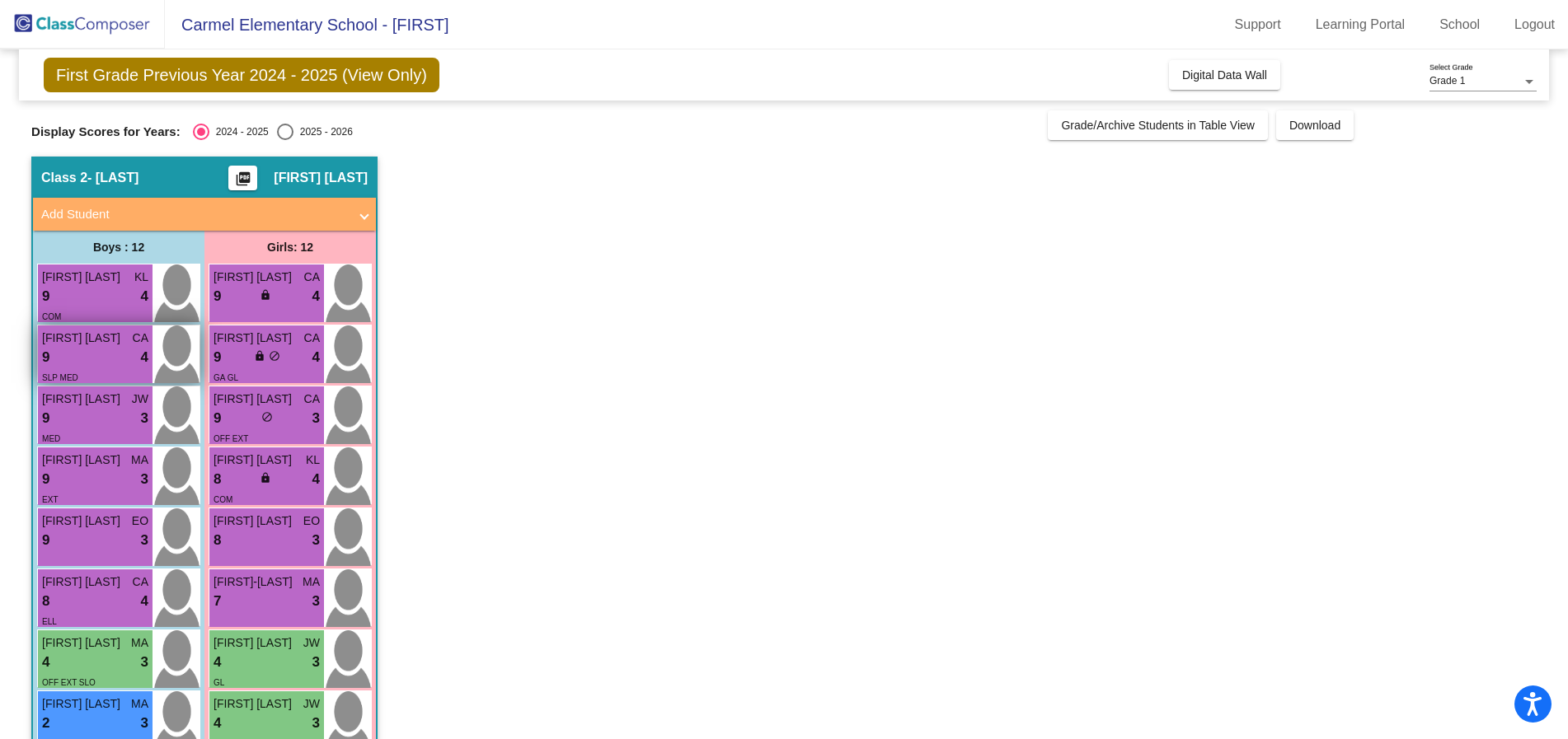 click on "Jason Triplett" at bounding box center [83, 338] 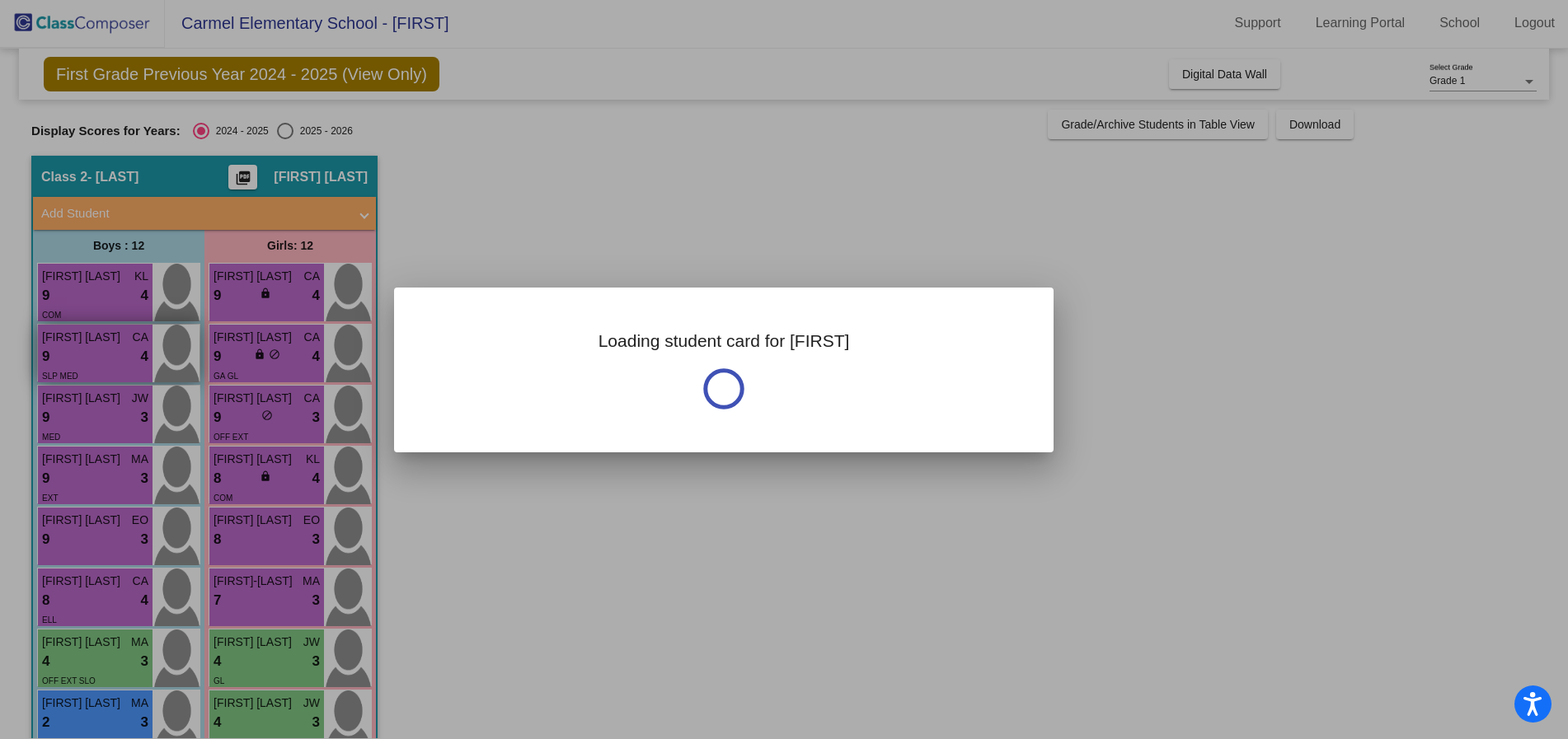 scroll, scrollTop: 0, scrollLeft: 0, axis: both 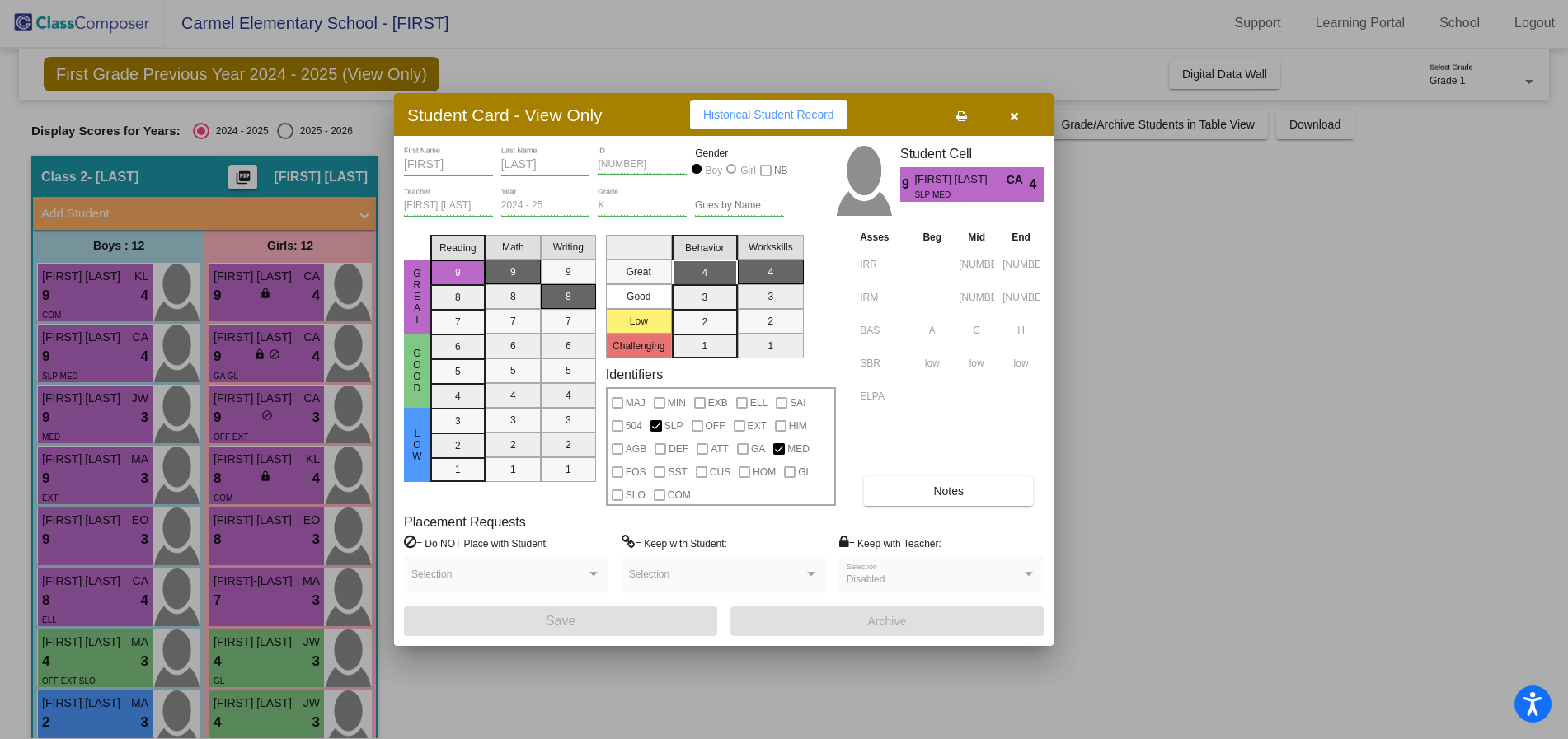 click on "Notes" at bounding box center [948, 491] 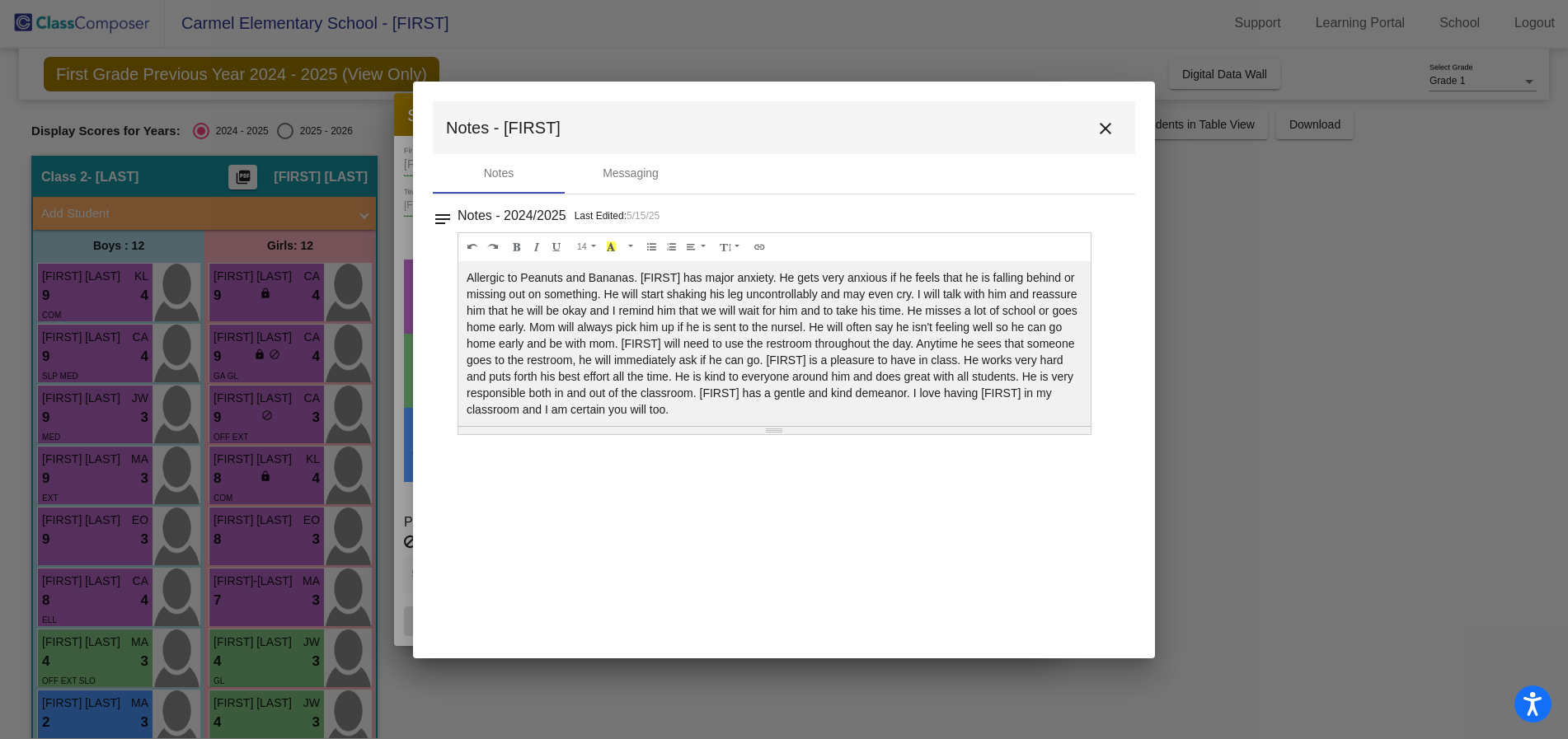 click on "close" at bounding box center (1106, 129) 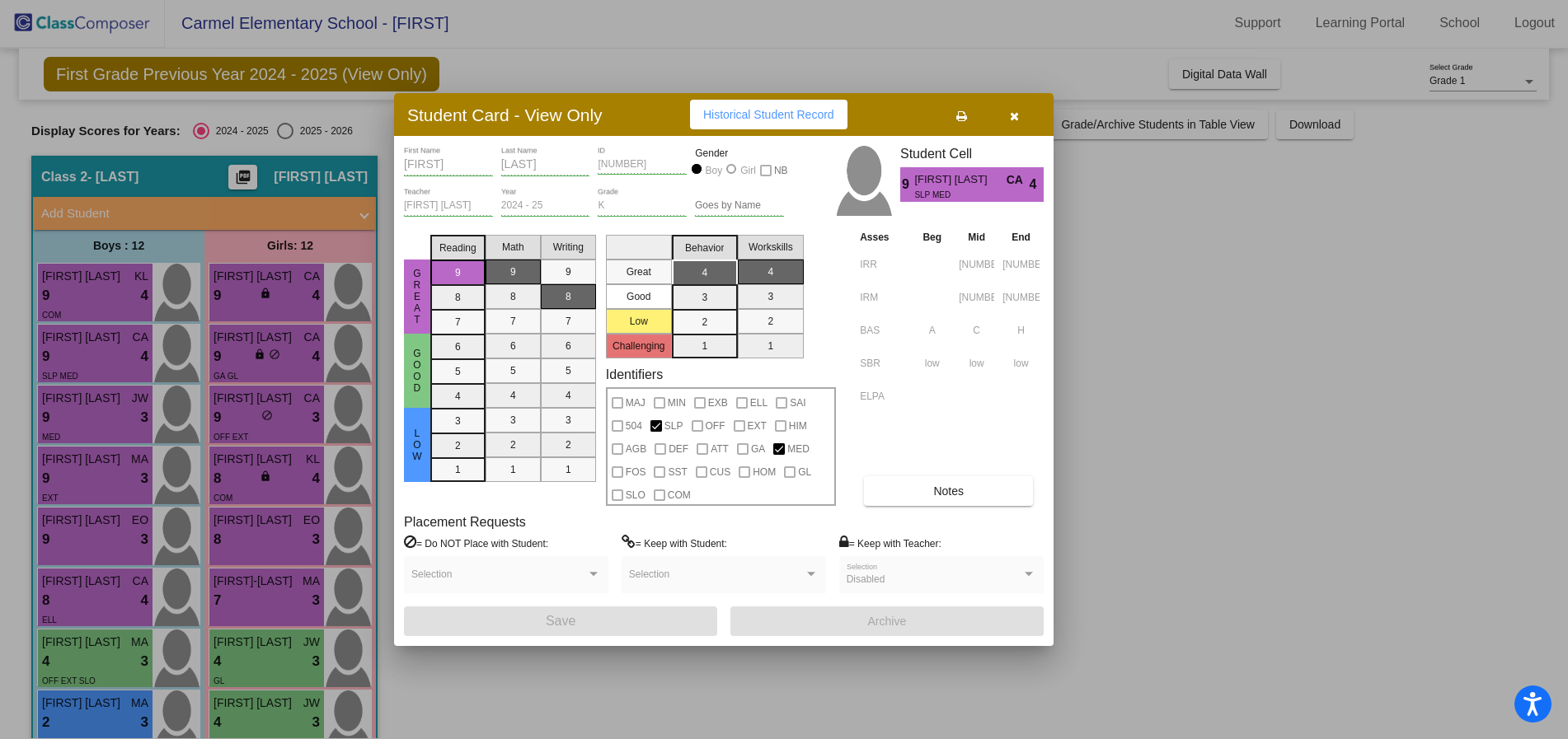 click at bounding box center (1014, 116) 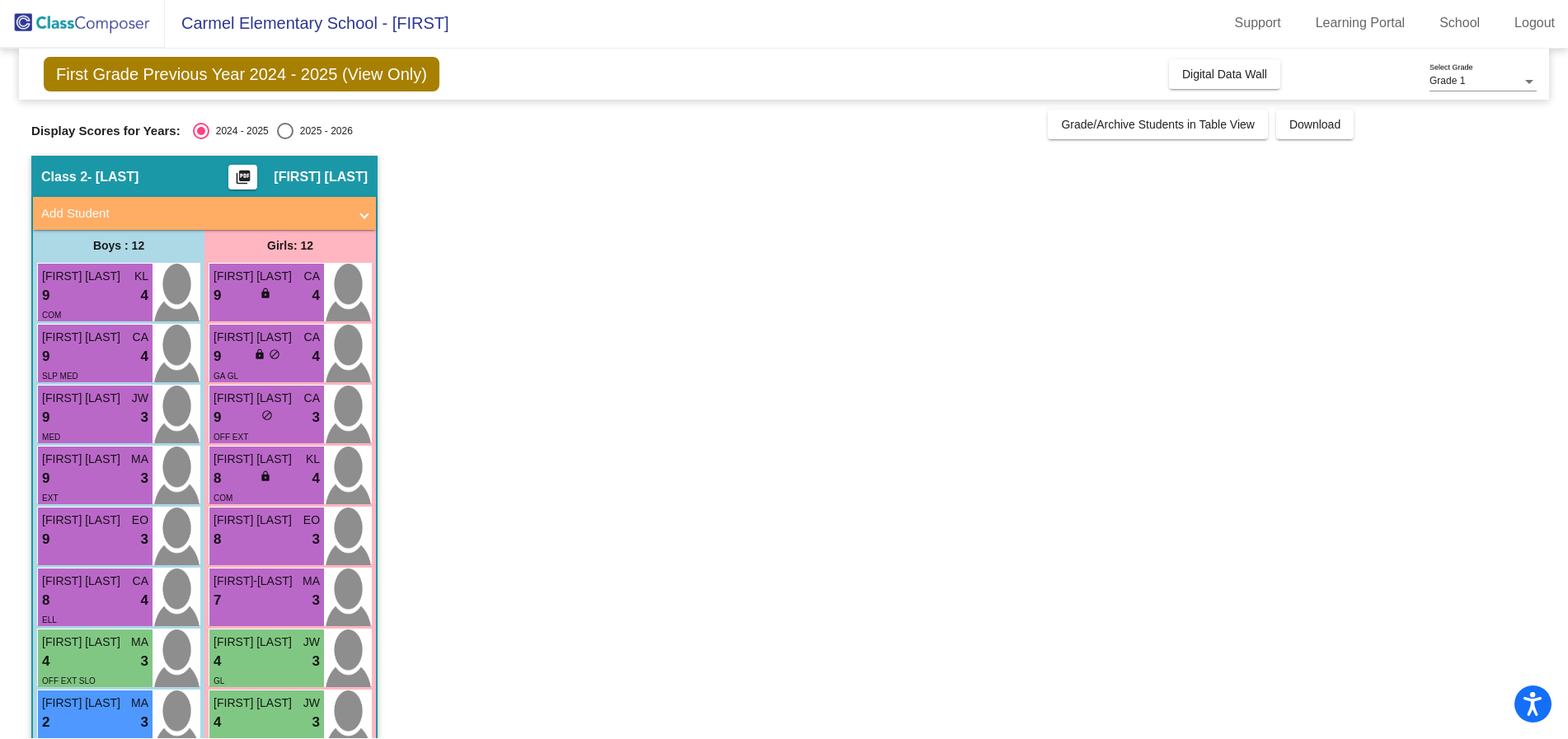 scroll, scrollTop: 1, scrollLeft: 0, axis: vertical 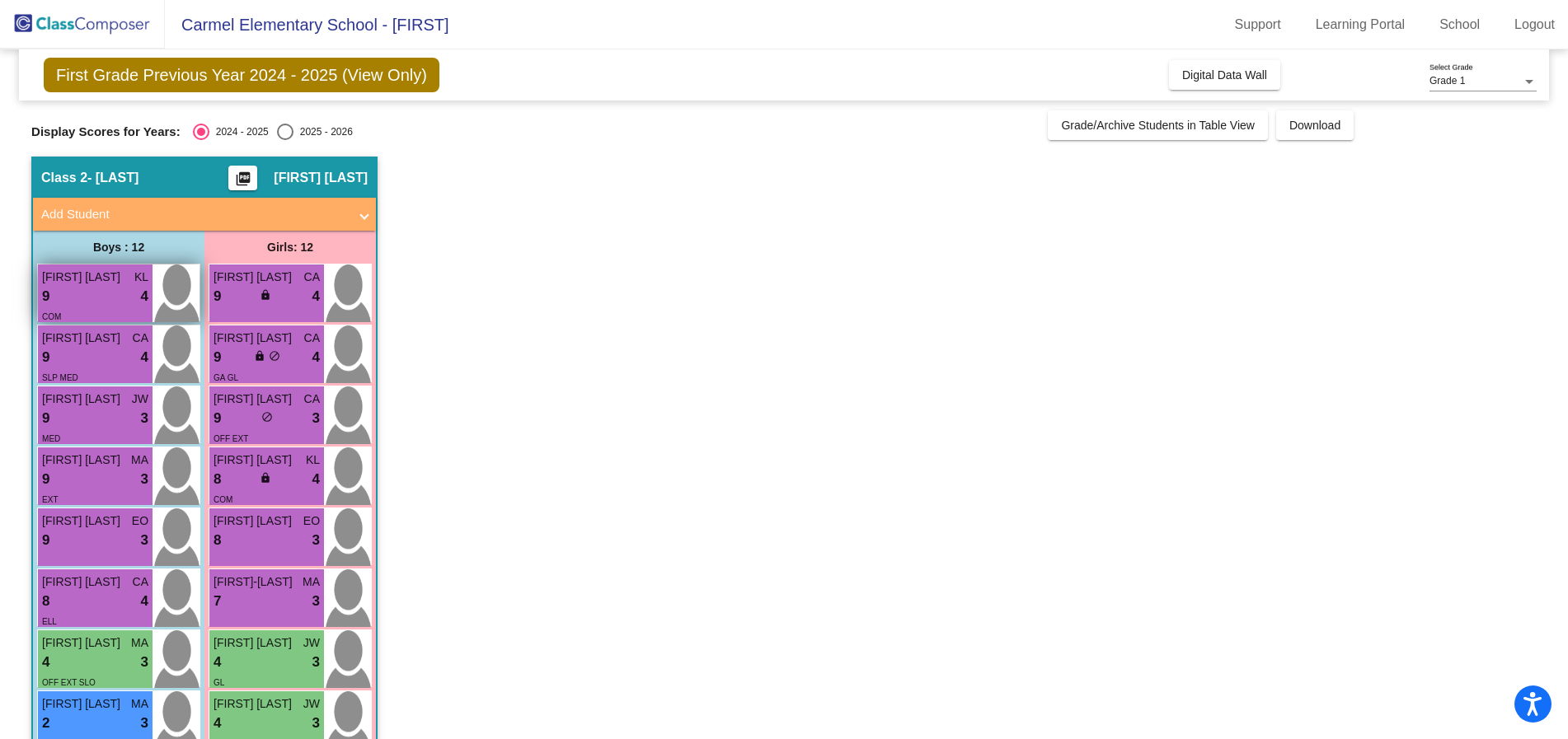 click on "9 lock do_not_disturb_alt 4" at bounding box center [95, 297] 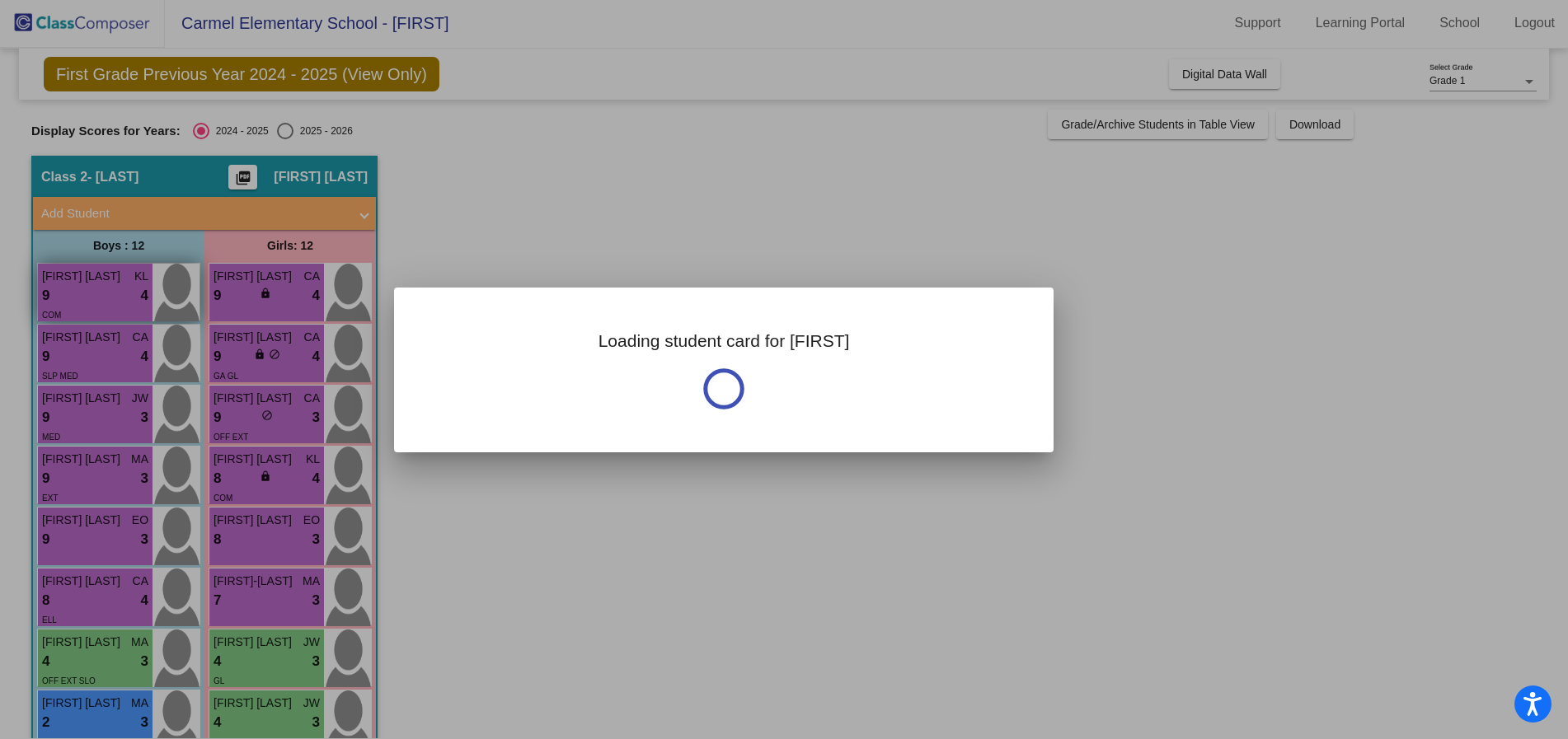 scroll, scrollTop: 0, scrollLeft: 0, axis: both 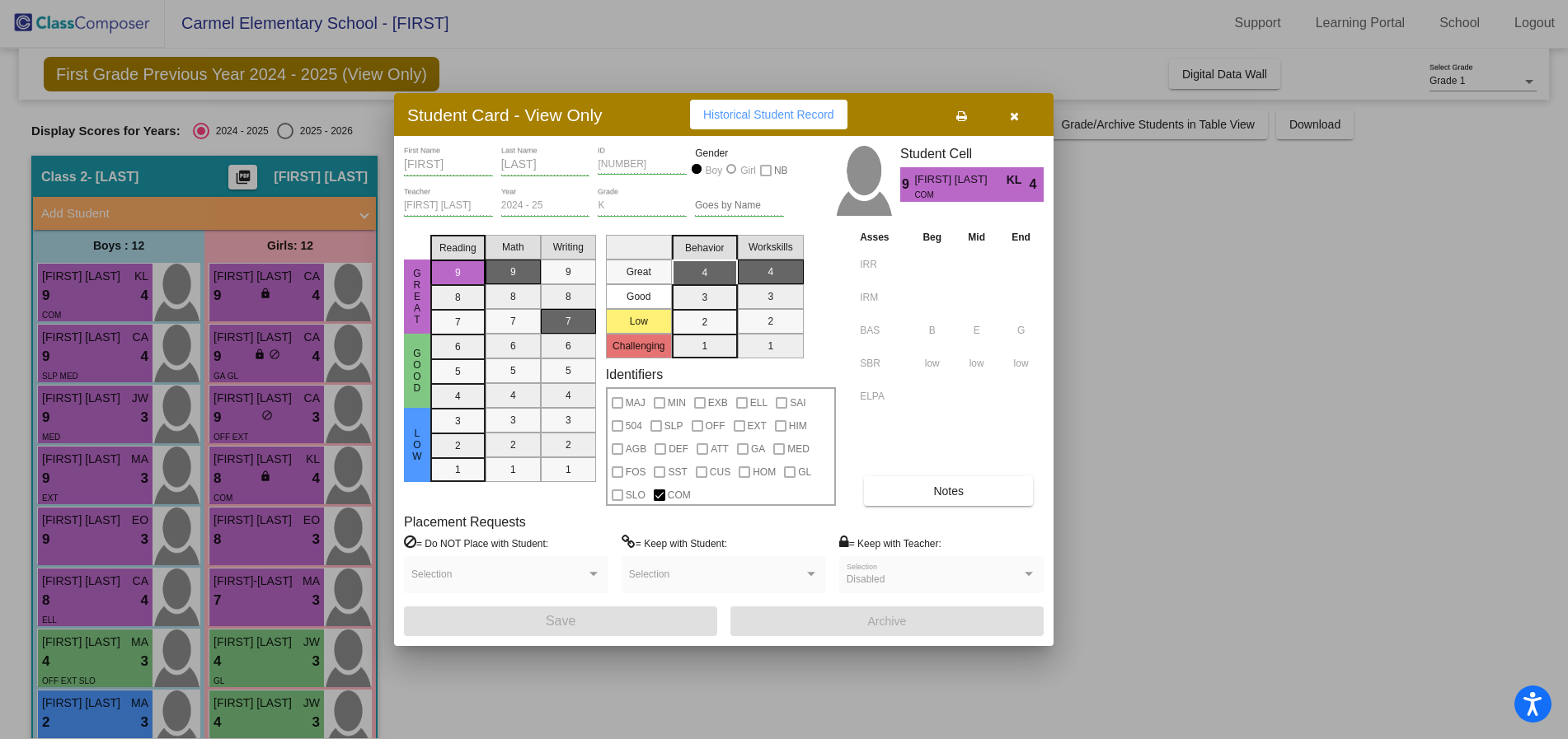 click on "Notes" at bounding box center [948, 491] 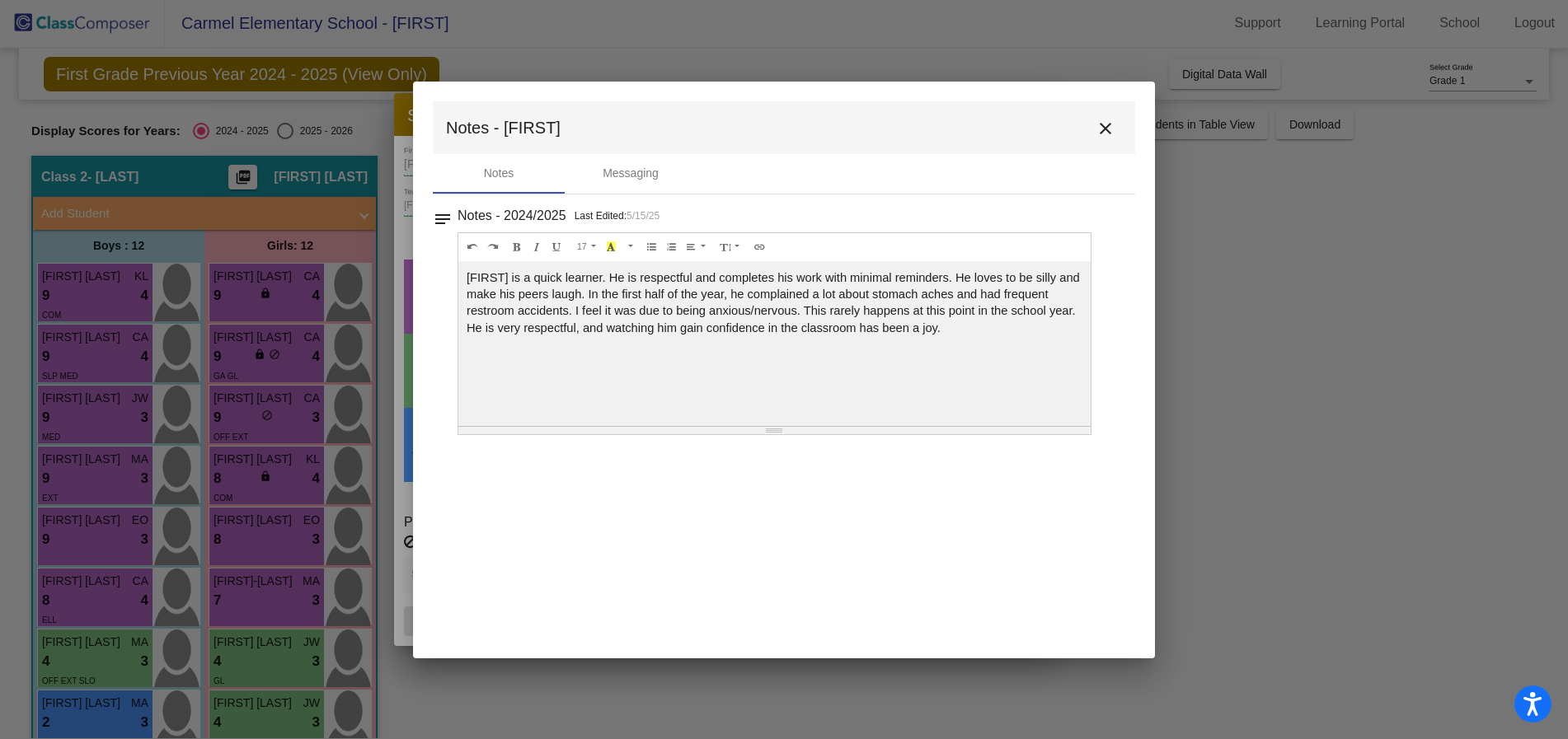 click on "close" at bounding box center (1106, 129) 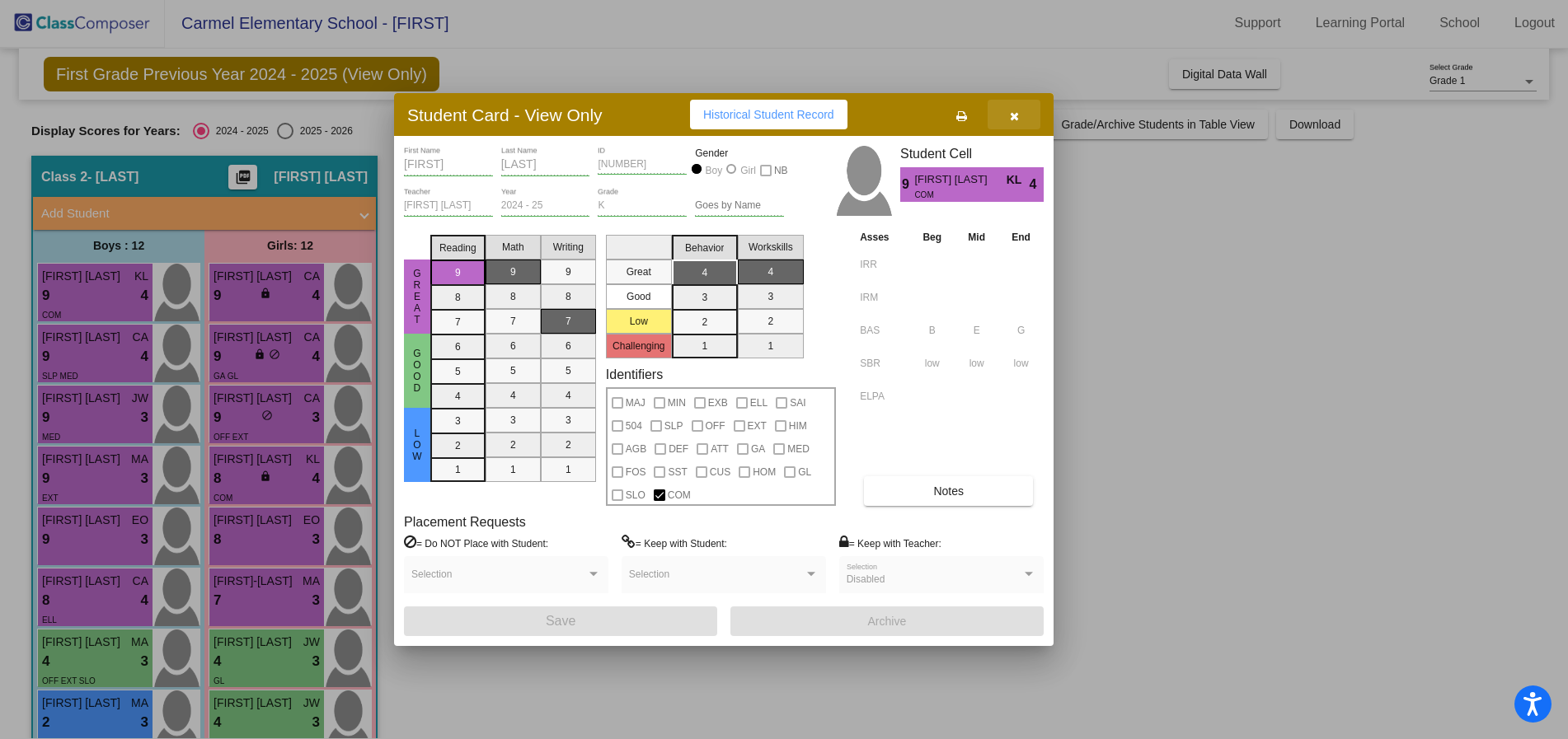 click at bounding box center [1014, 116] 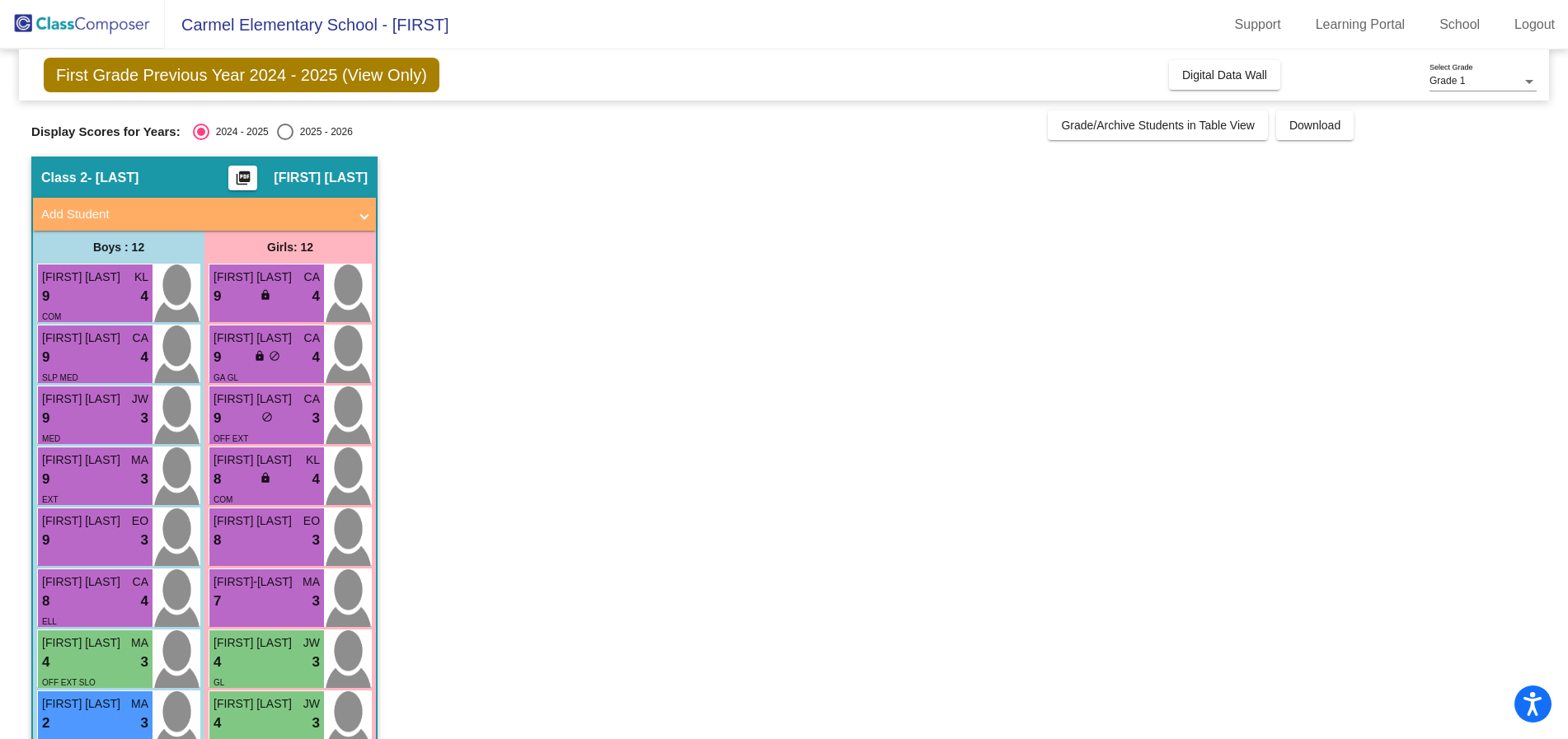 scroll, scrollTop: 1, scrollLeft: 0, axis: vertical 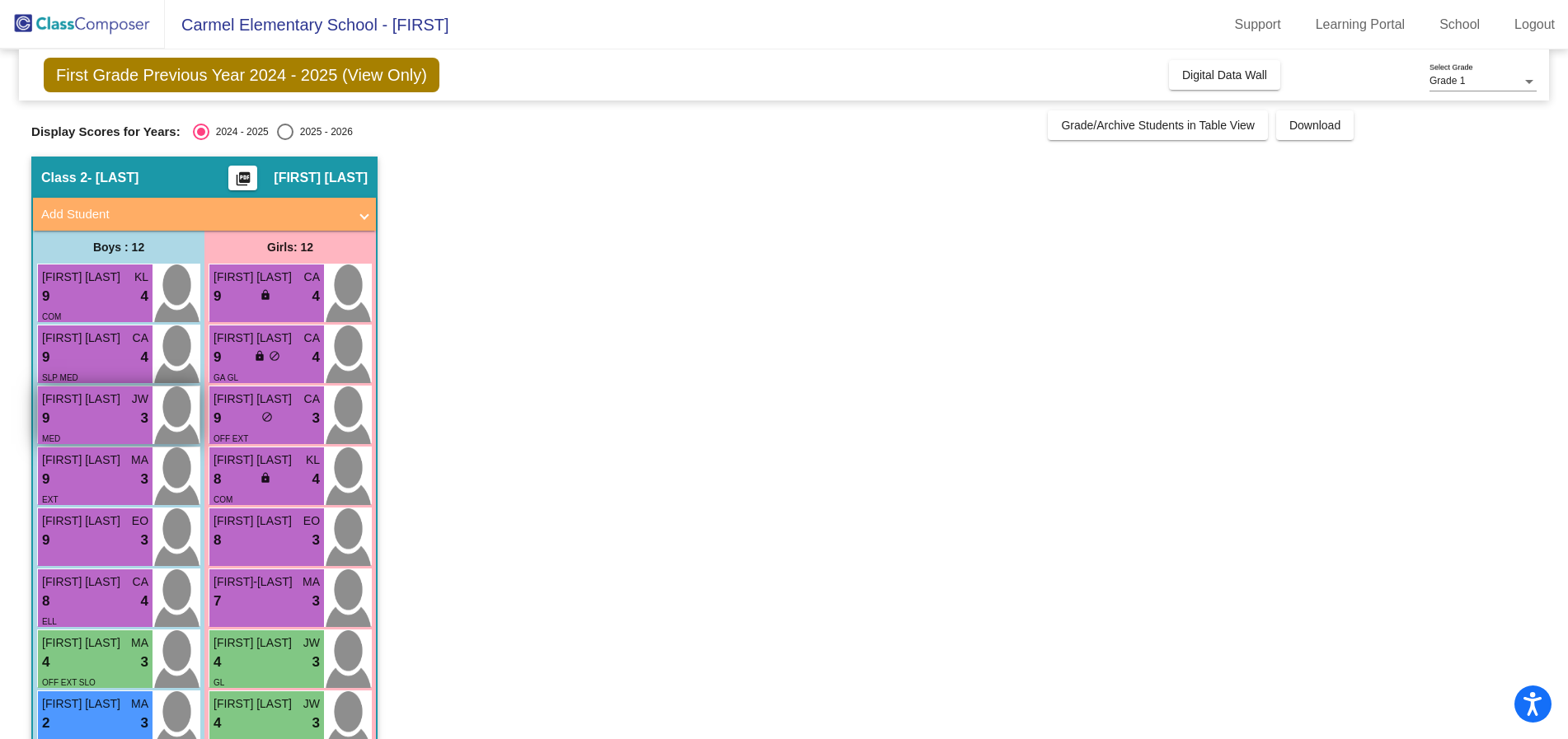 click on "Colton Raines" at bounding box center [83, 399] 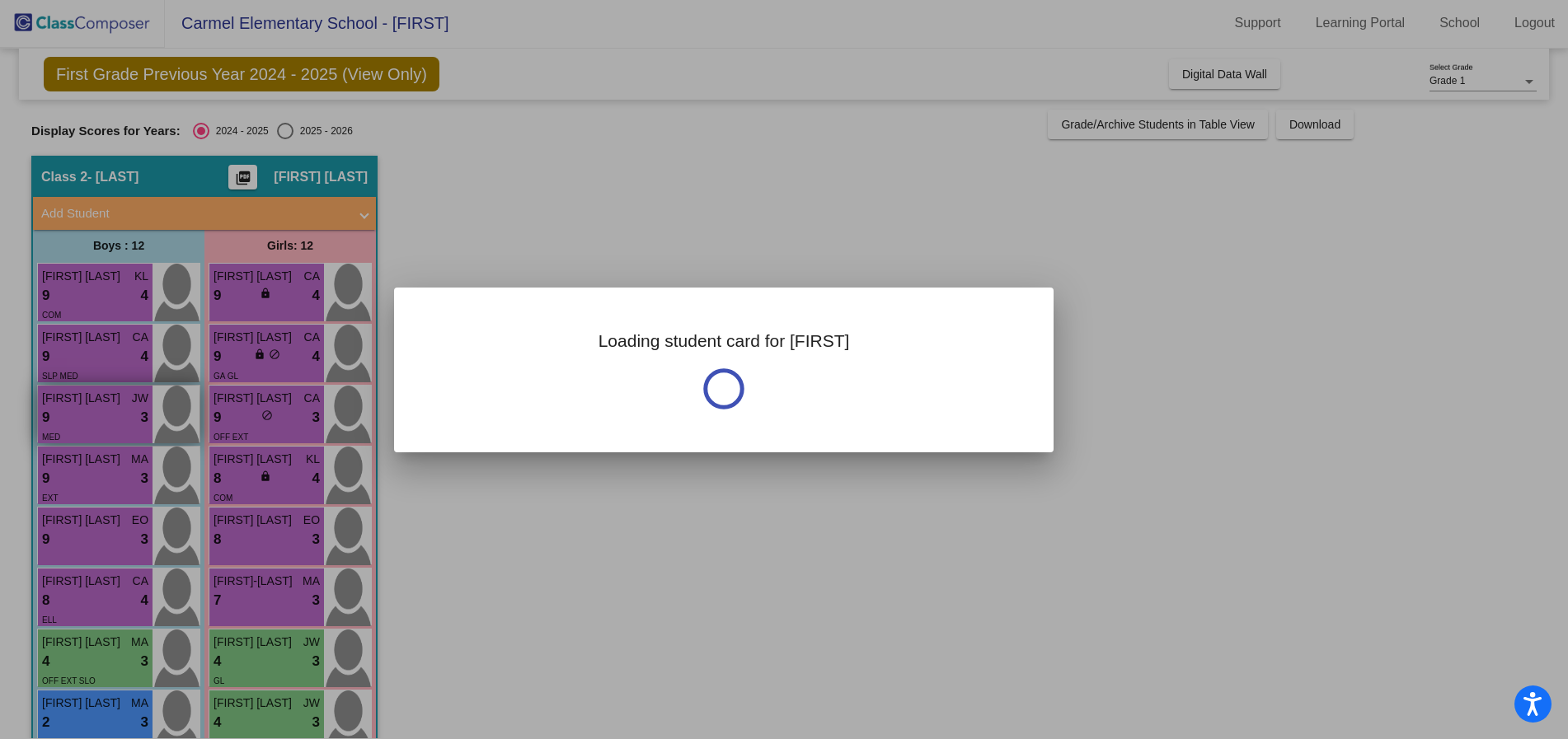 scroll, scrollTop: 0, scrollLeft: 0, axis: both 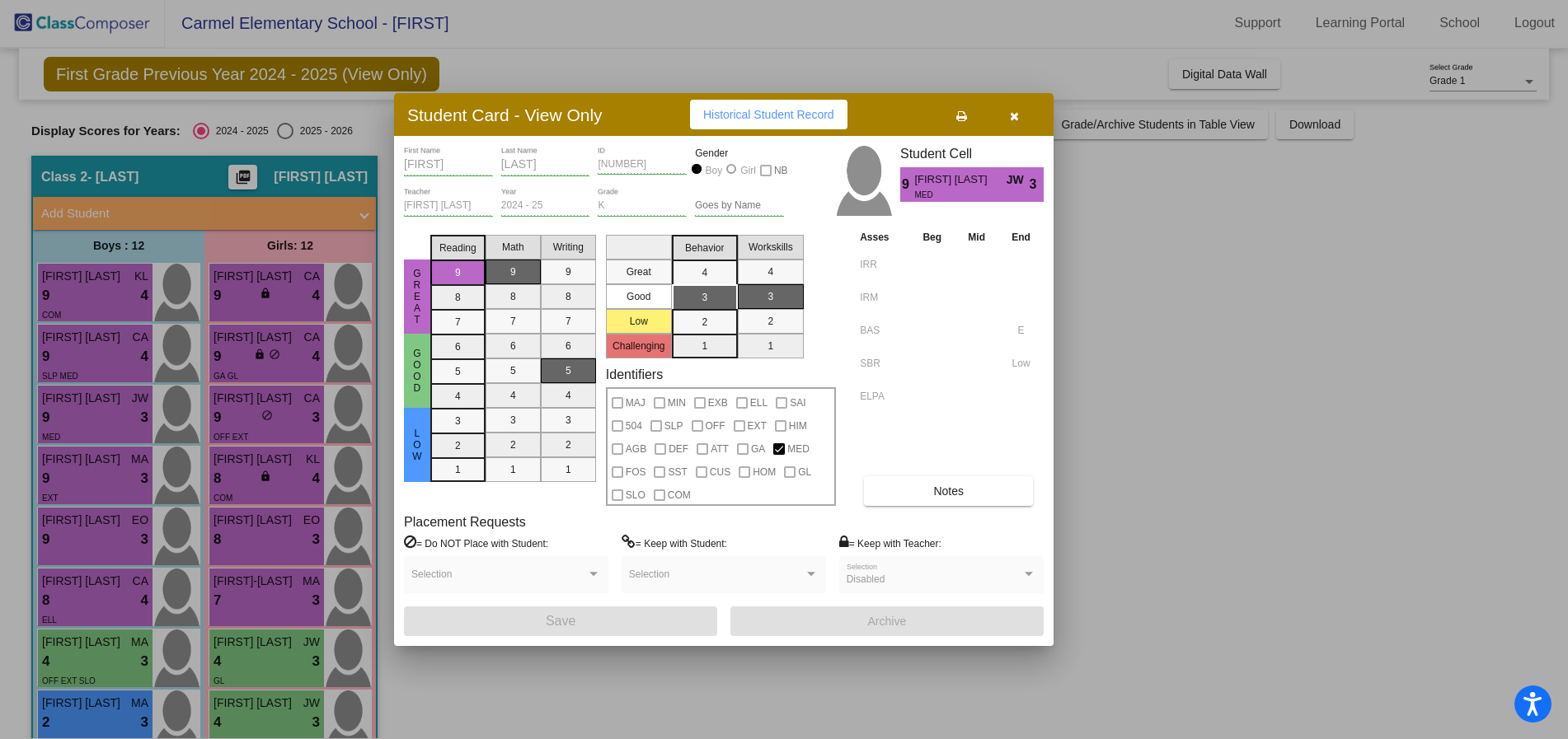 click on "Notes" at bounding box center [948, 491] 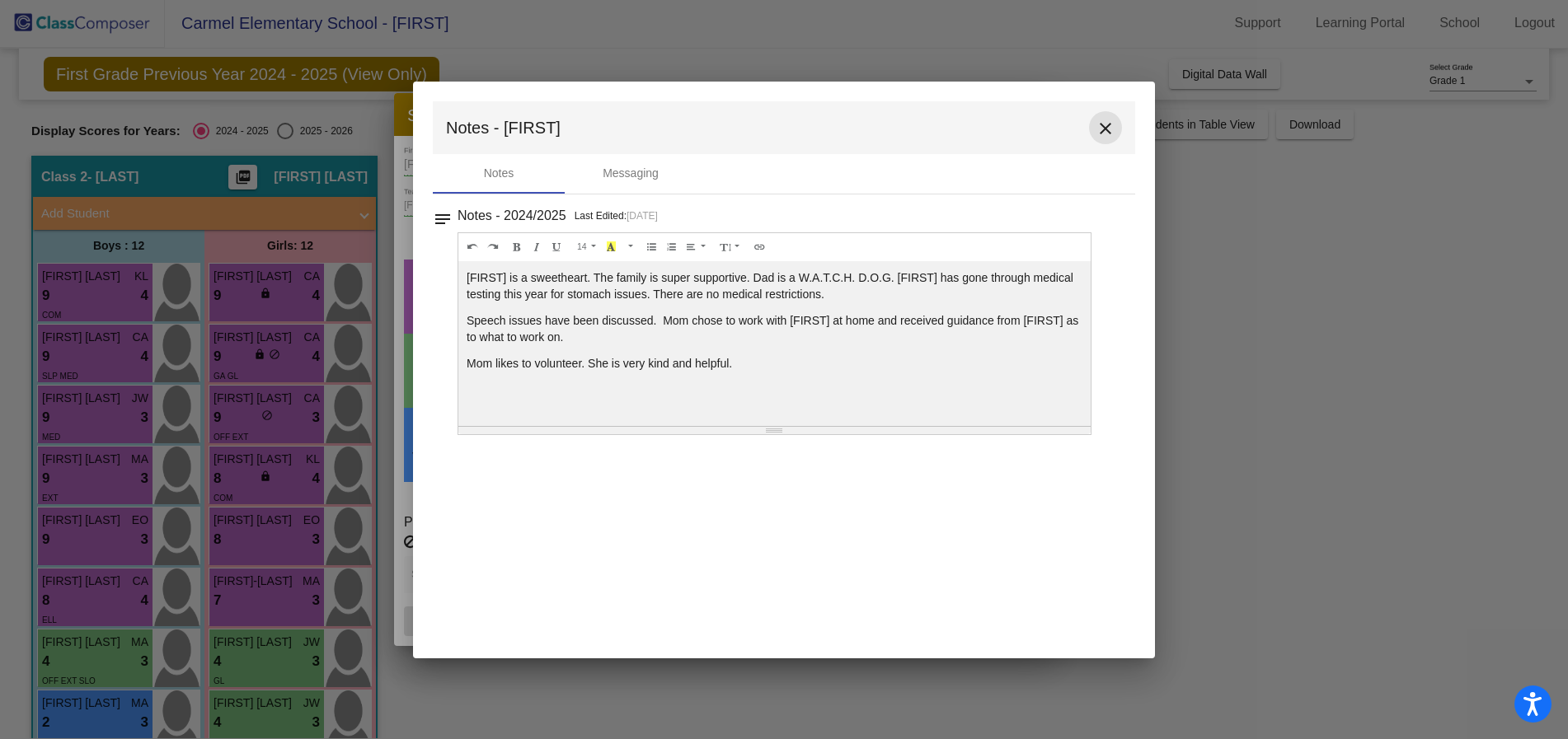 click on "close" at bounding box center (1106, 129) 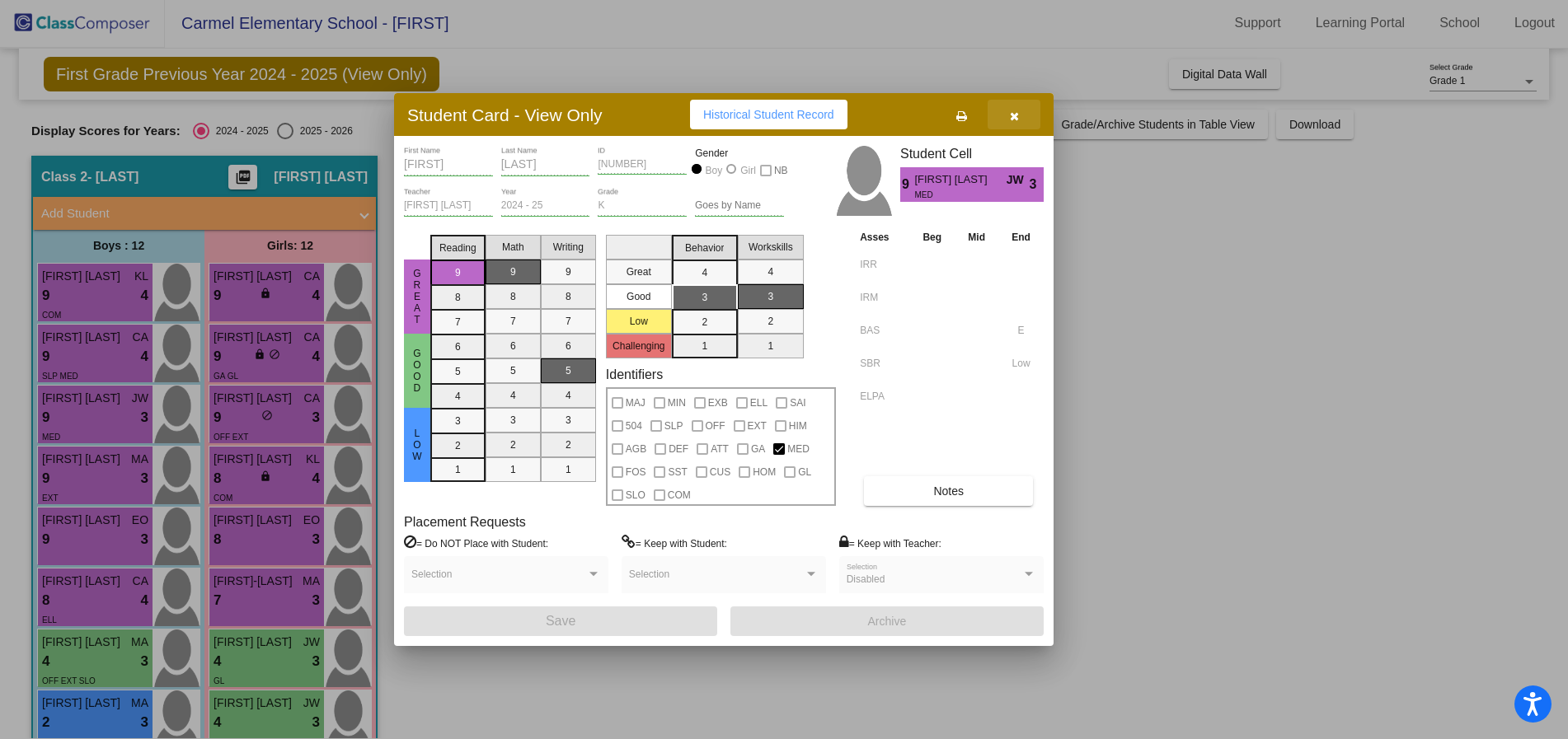 click at bounding box center (1014, 116) 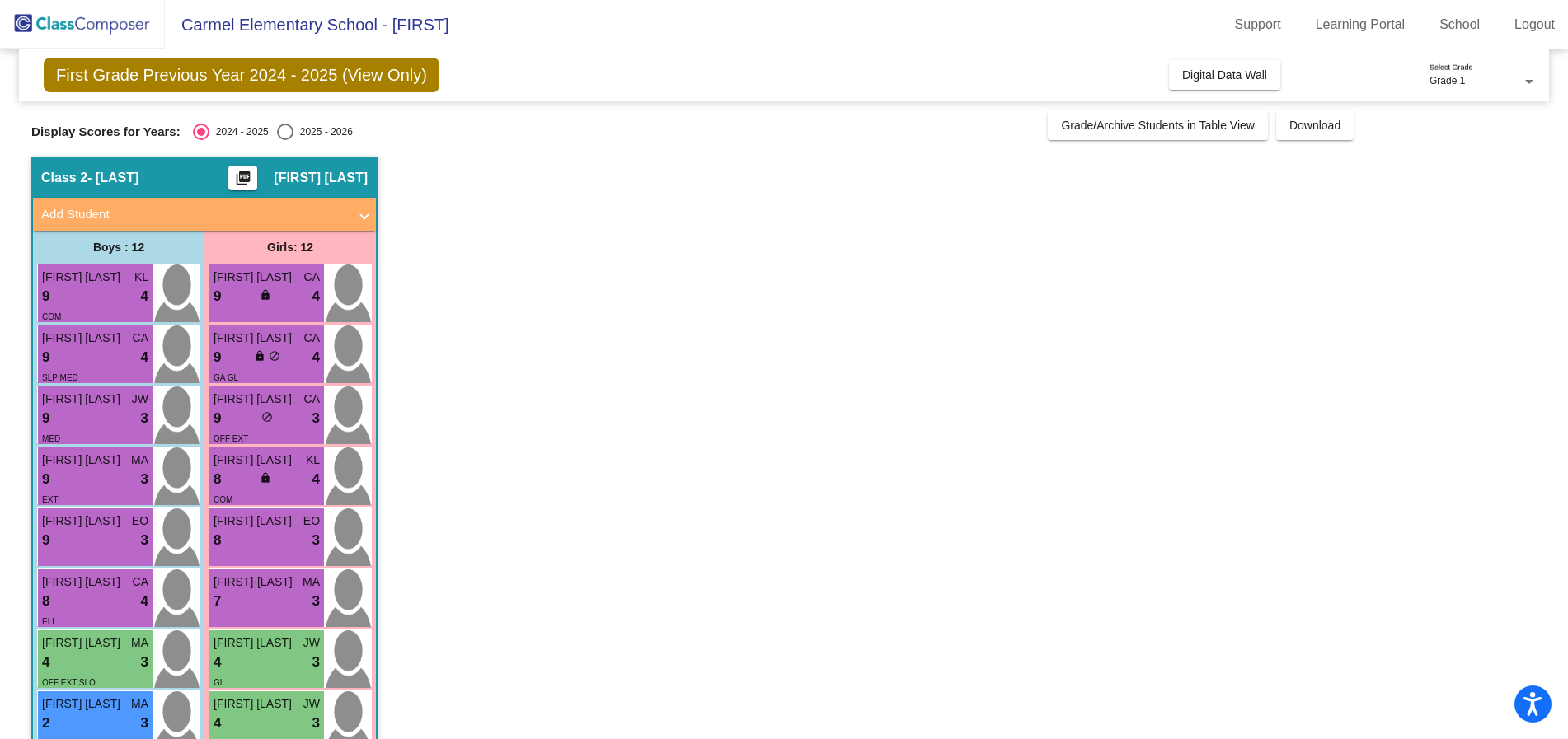 scroll, scrollTop: 1, scrollLeft: 0, axis: vertical 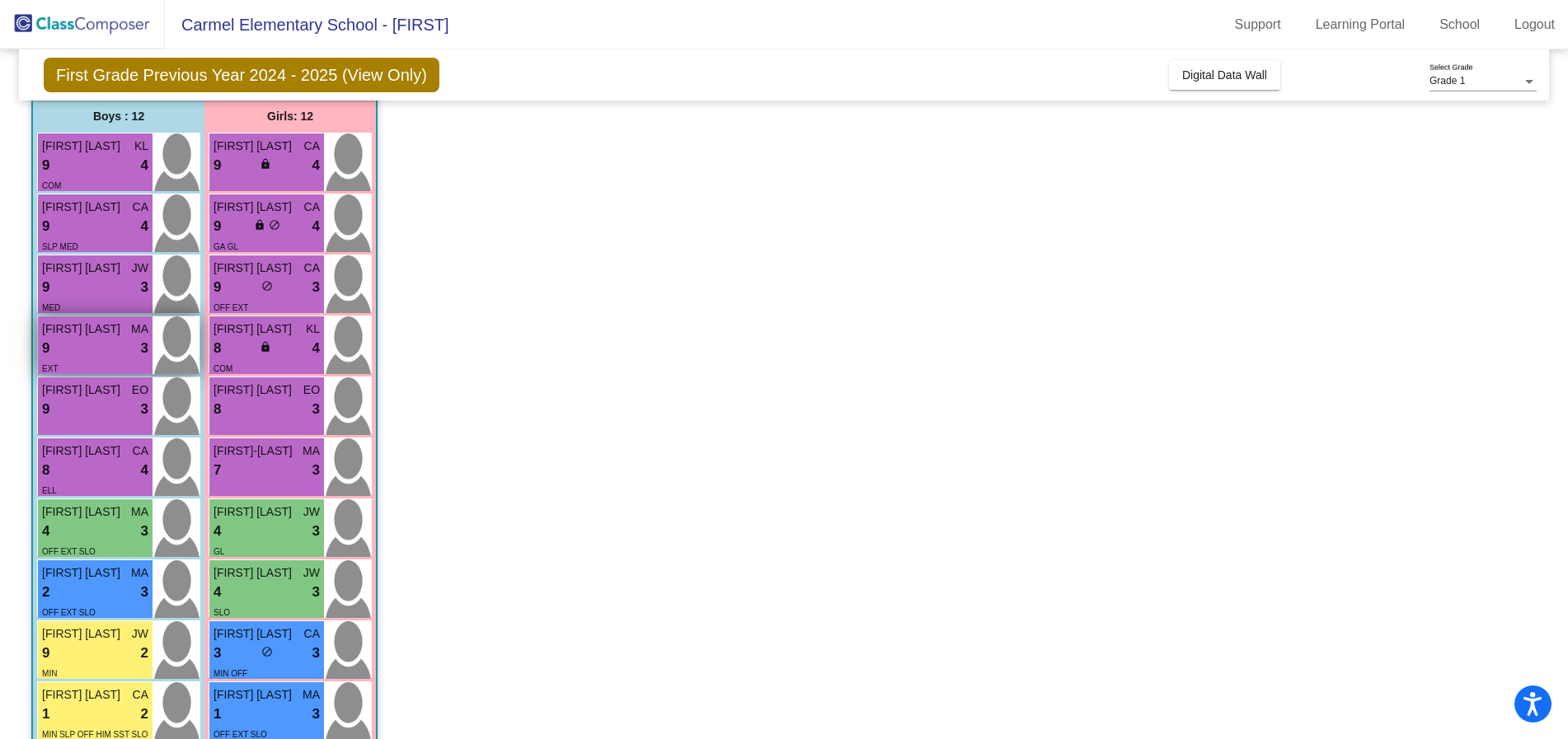 click on "9 lock do_not_disturb_alt 3" at bounding box center (95, 348) 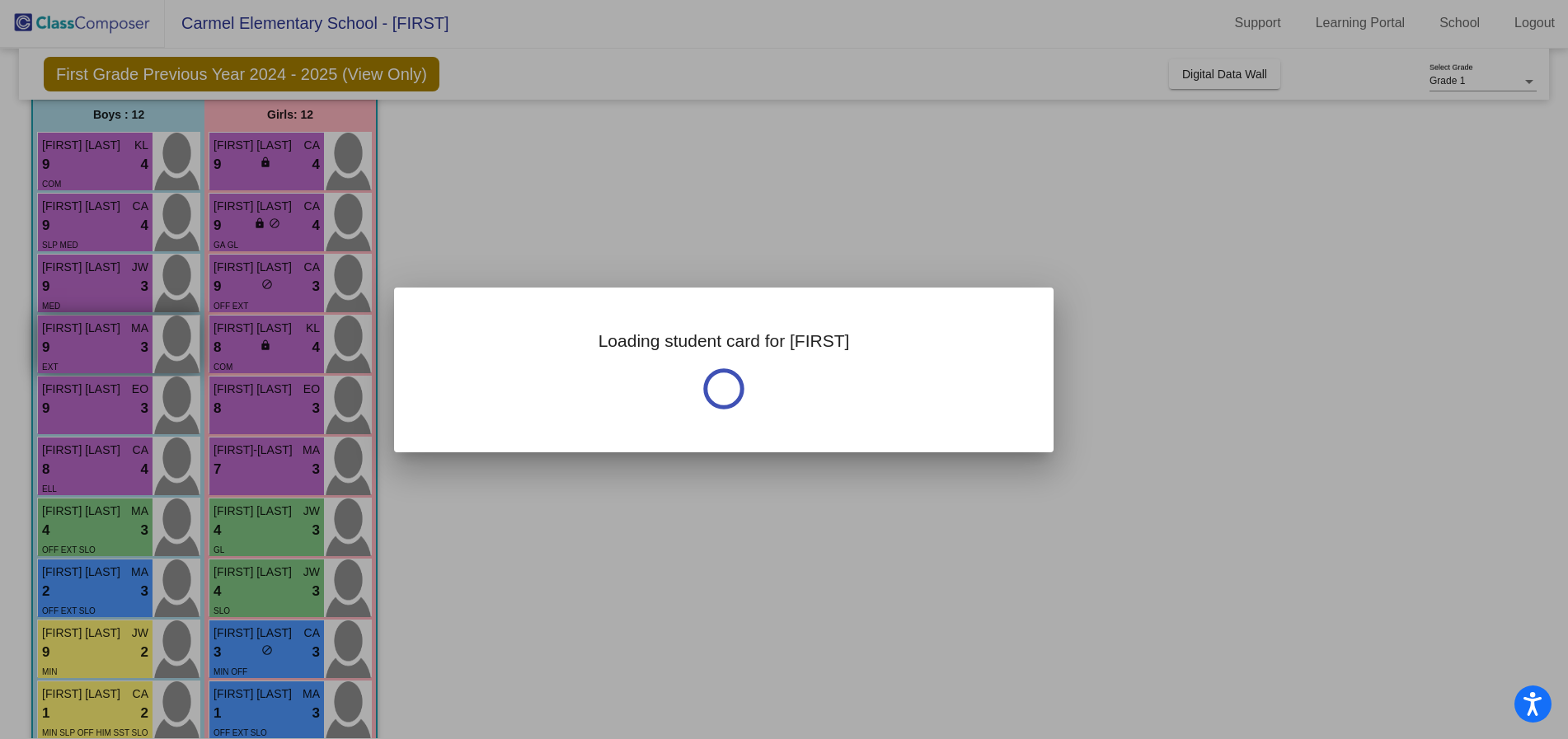 scroll, scrollTop: 0, scrollLeft: 0, axis: both 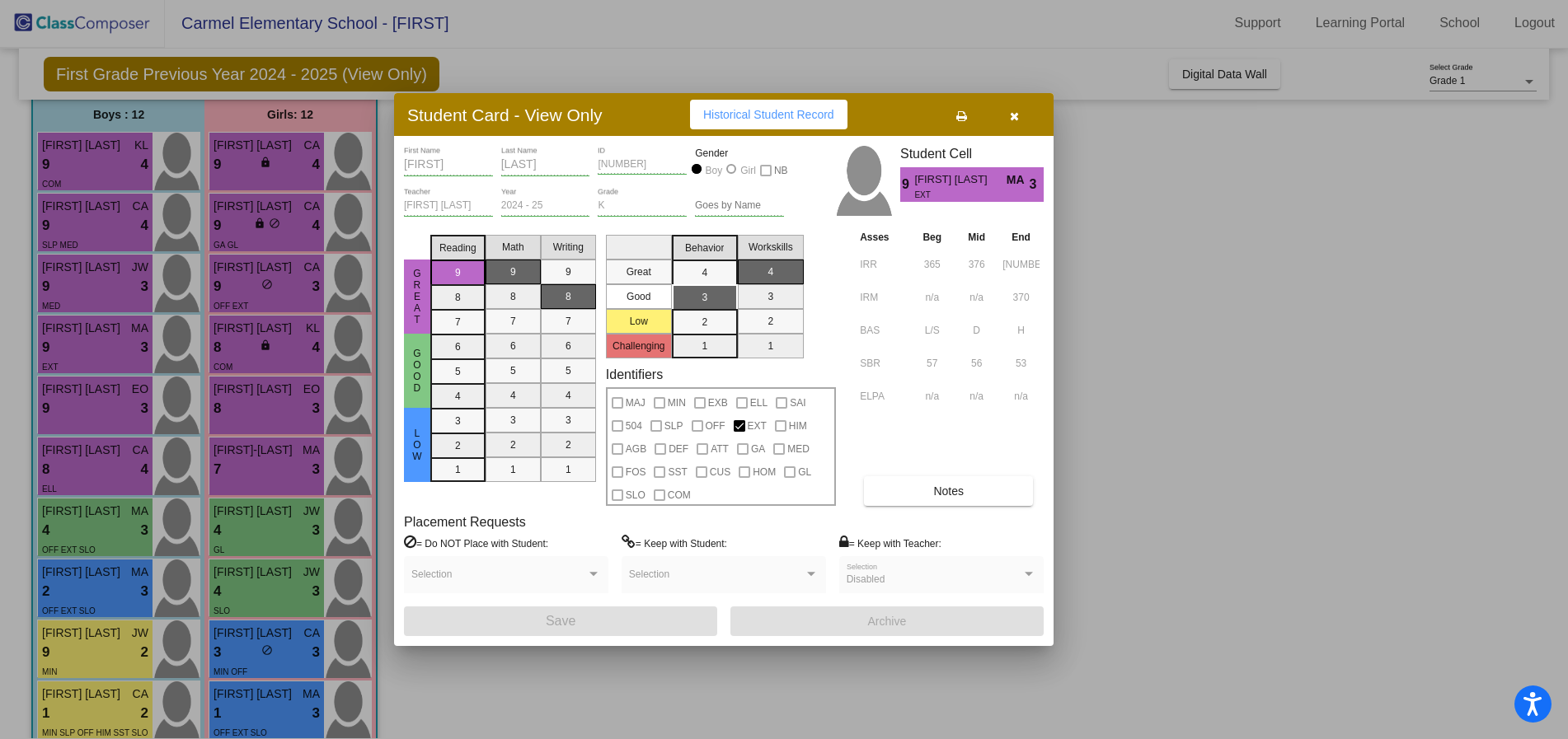 click on "Notes" at bounding box center (948, 491) 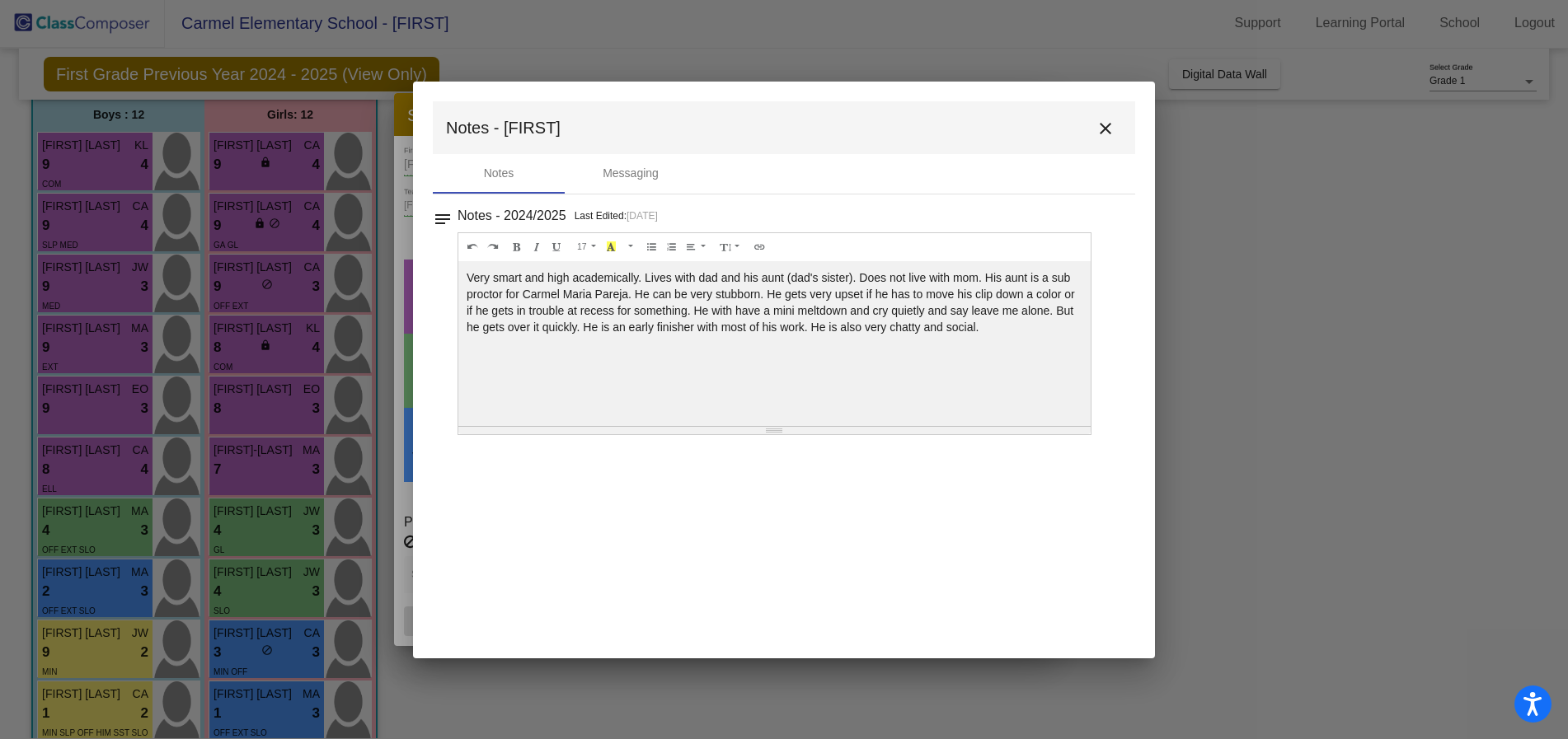 click on "close" at bounding box center [1106, 129] 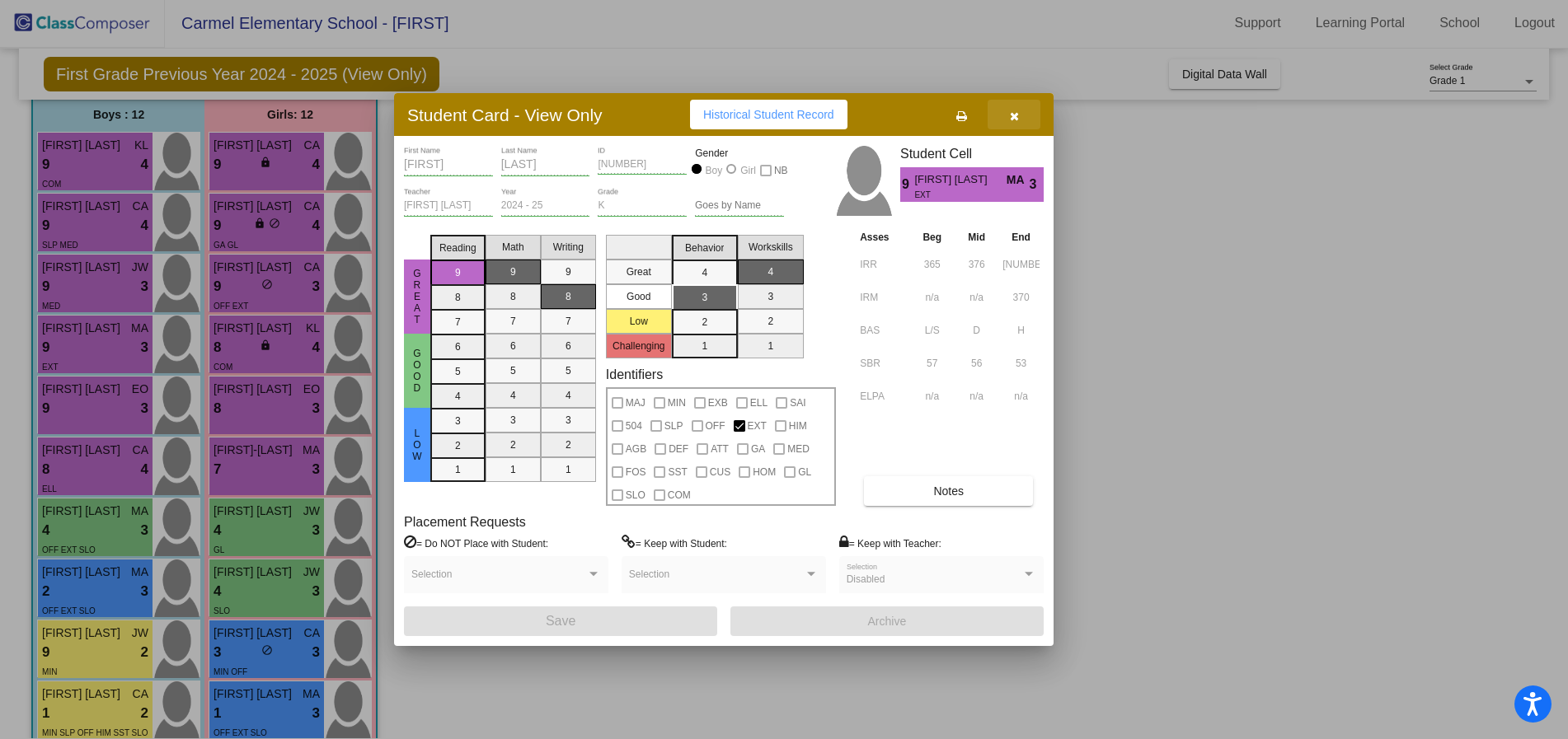 click at bounding box center (1014, 116) 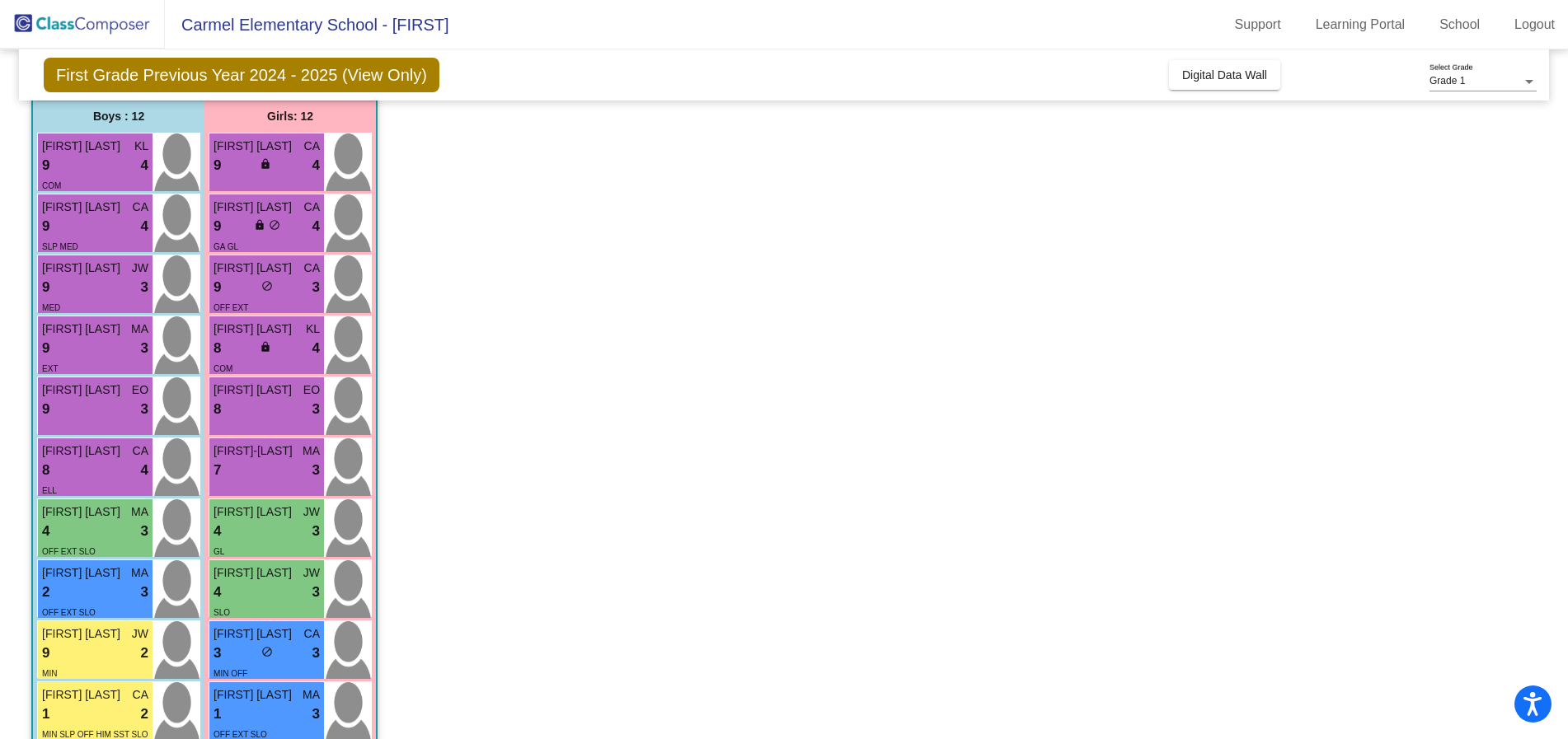 scroll, scrollTop: 1, scrollLeft: 0, axis: vertical 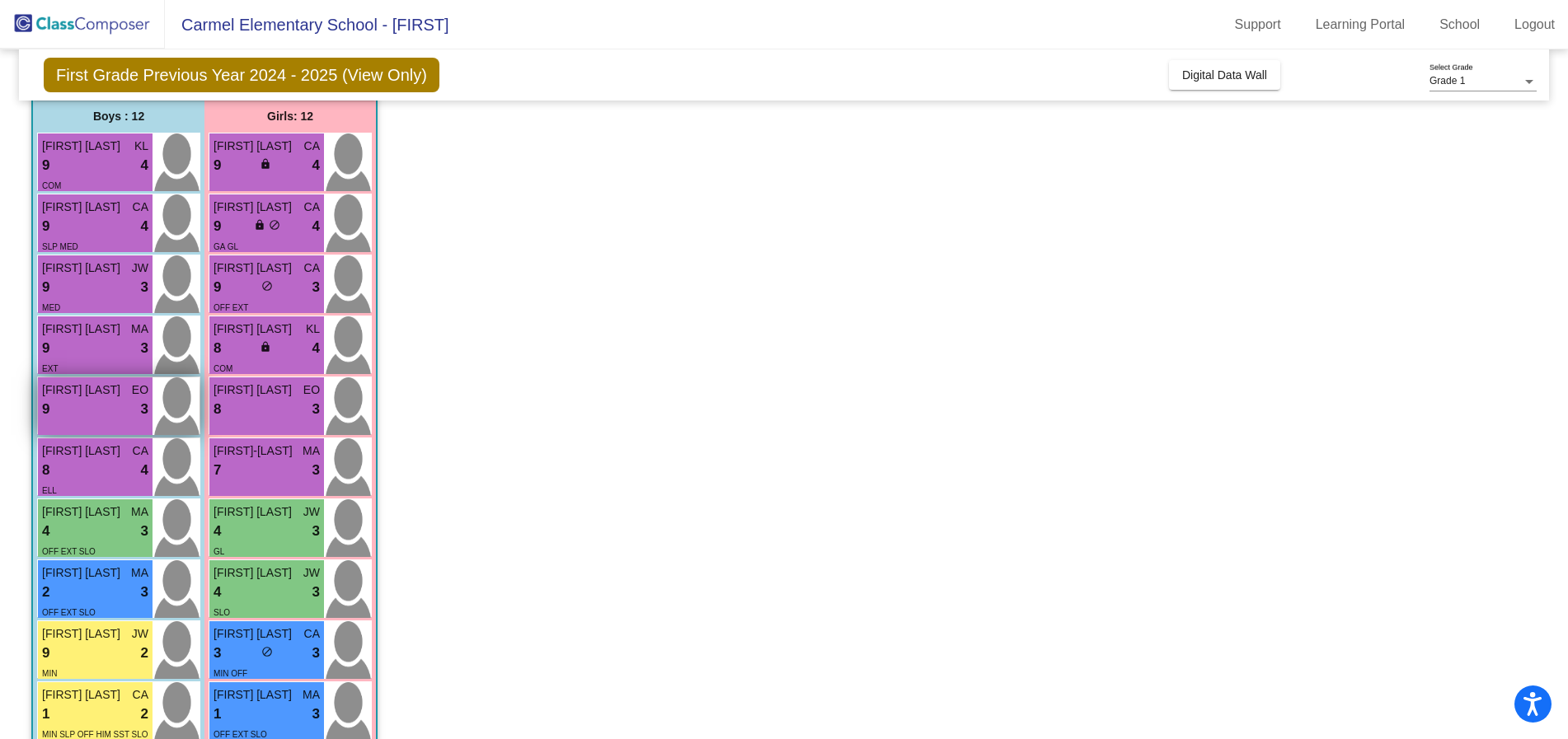 click on "9 lock do_not_disturb_alt 3" at bounding box center [95, 409] 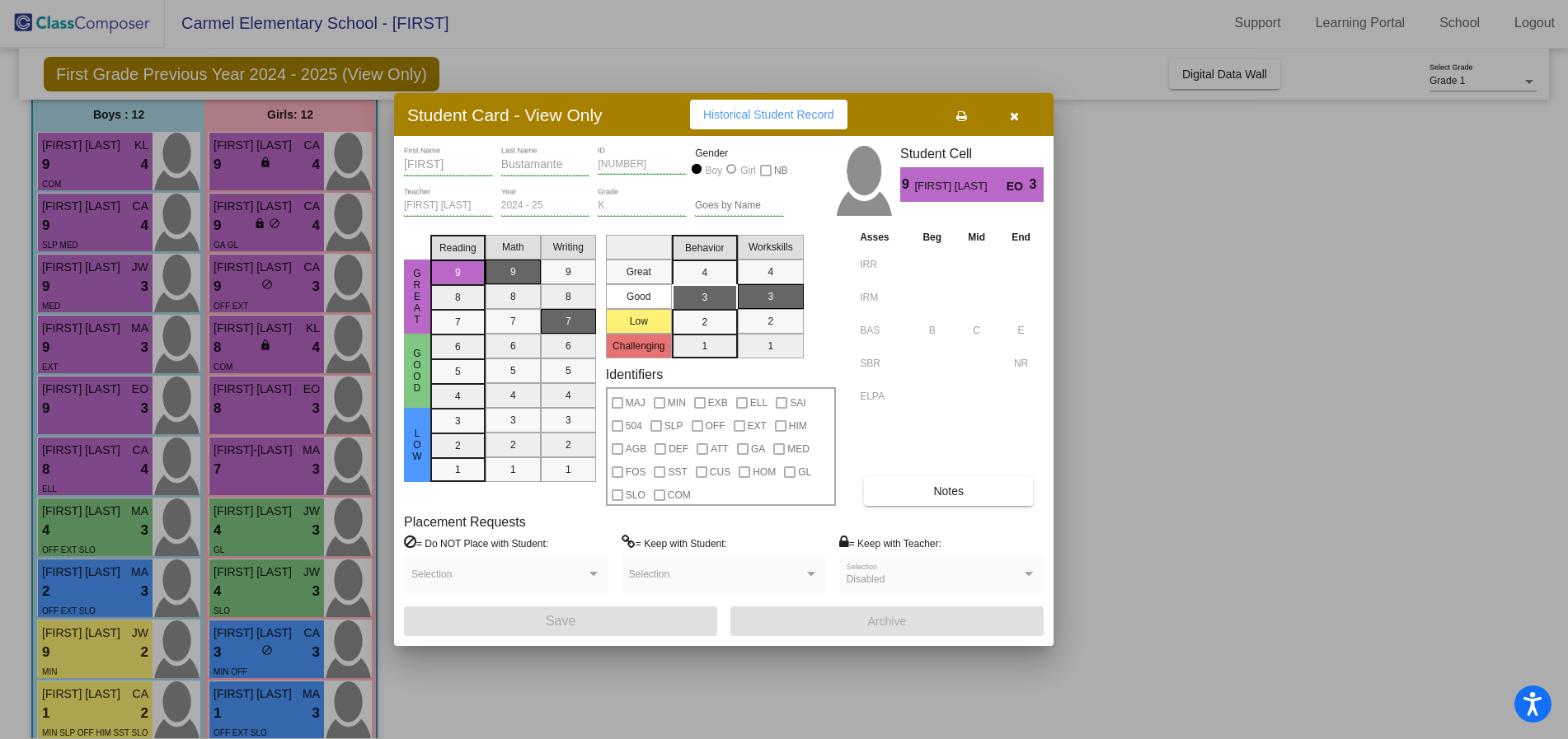 click on "Notes" at bounding box center [948, 491] 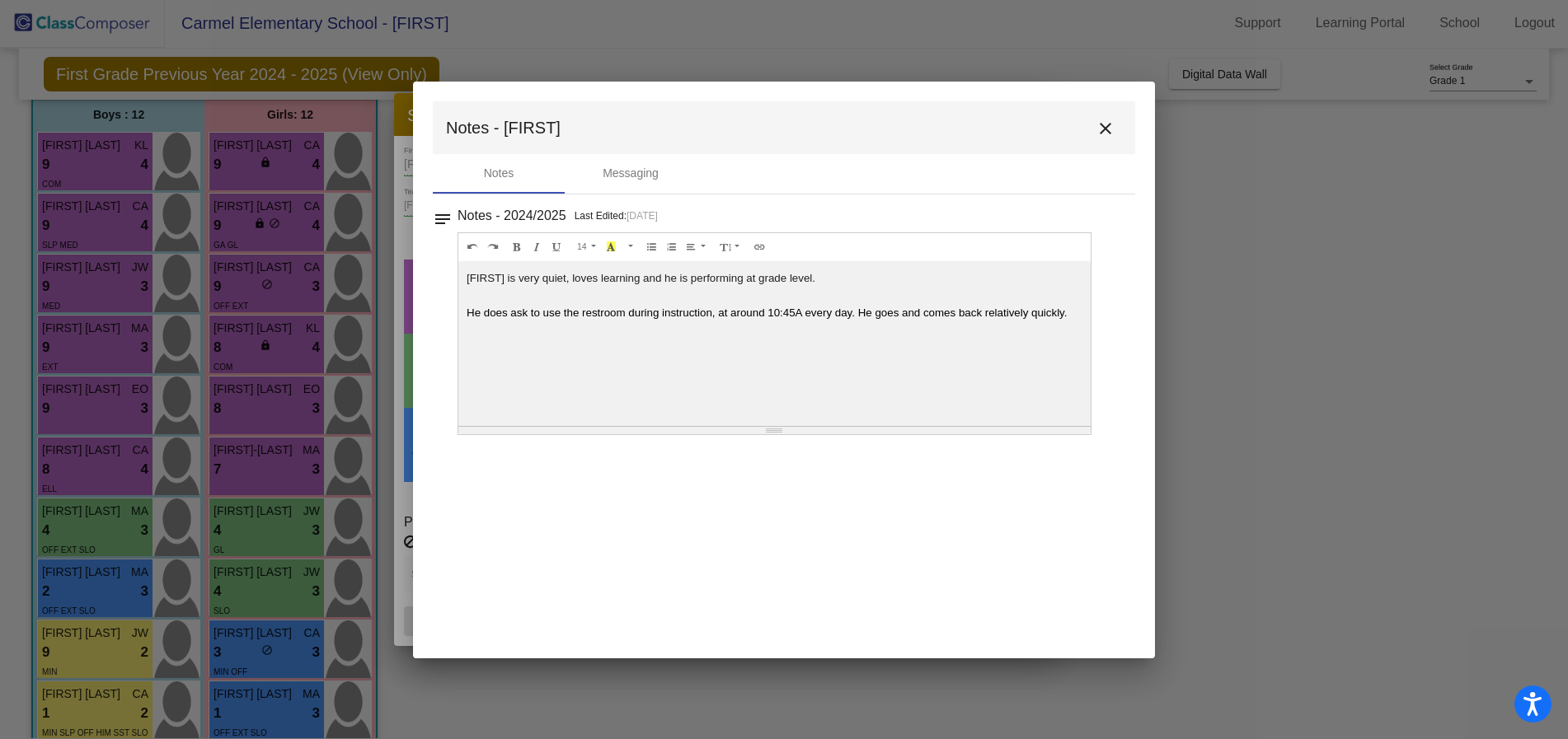 click on "close" at bounding box center (1106, 129) 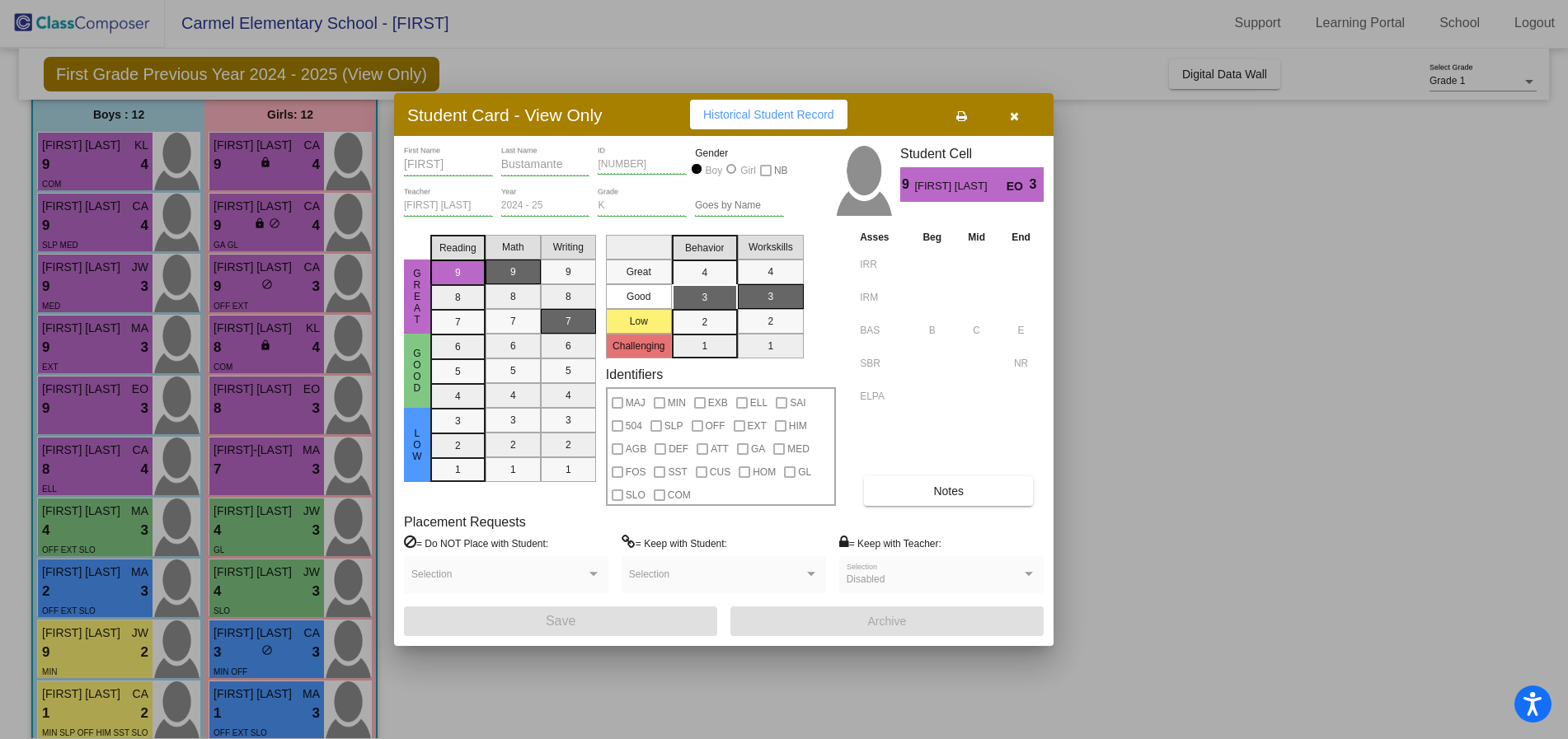 click at bounding box center (1014, 116) 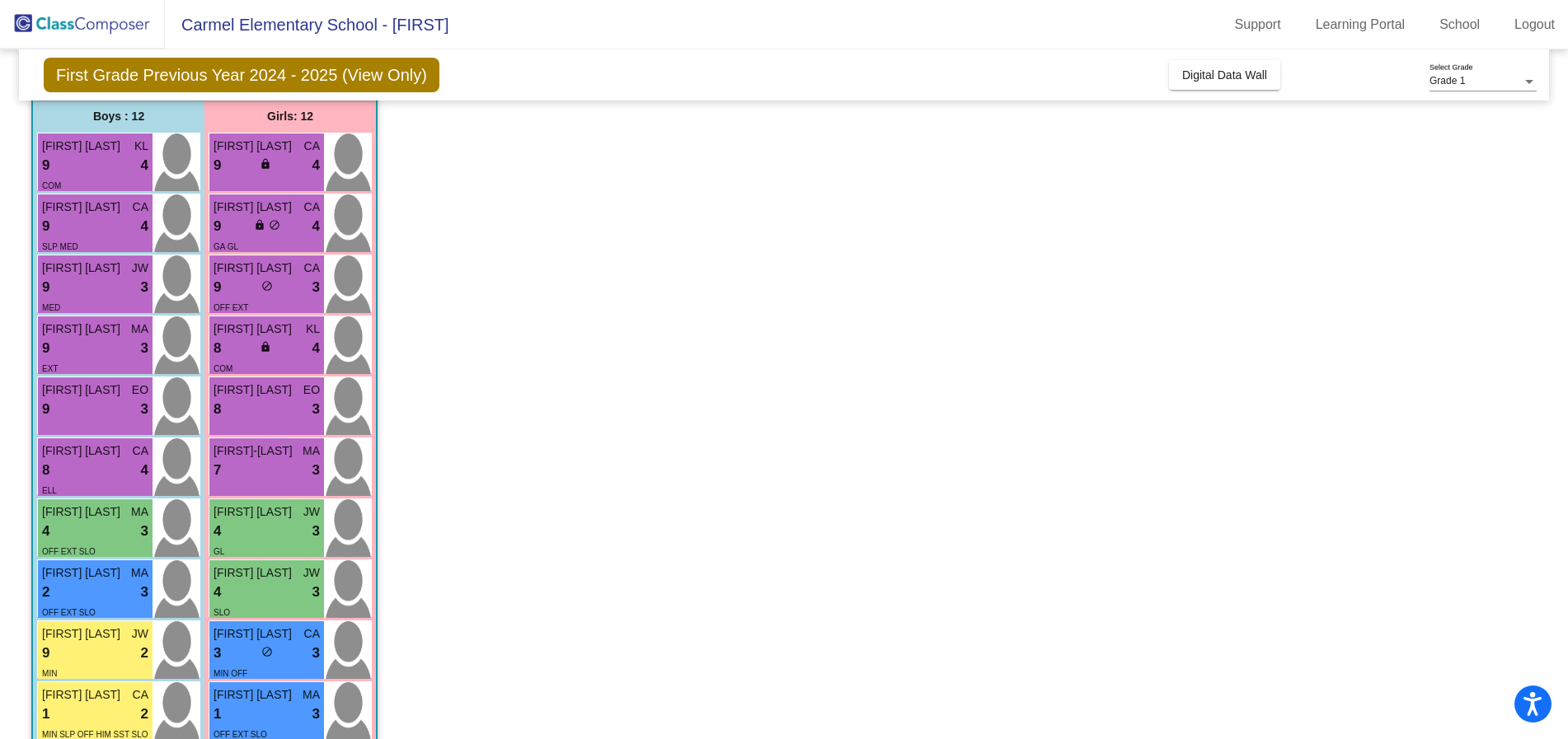 scroll, scrollTop: 1, scrollLeft: 0, axis: vertical 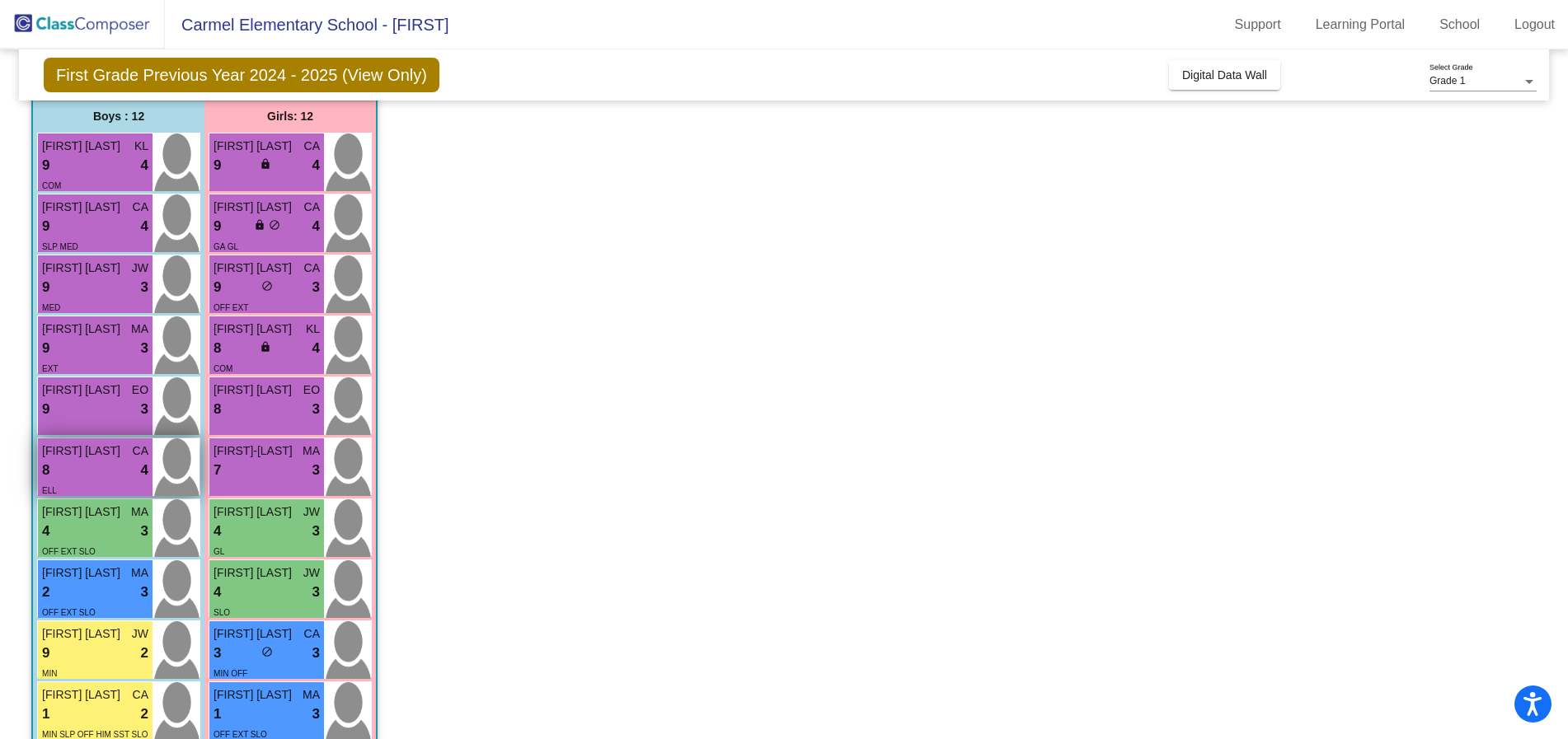 click on "8 lock do_not_disturb_alt 4" at bounding box center (95, 470) 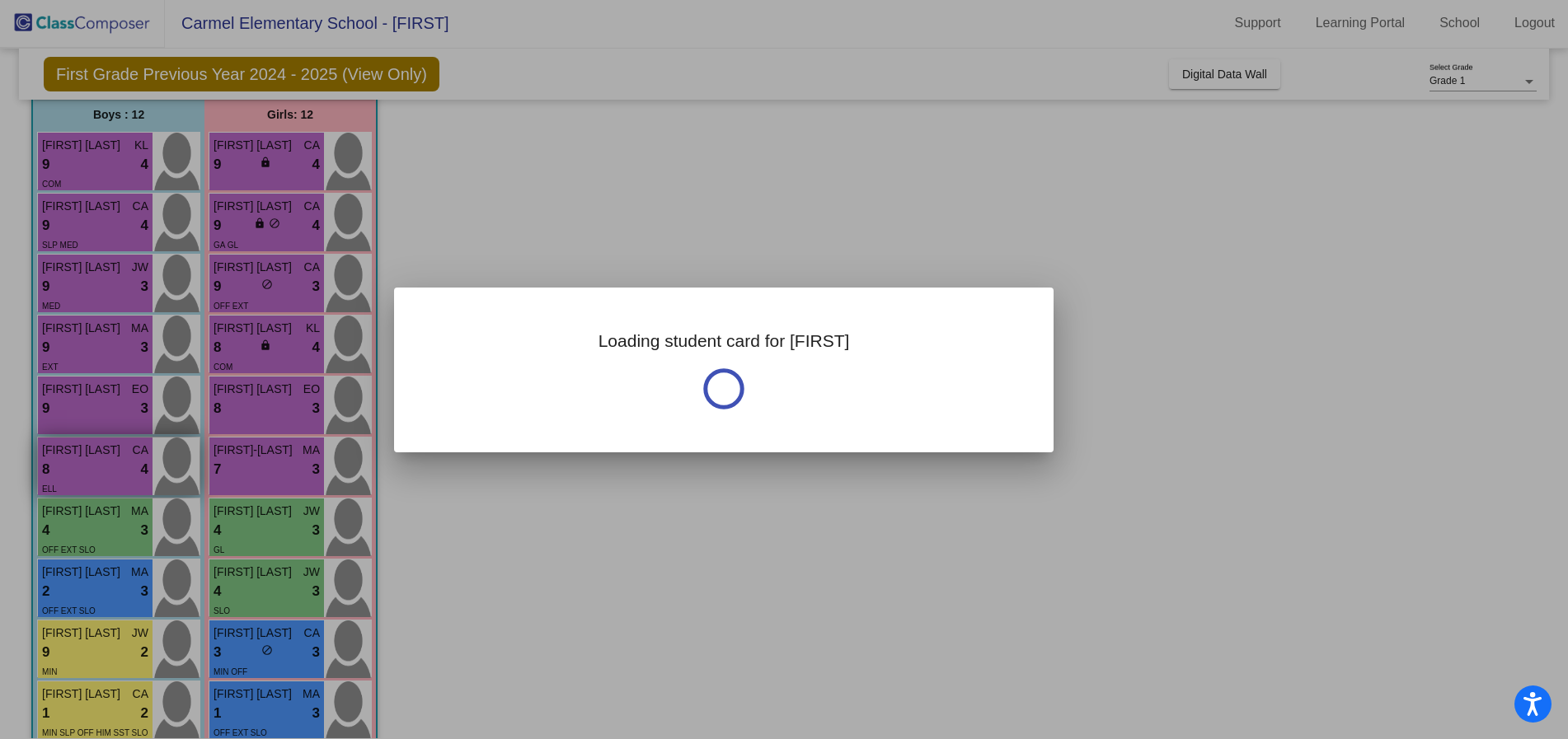 scroll, scrollTop: 0, scrollLeft: 0, axis: both 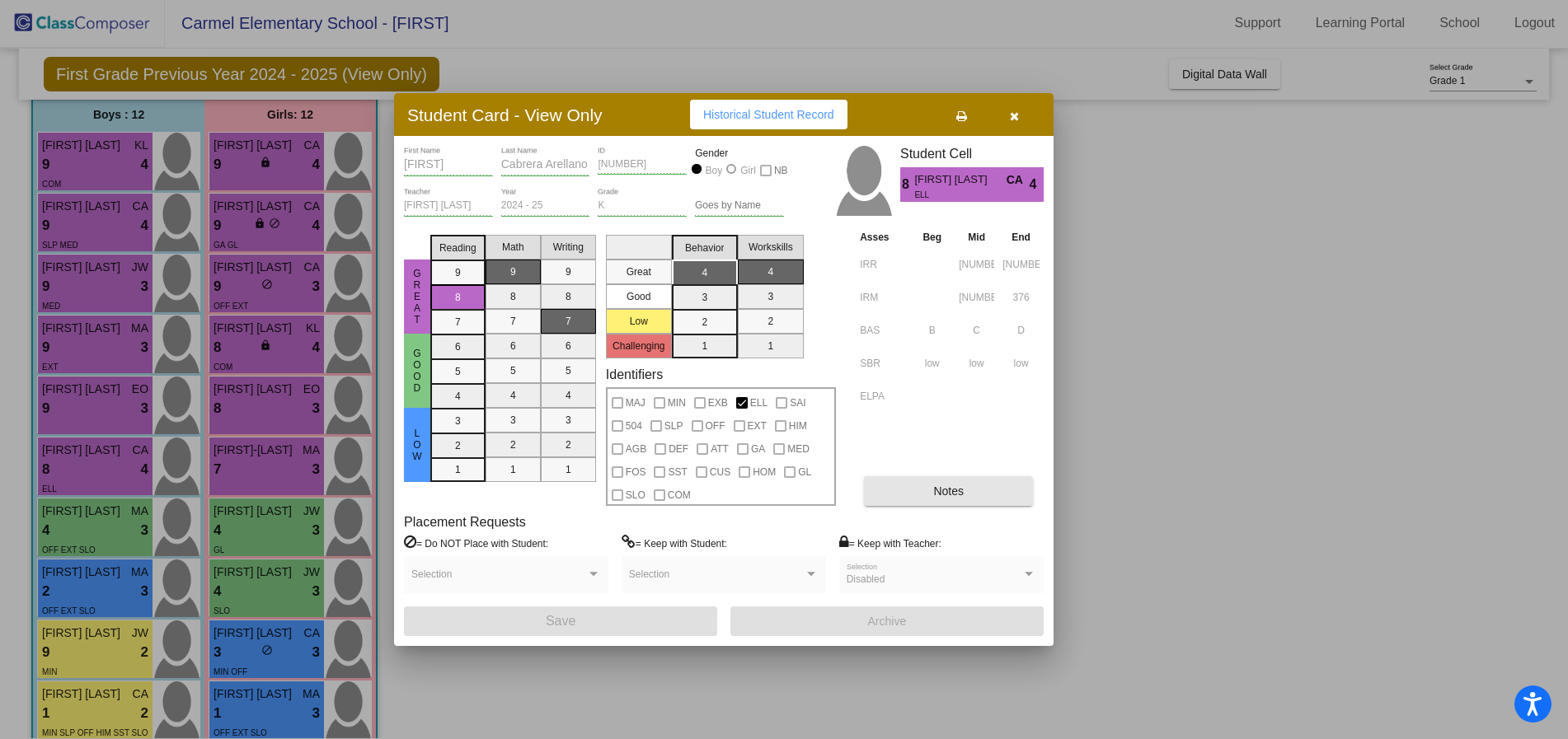 click on "Notes" at bounding box center (948, 491) 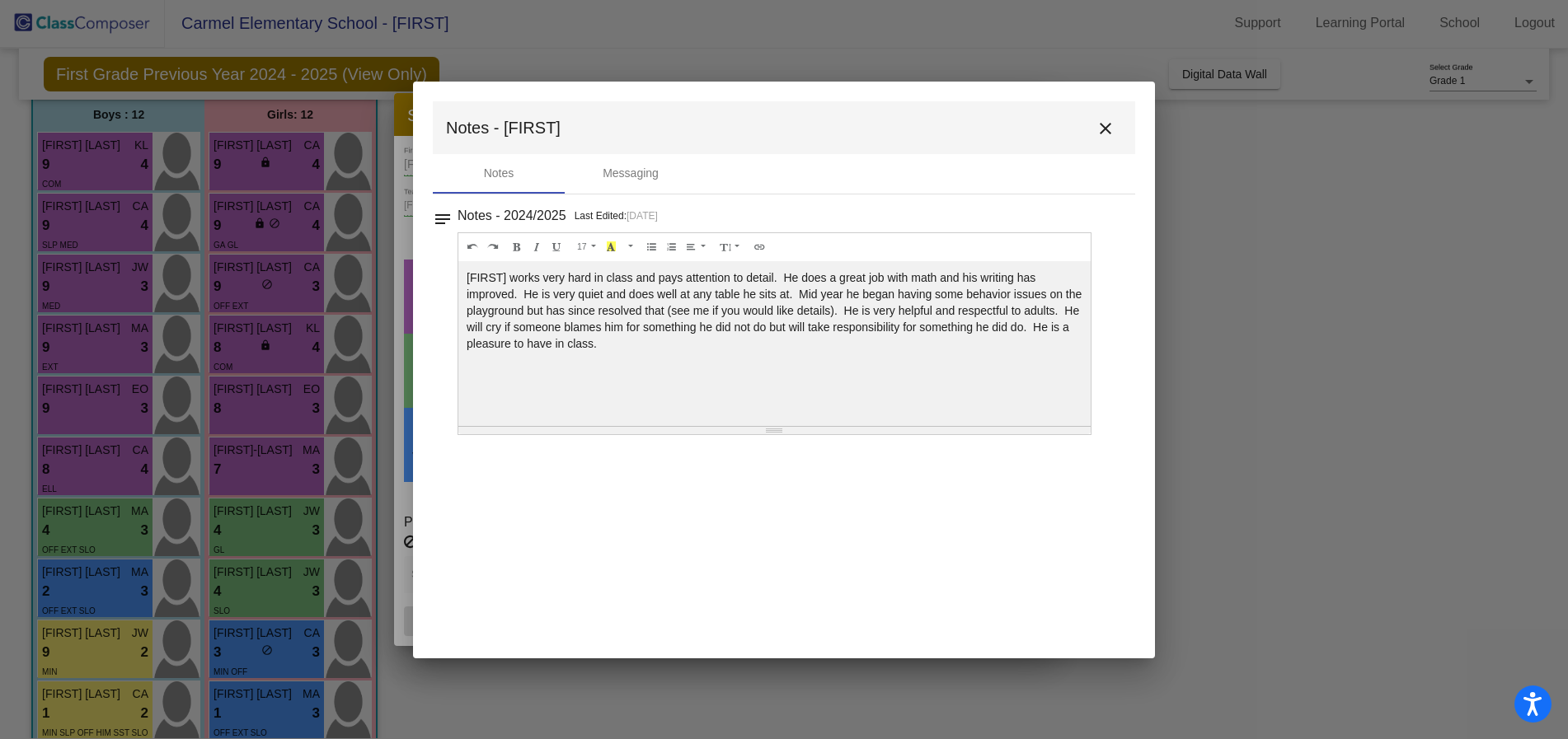 click on "close" at bounding box center [1106, 129] 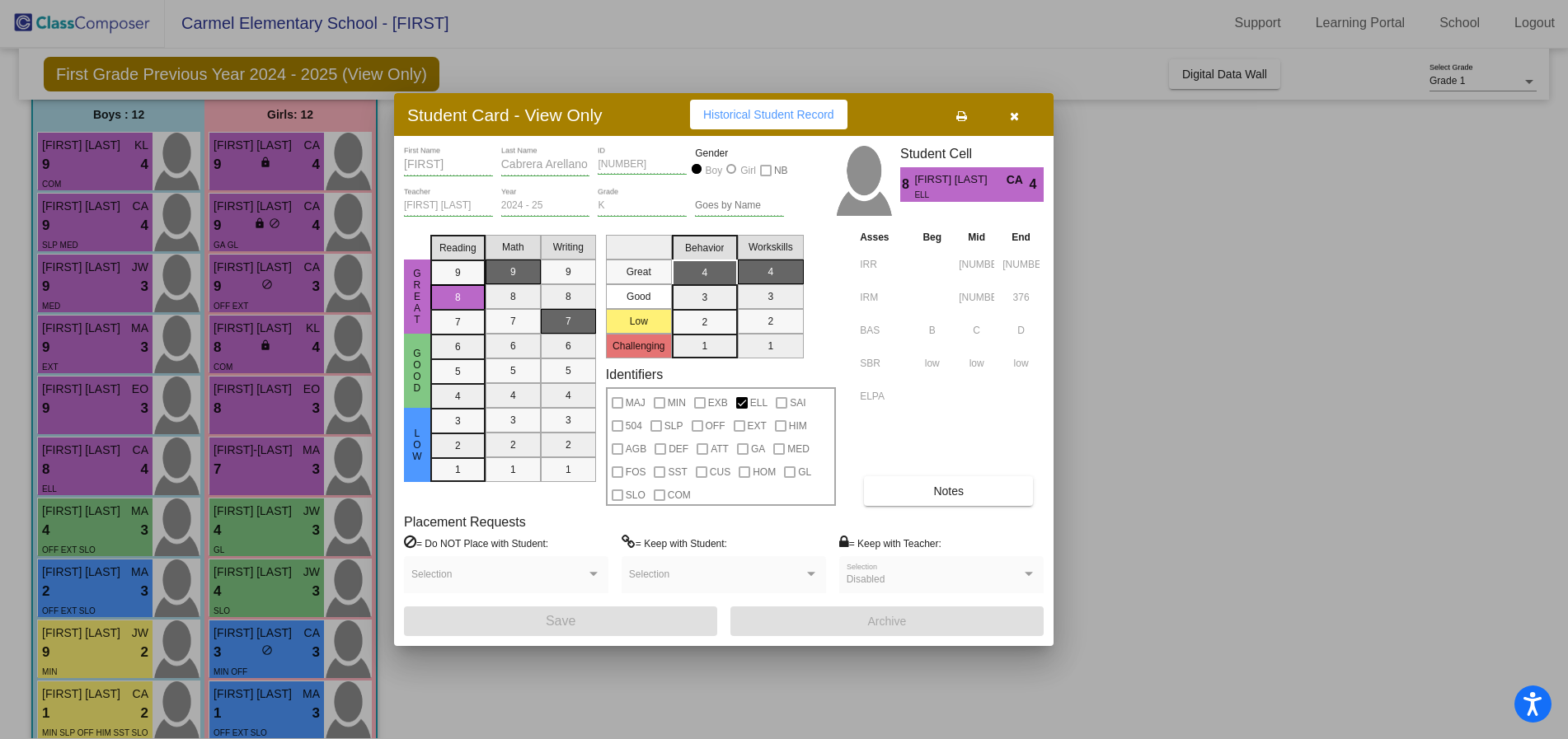 click at bounding box center (784, 369) 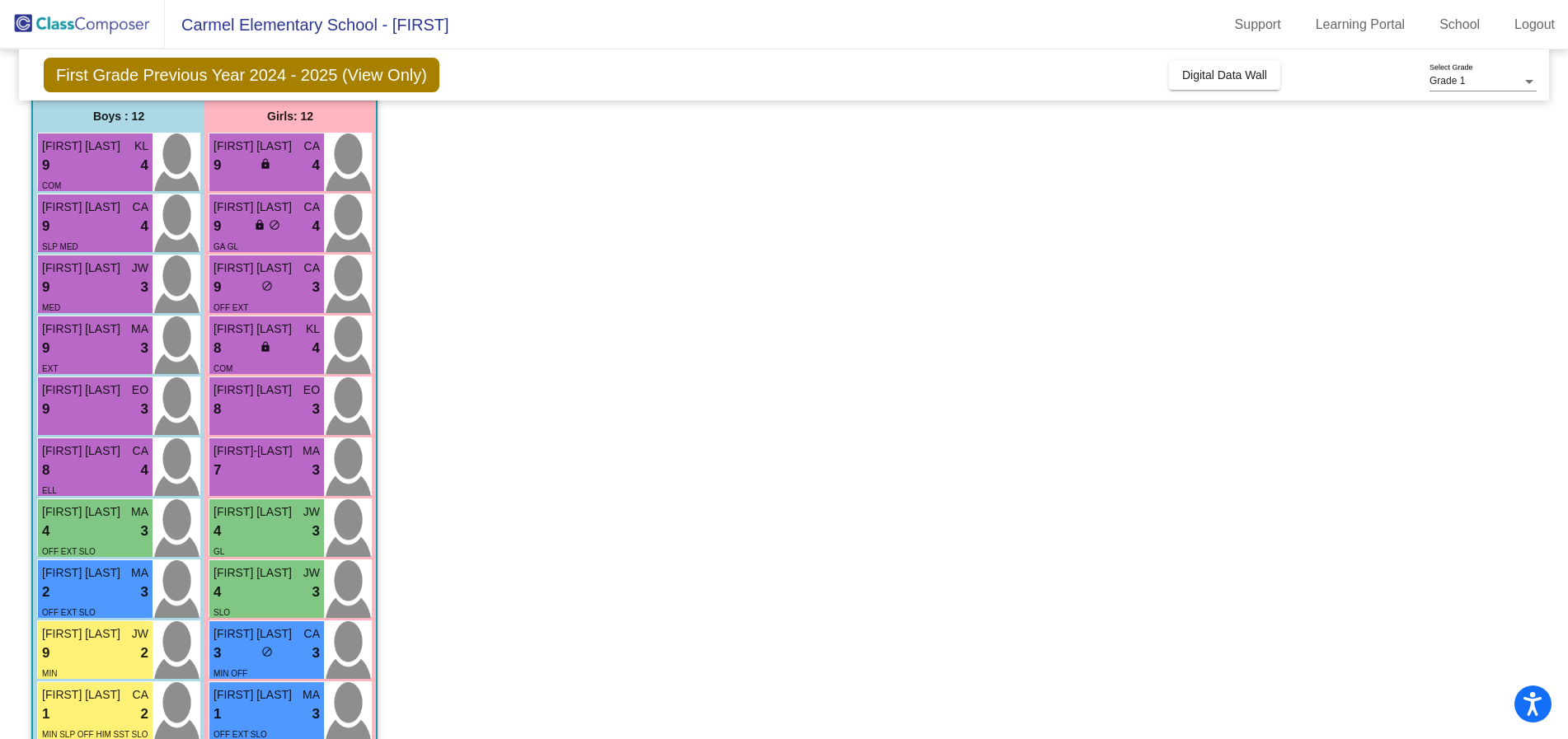 scroll, scrollTop: 1, scrollLeft: 0, axis: vertical 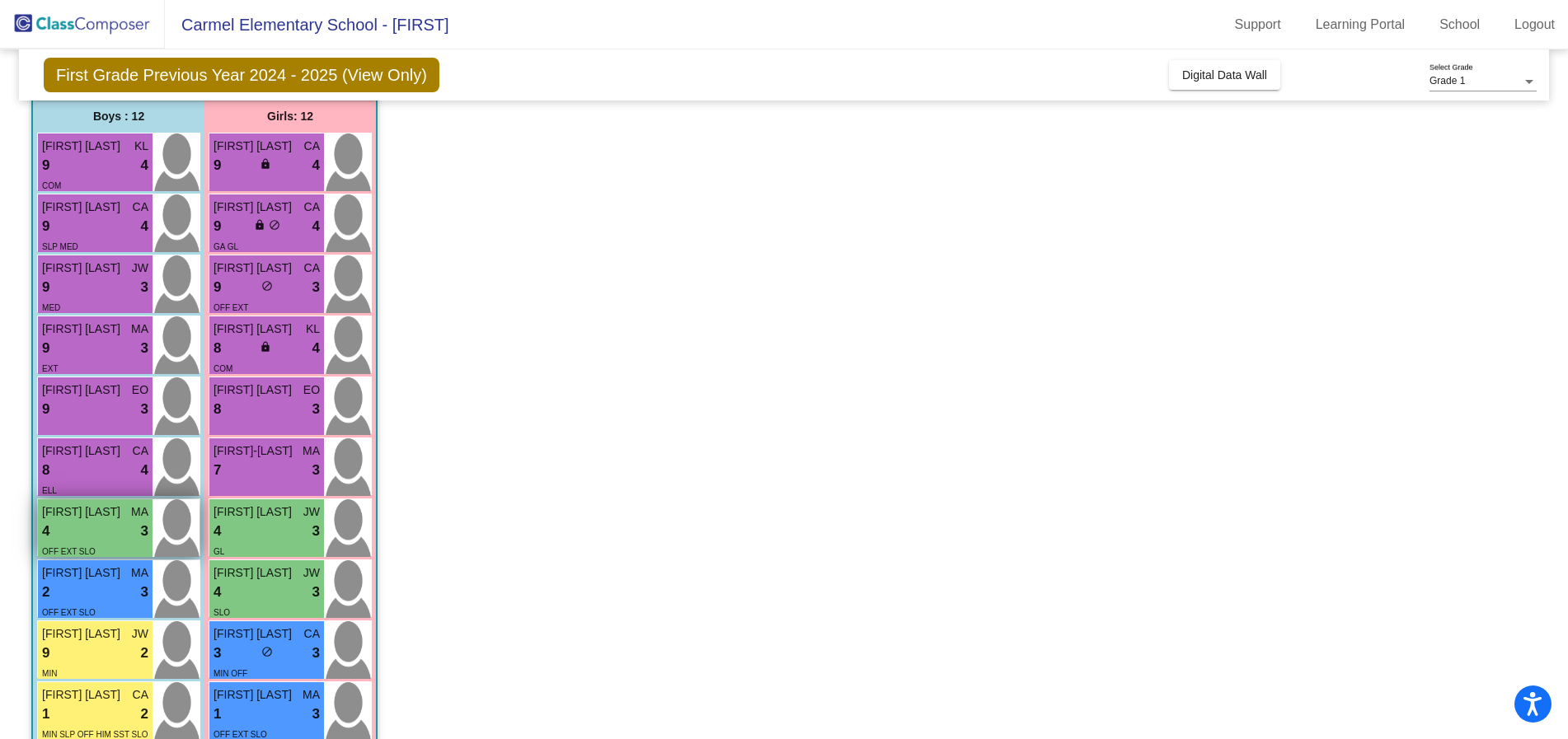 click on "Ritchie Jaimes" at bounding box center [83, 512] 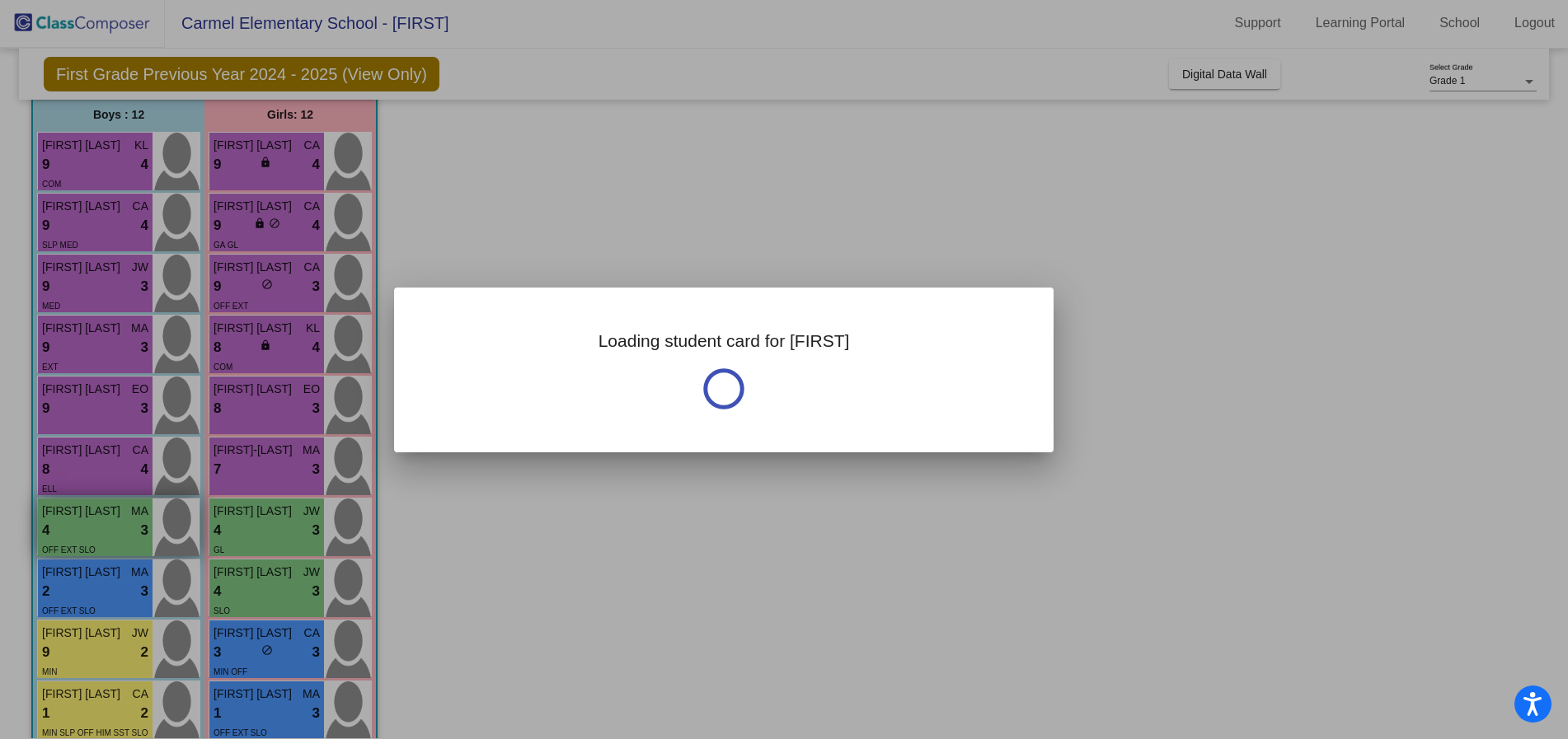 scroll, scrollTop: 0, scrollLeft: 0, axis: both 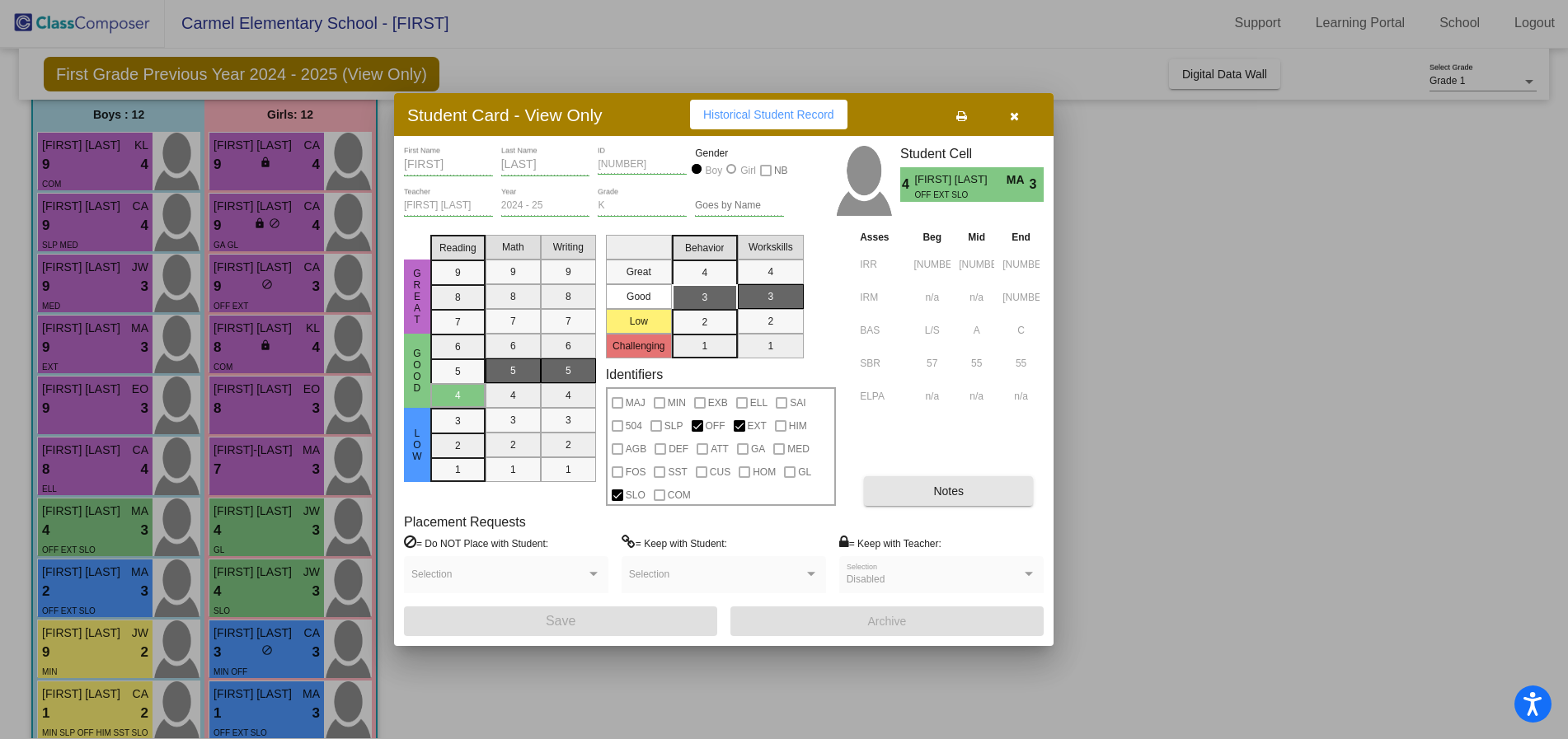 click on "Notes" at bounding box center [948, 491] 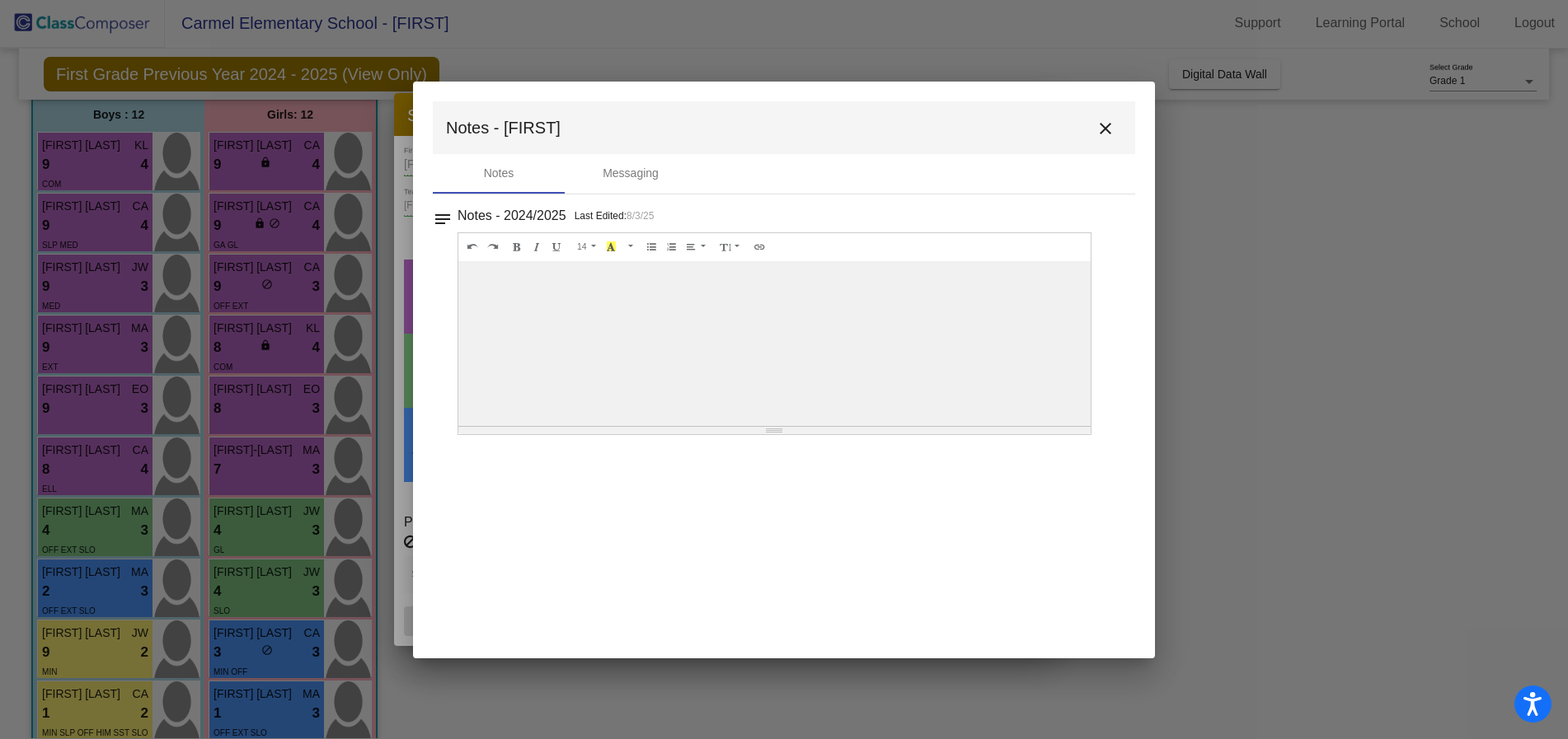click on "close" at bounding box center [1106, 129] 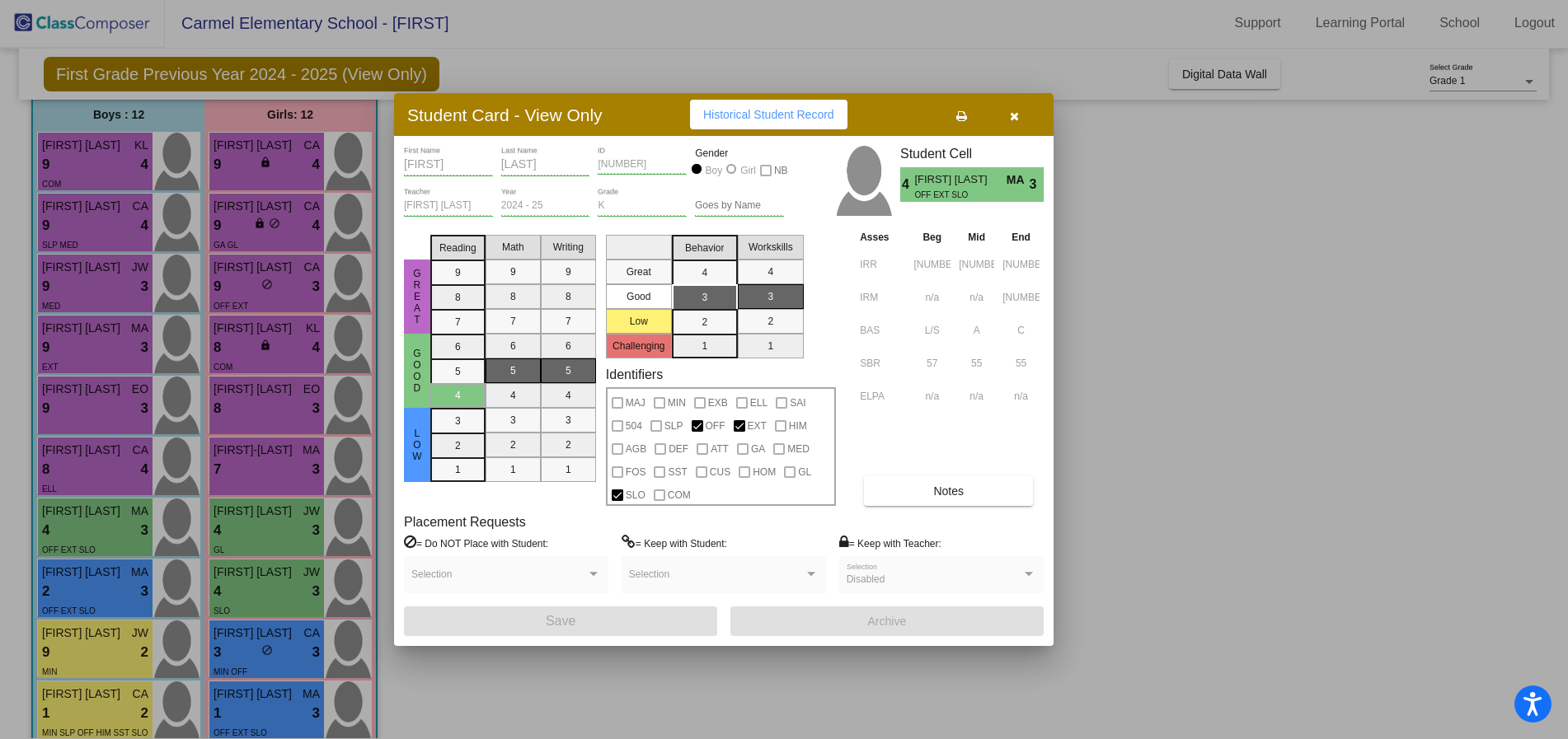 click at bounding box center (784, 369) 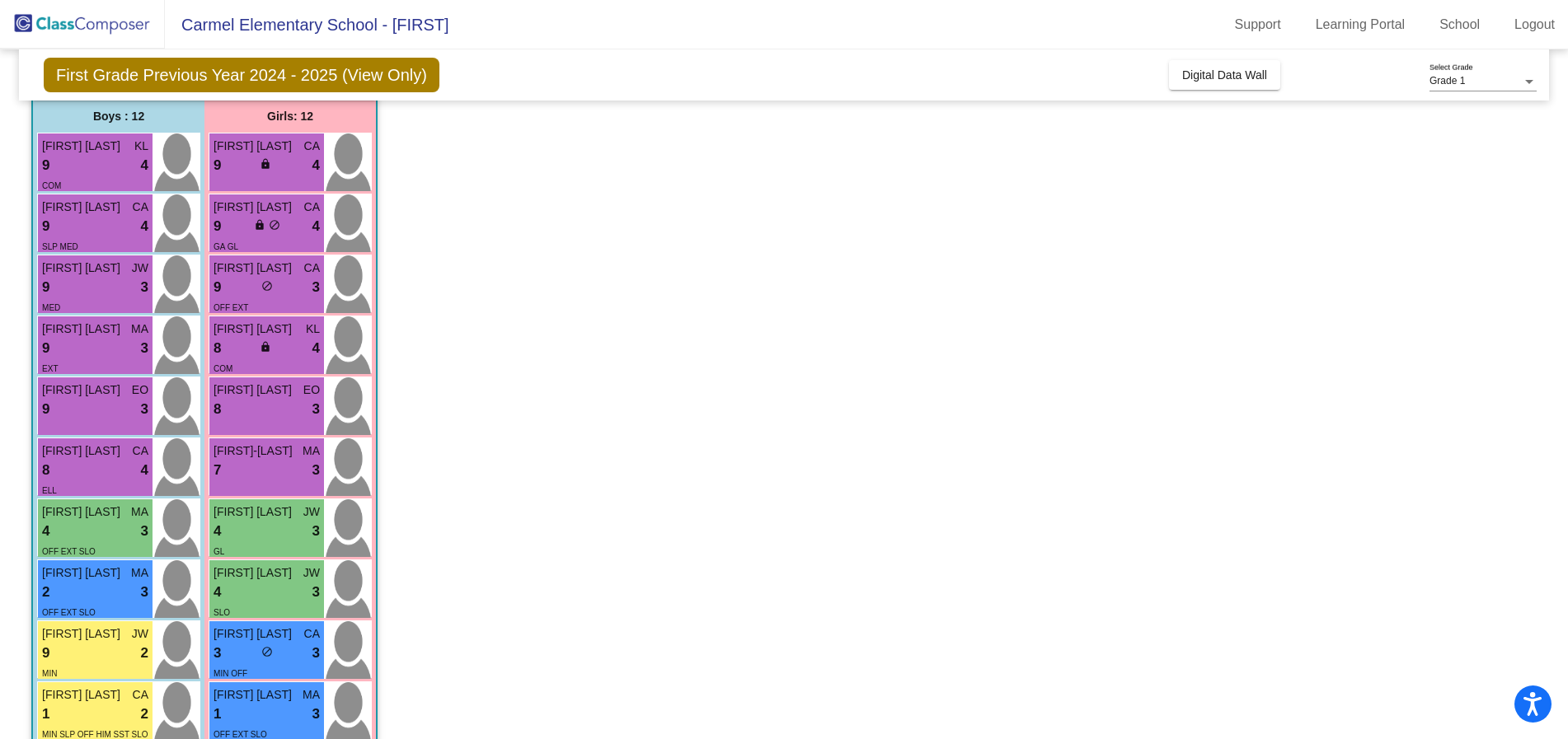 scroll, scrollTop: 1, scrollLeft: 0, axis: vertical 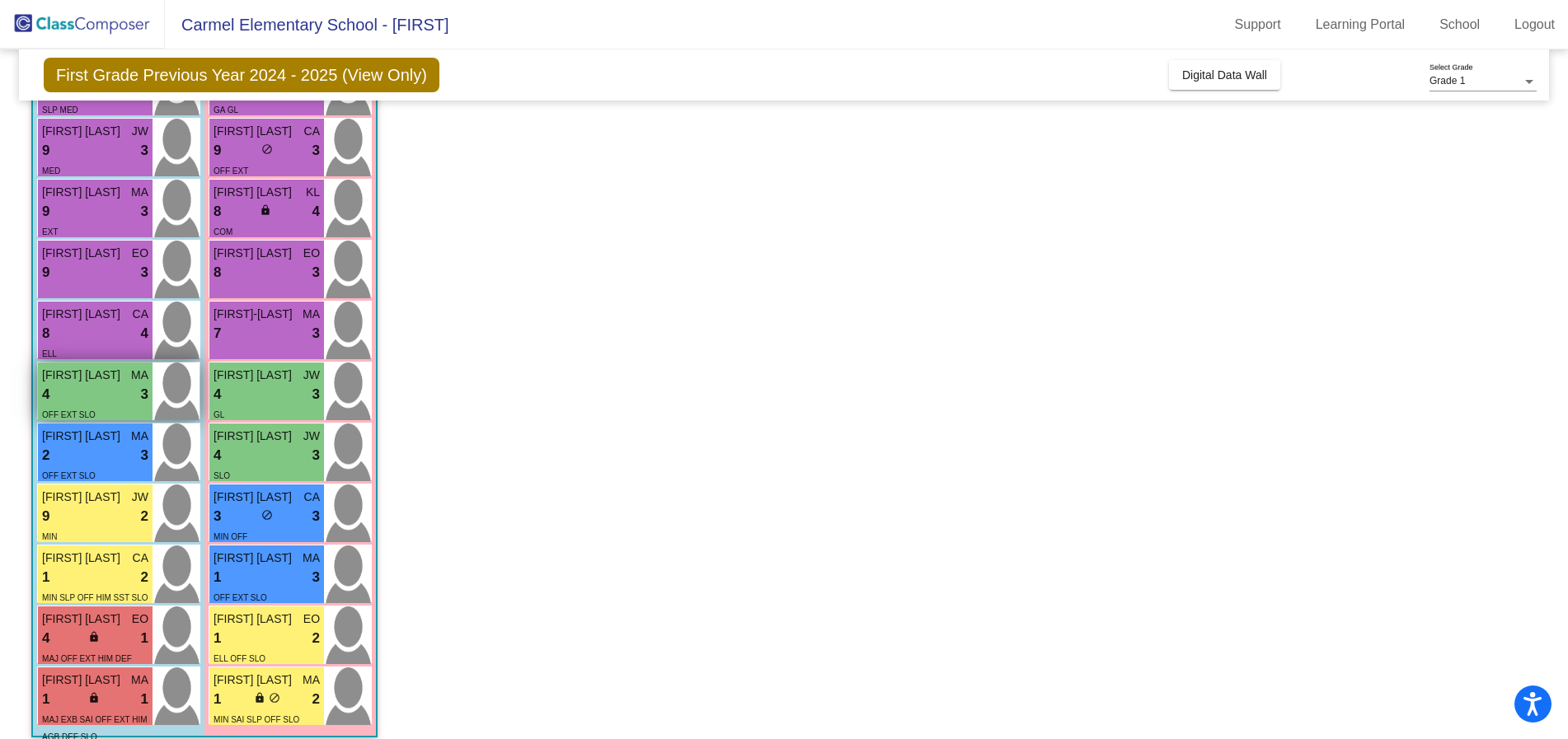 click on "4 lock do_not_disturb_alt 3" at bounding box center [95, 395] 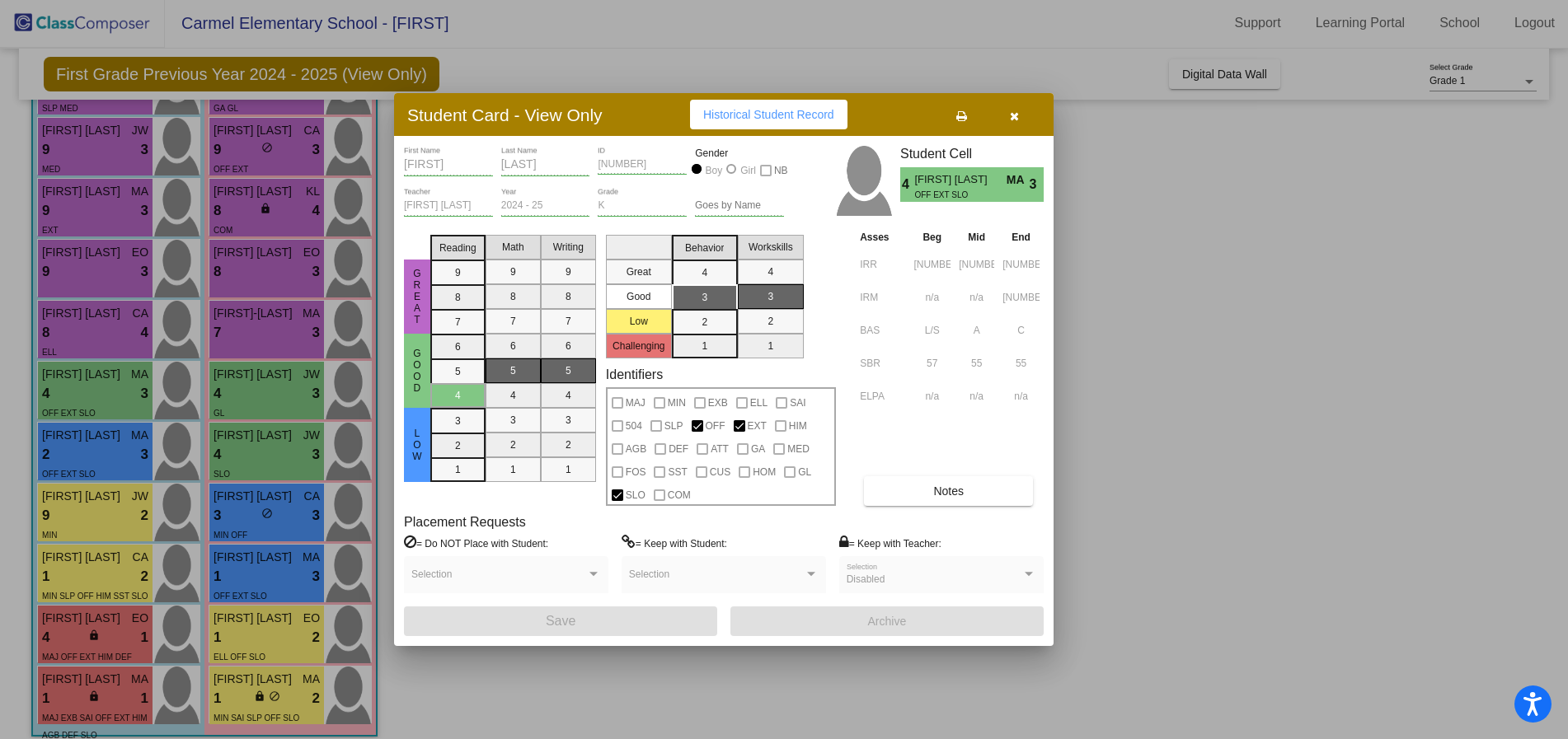 click on "Notes" at bounding box center [948, 491] 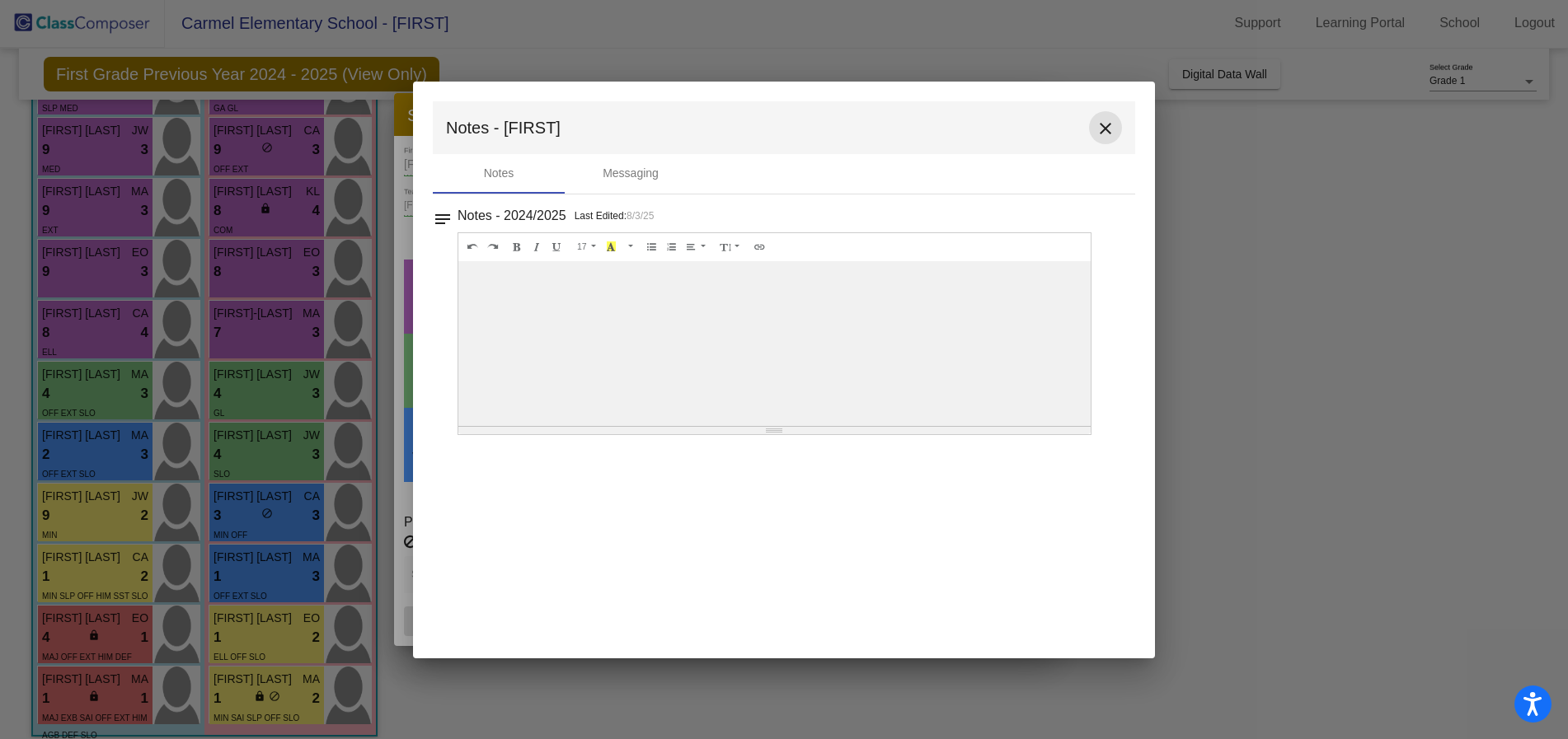 click on "close" at bounding box center [1106, 129] 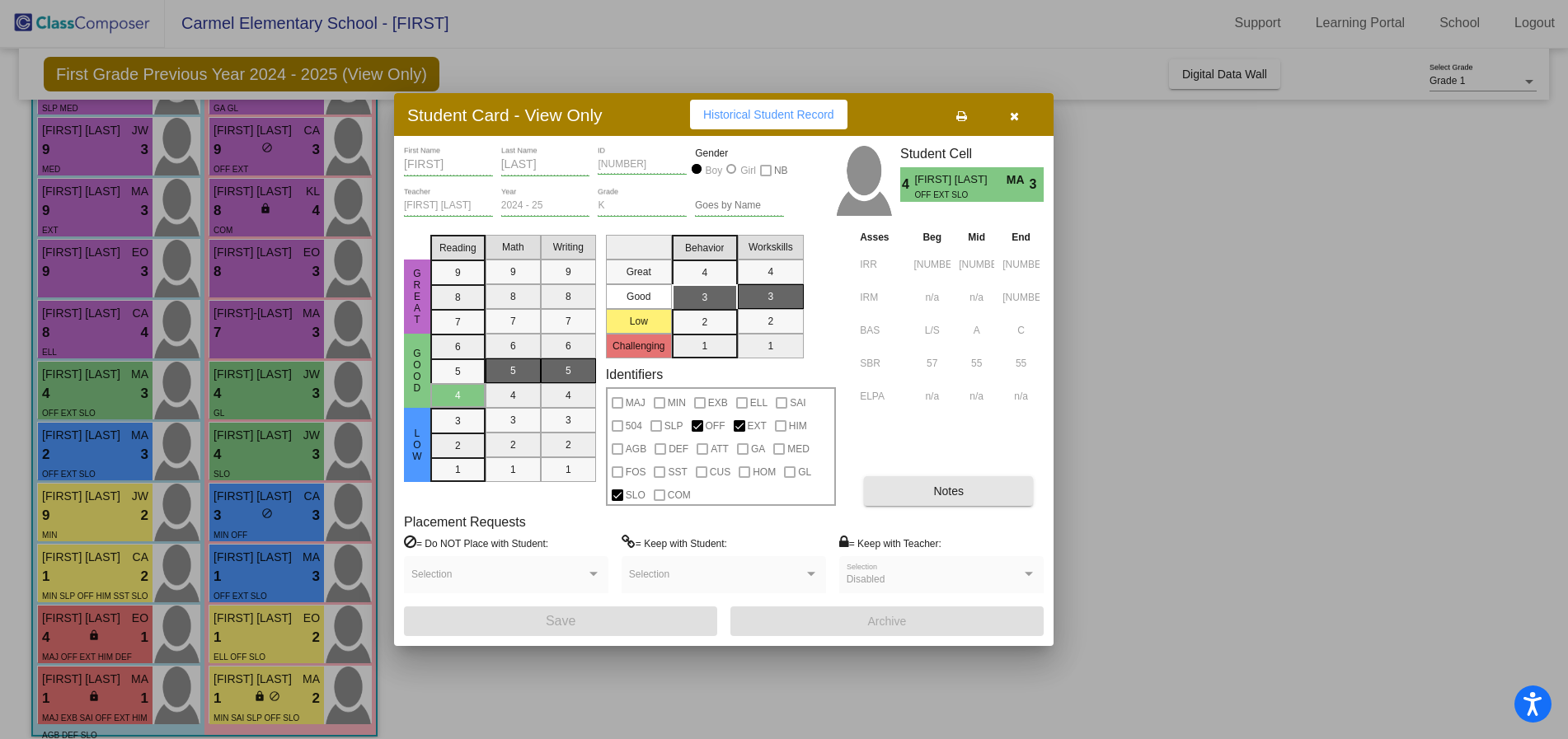 click on "Notes" at bounding box center (948, 491) 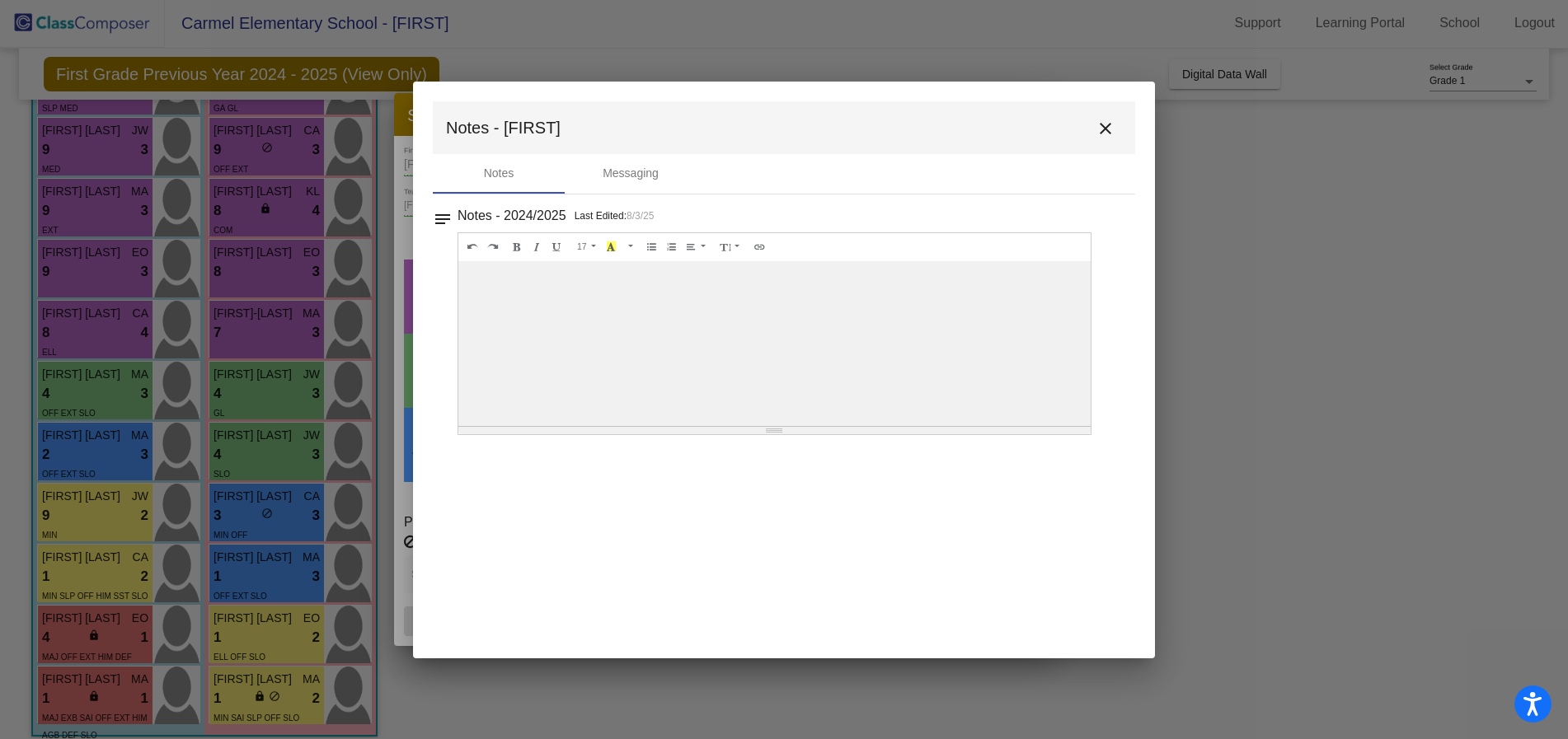click on "close" at bounding box center (1106, 129) 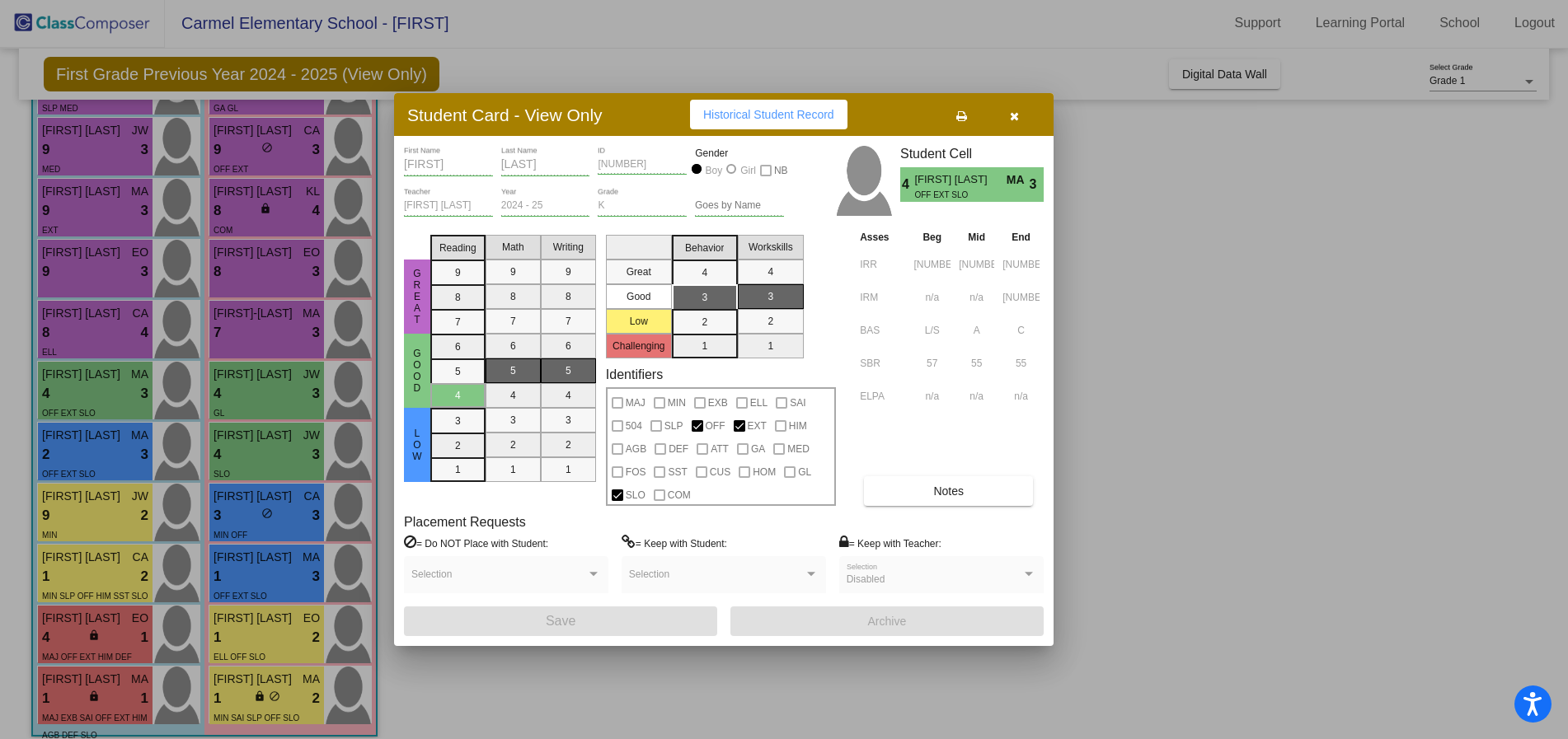 click at bounding box center (784, 369) 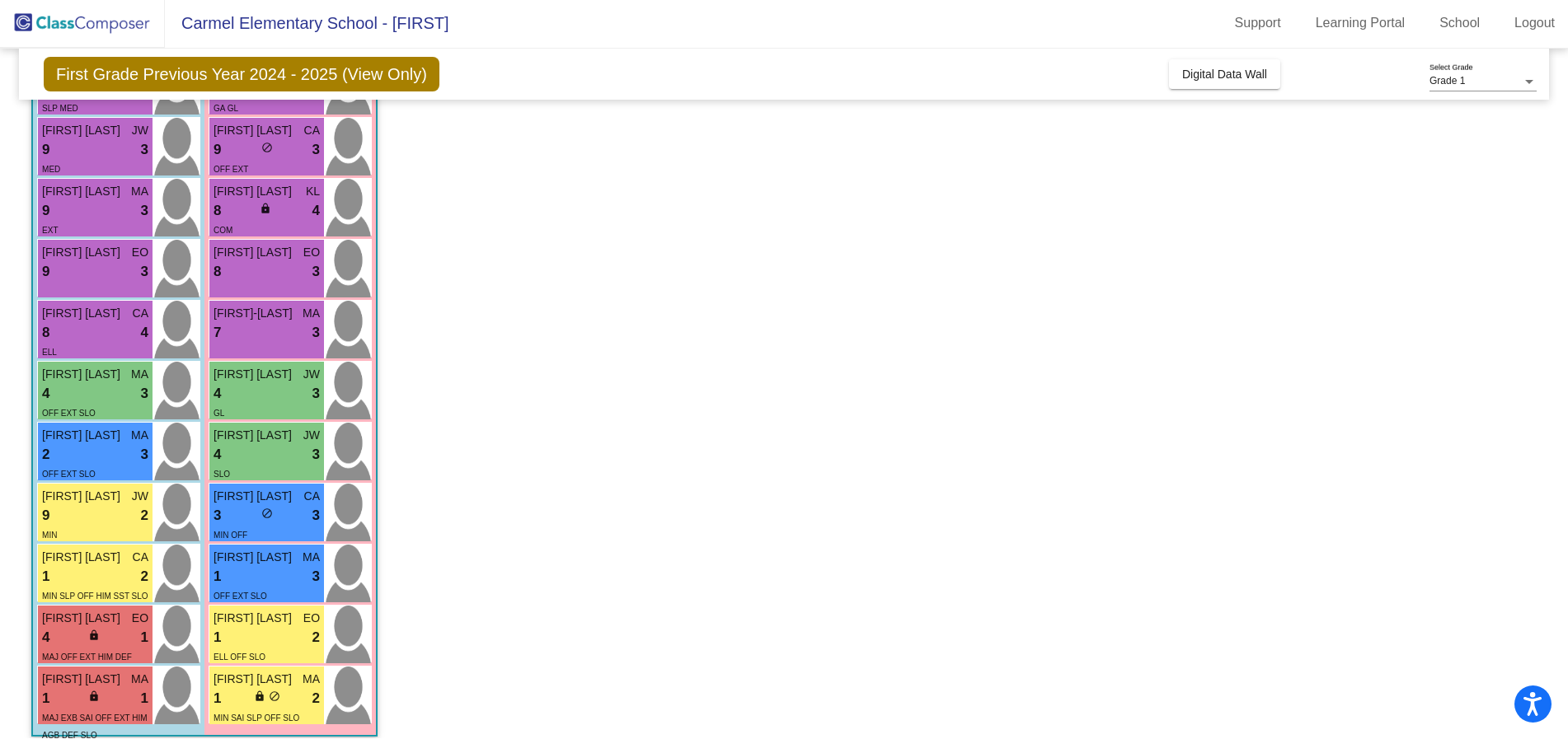 scroll, scrollTop: 1, scrollLeft: 0, axis: vertical 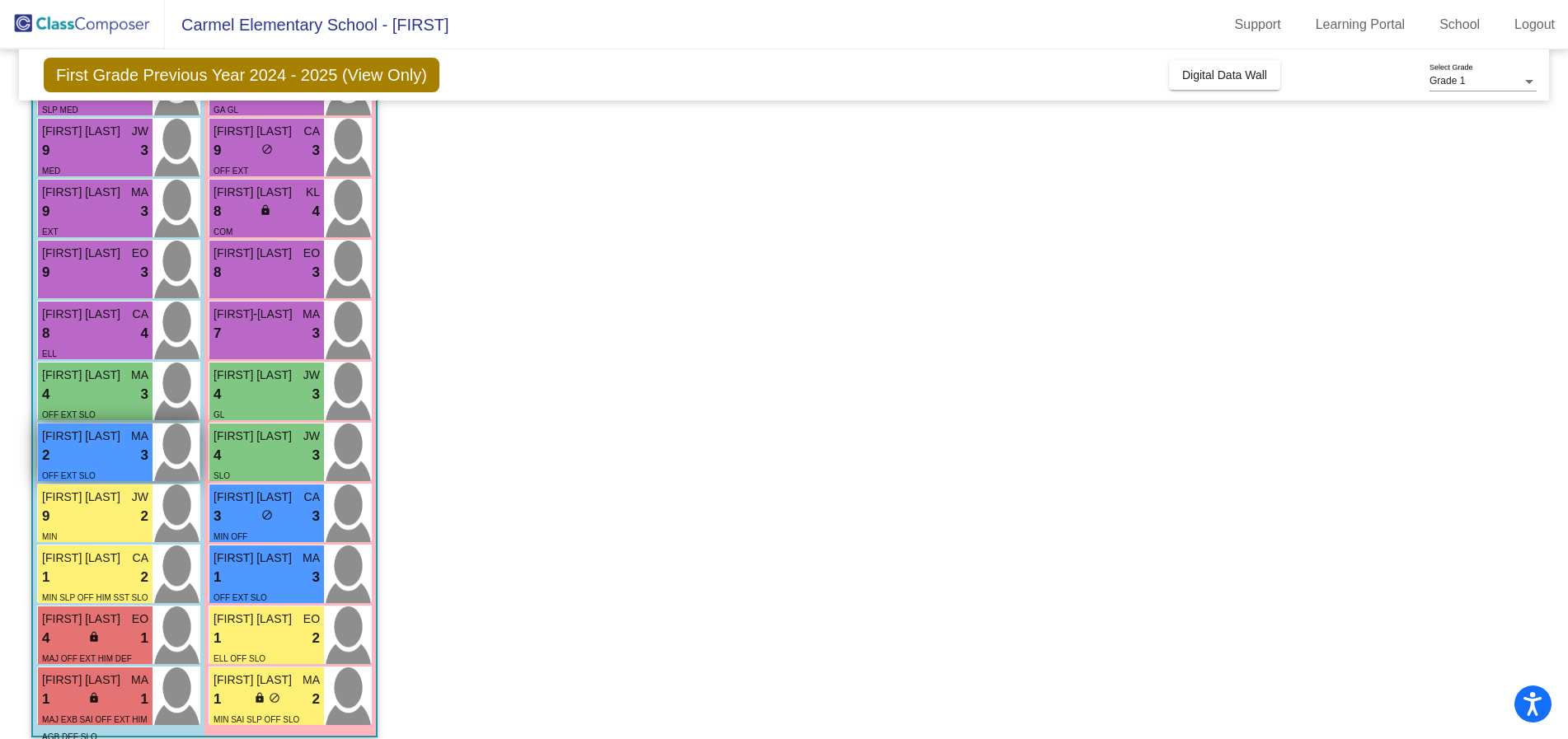 click on "2 lock do_not_disturb_alt 3" at bounding box center (95, 456) 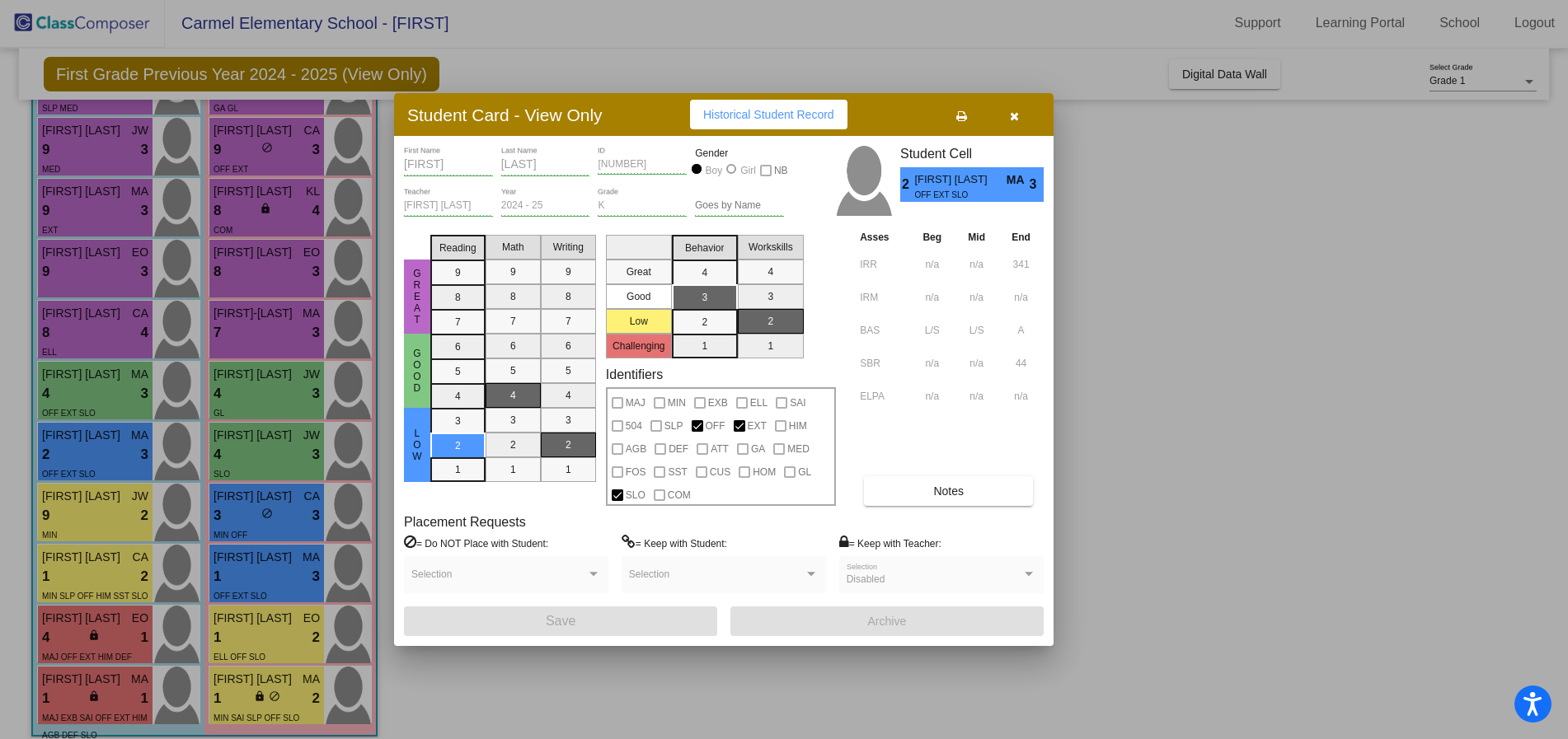 click on "Notes" at bounding box center [948, 491] 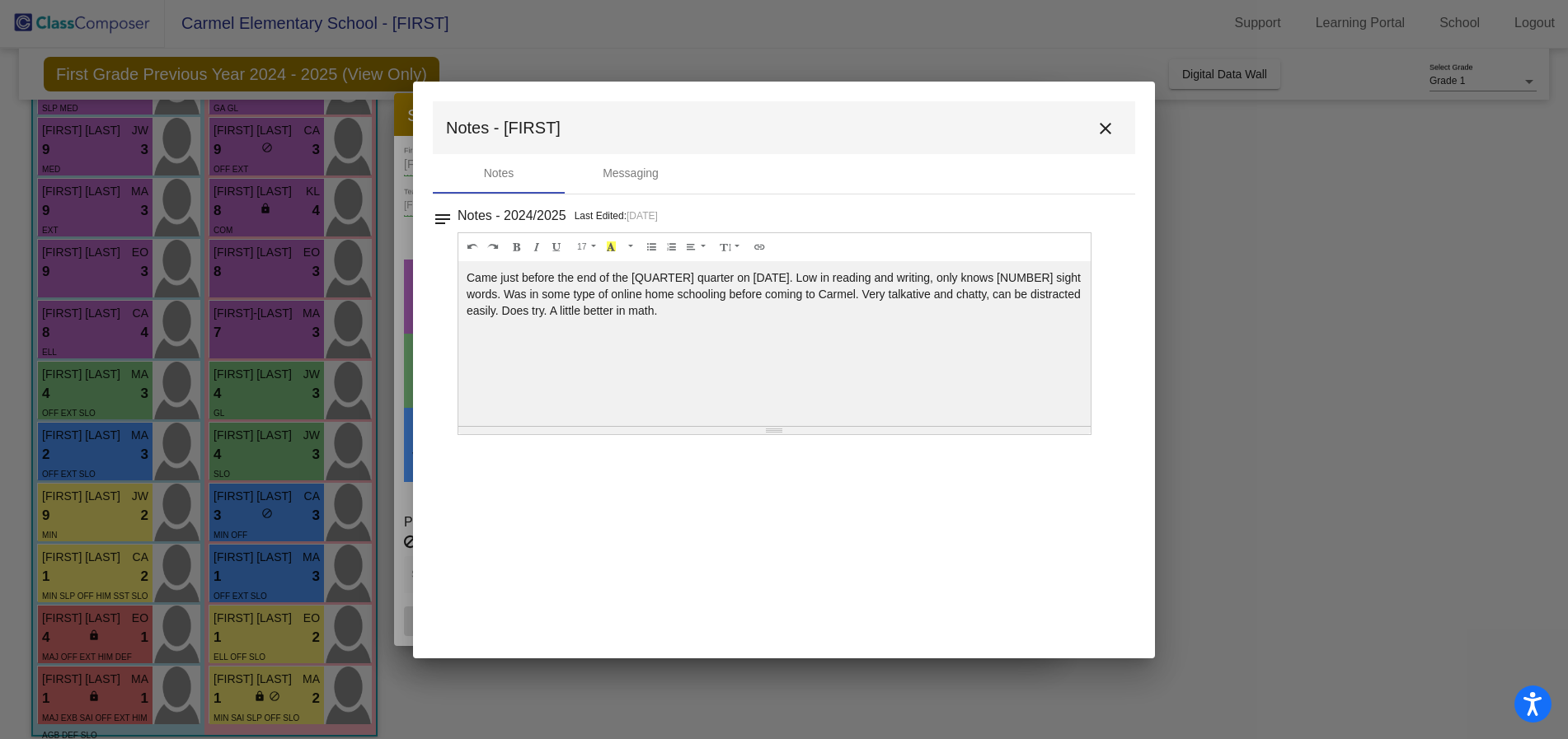 click on "close" at bounding box center [1106, 129] 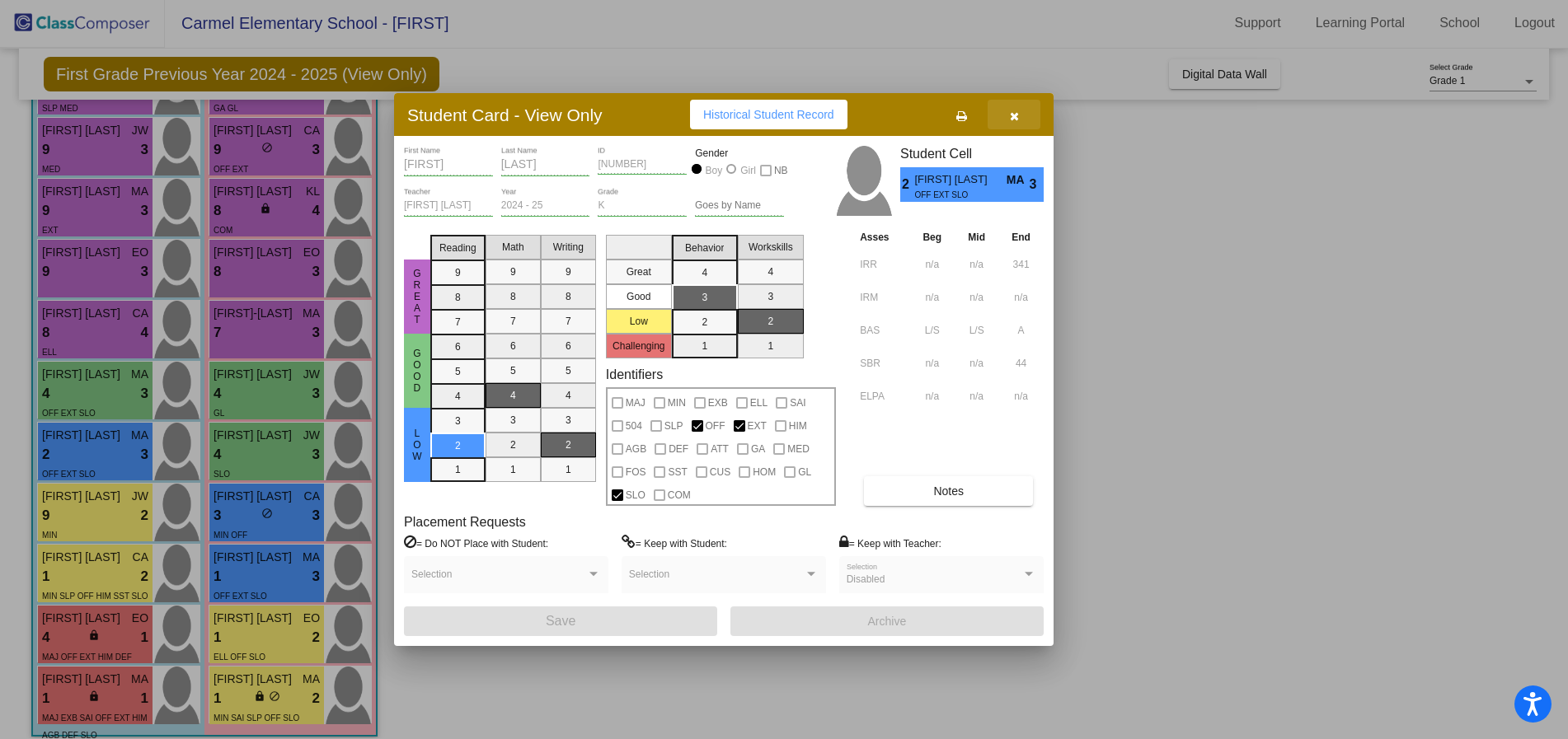 click at bounding box center (1014, 116) 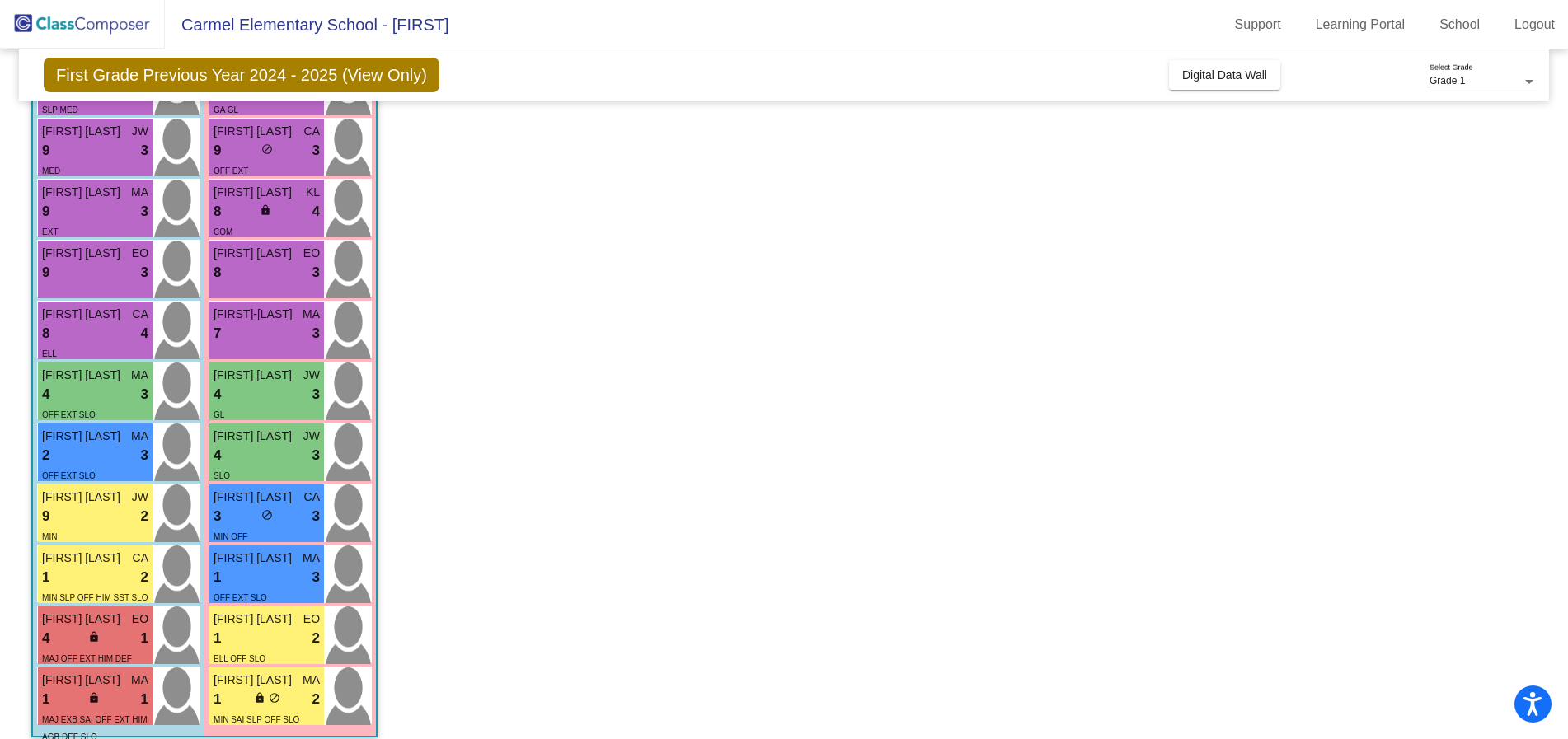 scroll, scrollTop: 1, scrollLeft: 0, axis: vertical 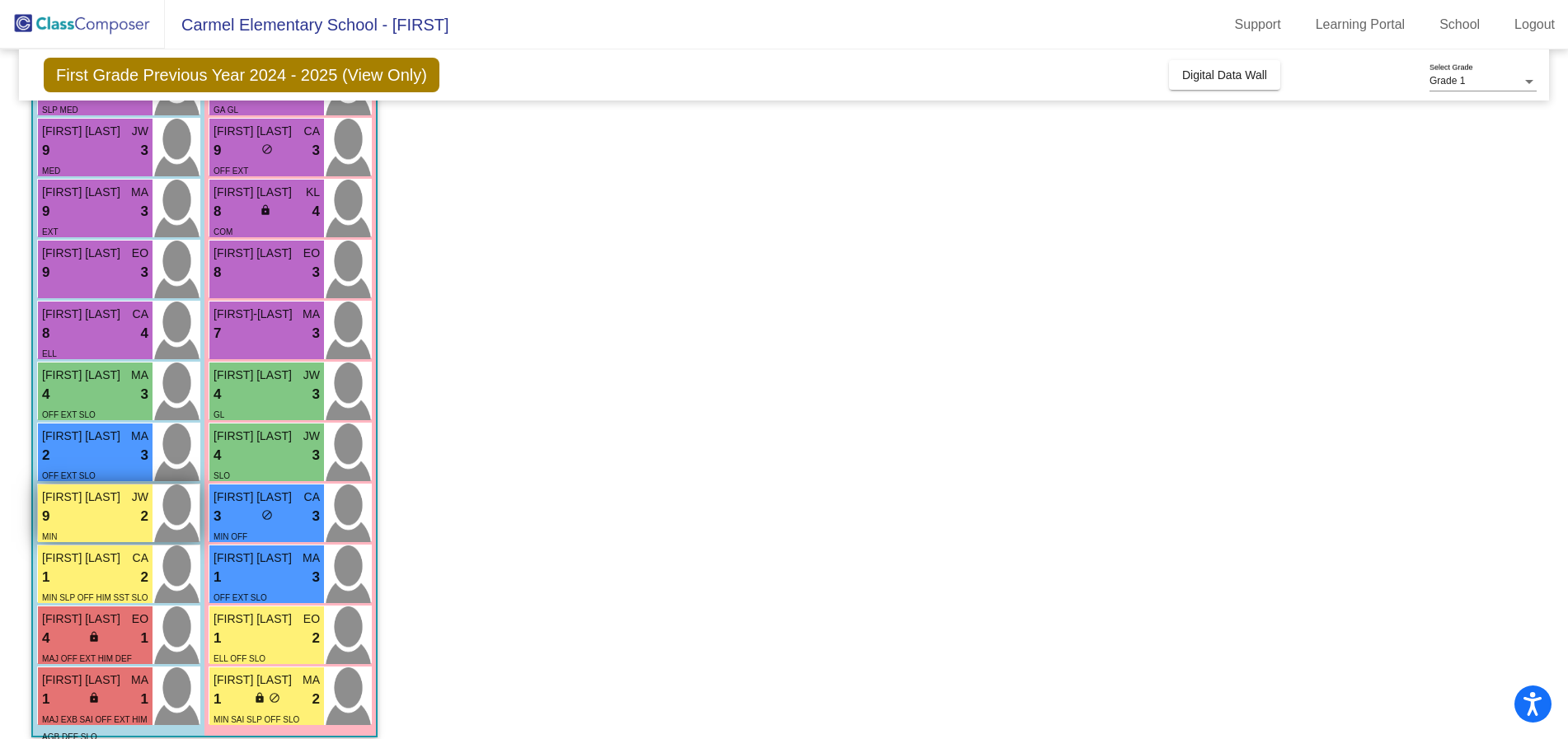click on "9 lock do_not_disturb_alt 2" at bounding box center (95, 517) 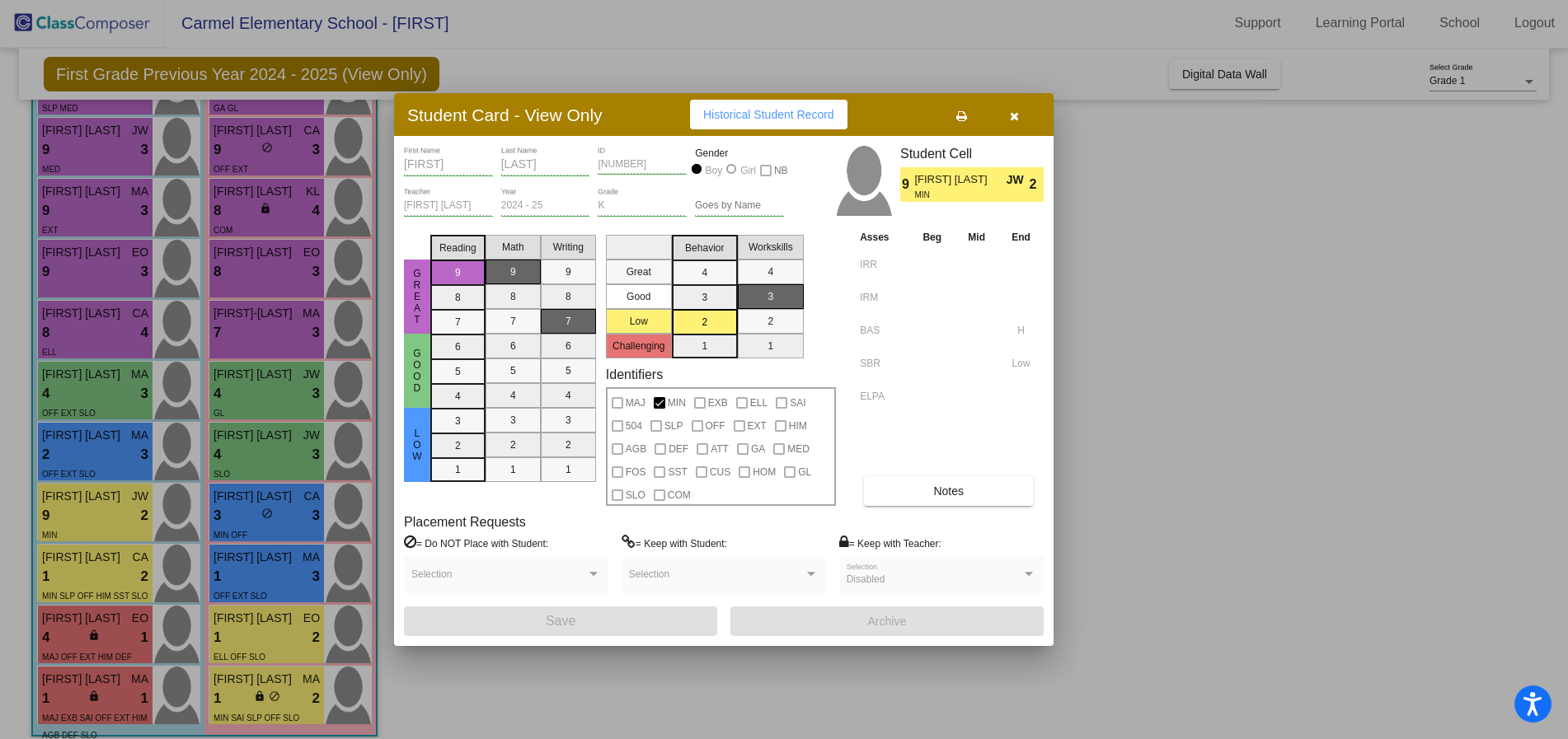 click on "Notes" at bounding box center [948, 491] 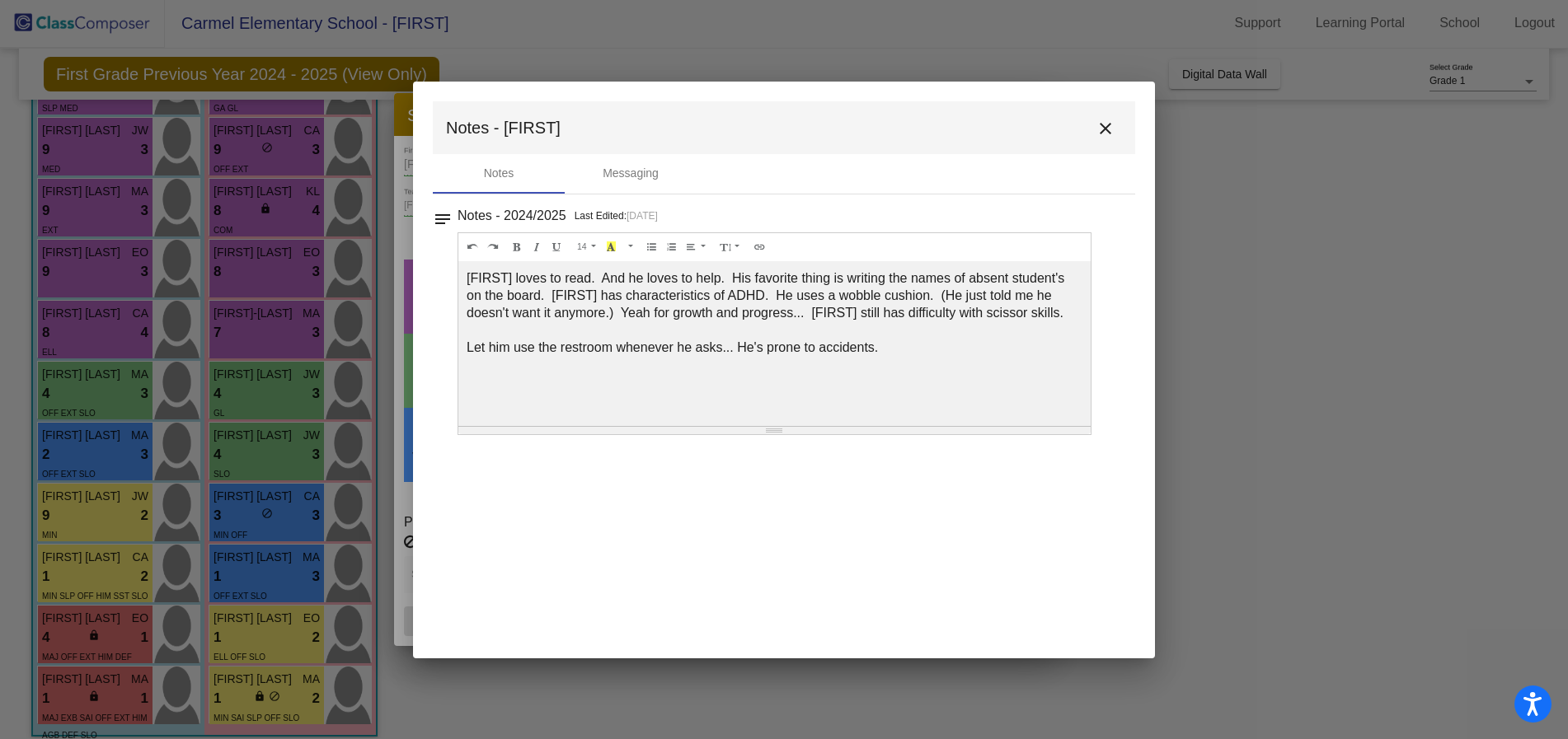 click on "close" at bounding box center [1106, 129] 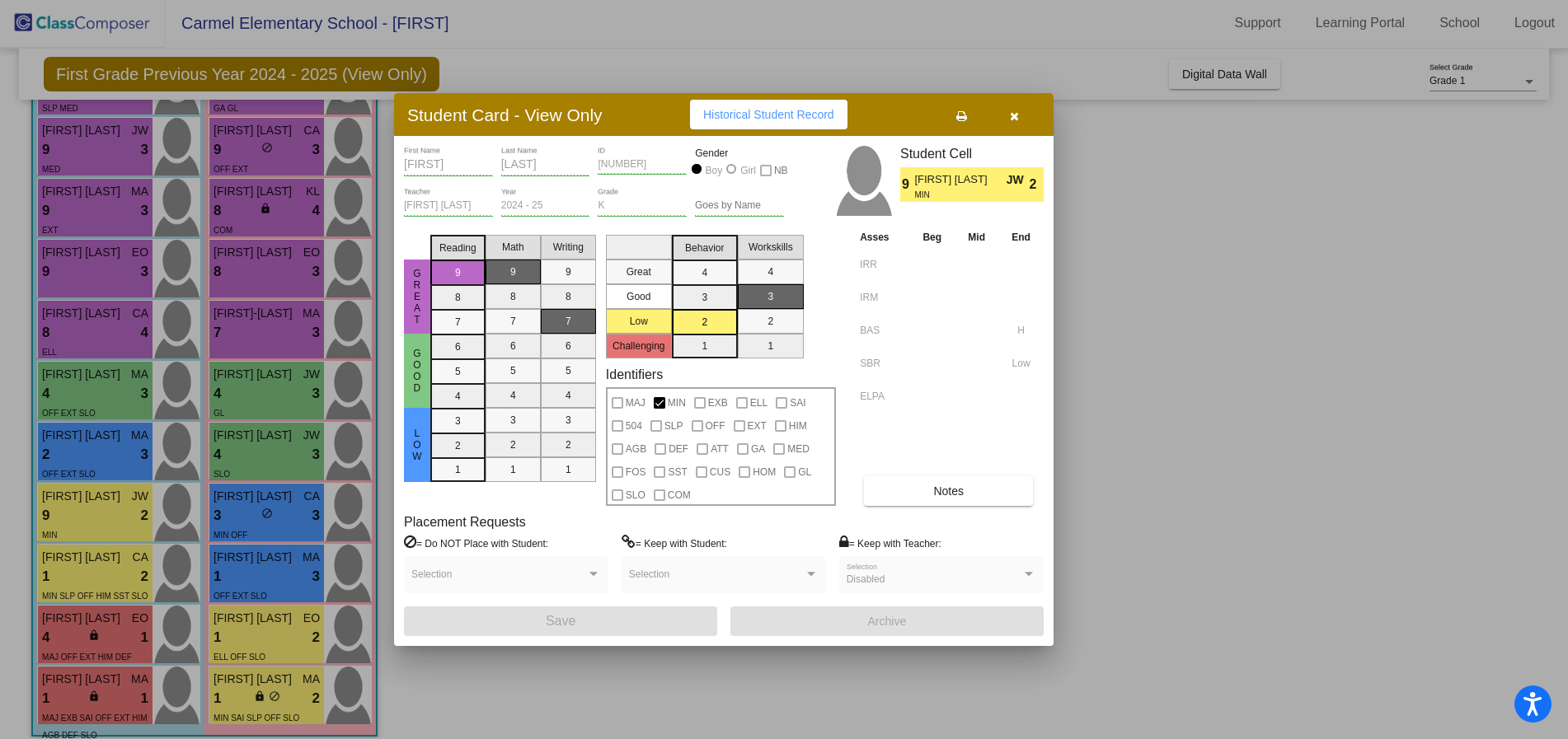 click at bounding box center [784, 369] 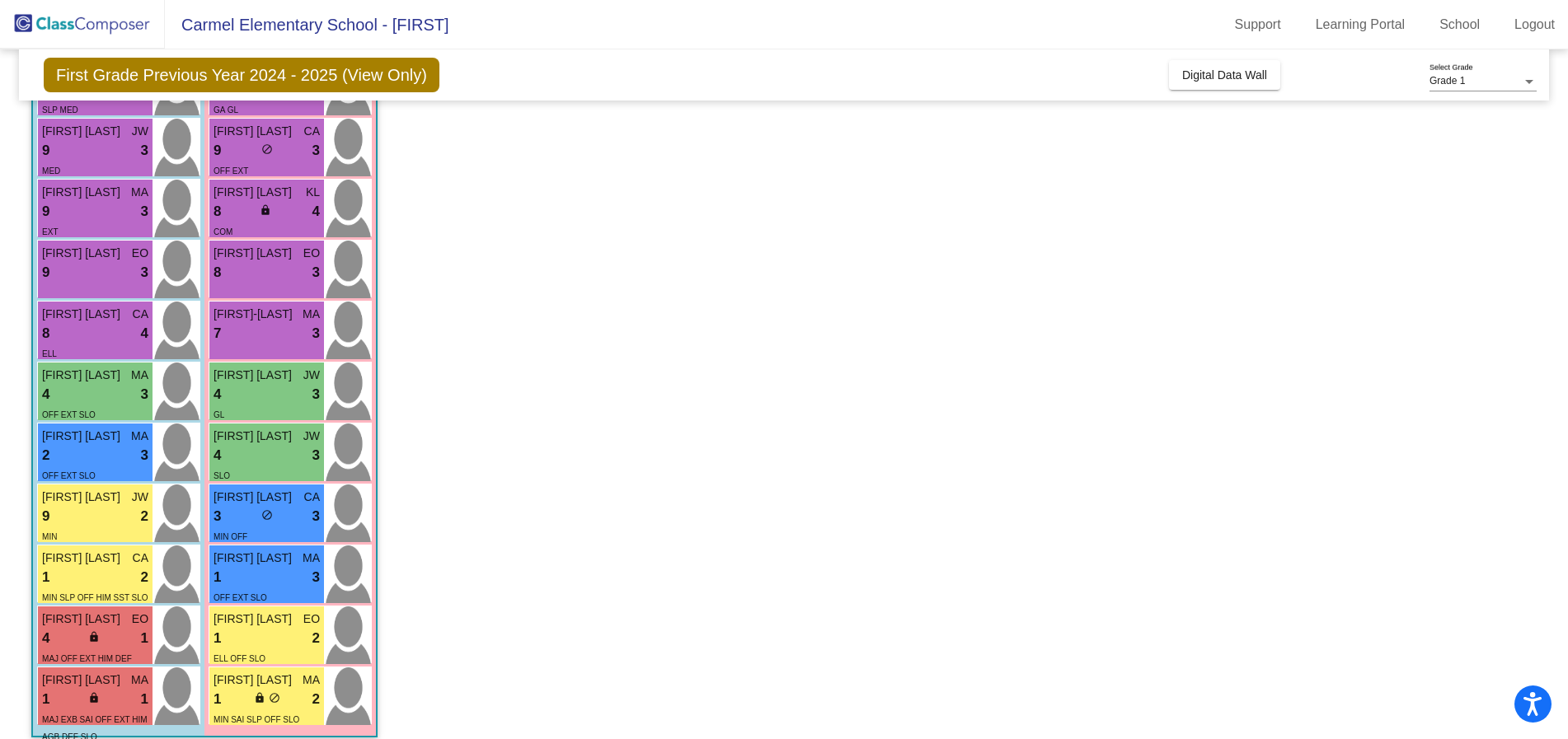 scroll, scrollTop: 1, scrollLeft: 0, axis: vertical 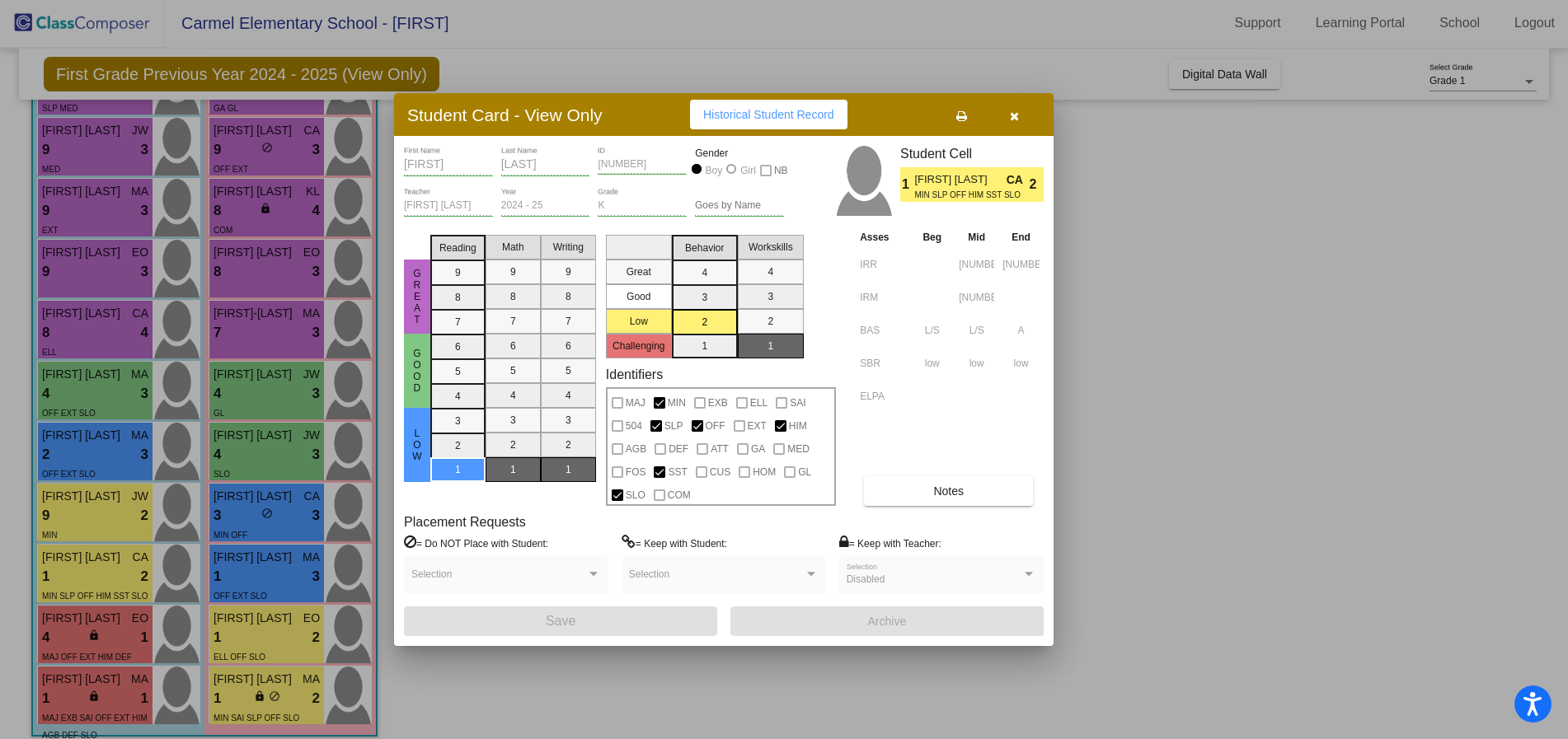 click on "Notes" at bounding box center (948, 491) 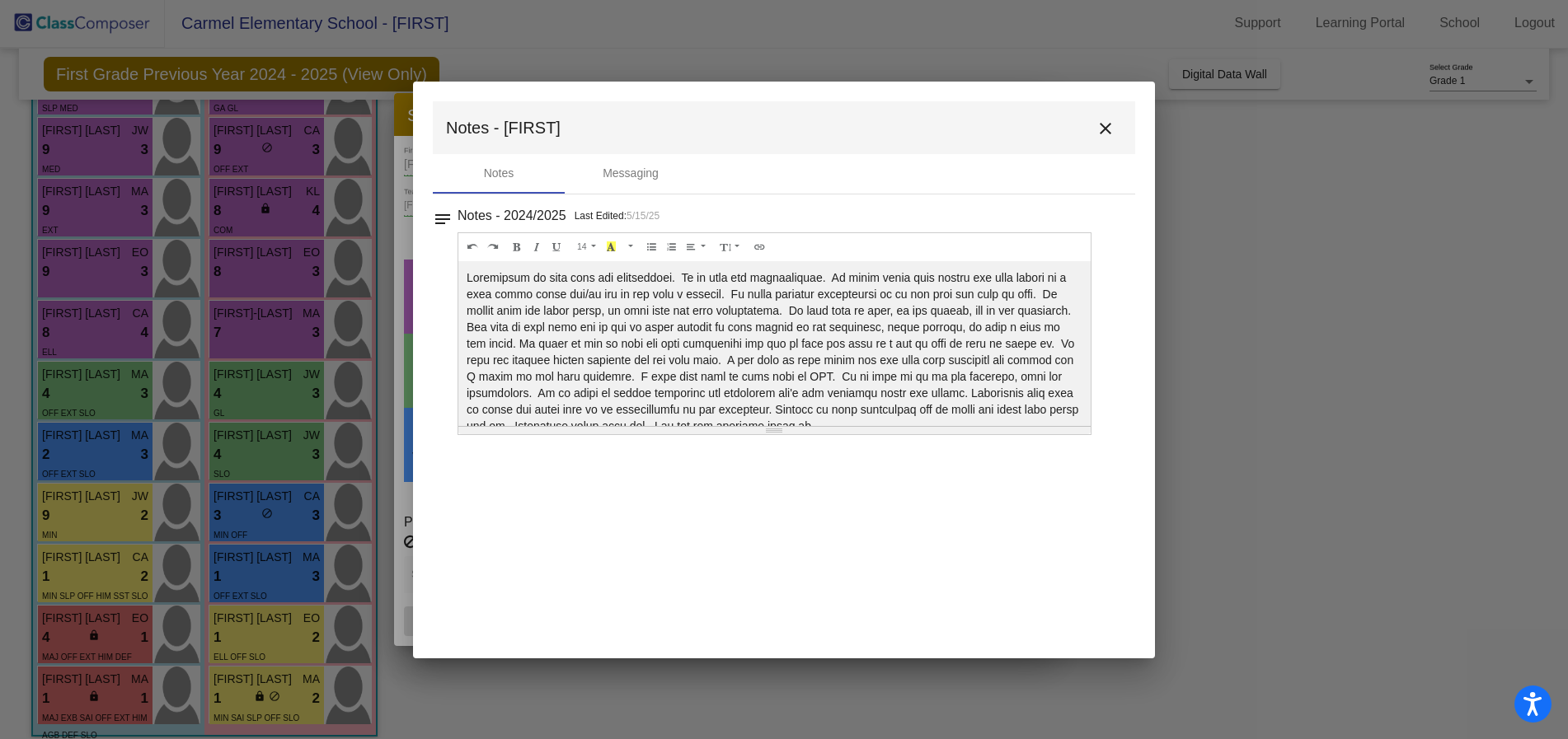 scroll, scrollTop: 17, scrollLeft: 0, axis: vertical 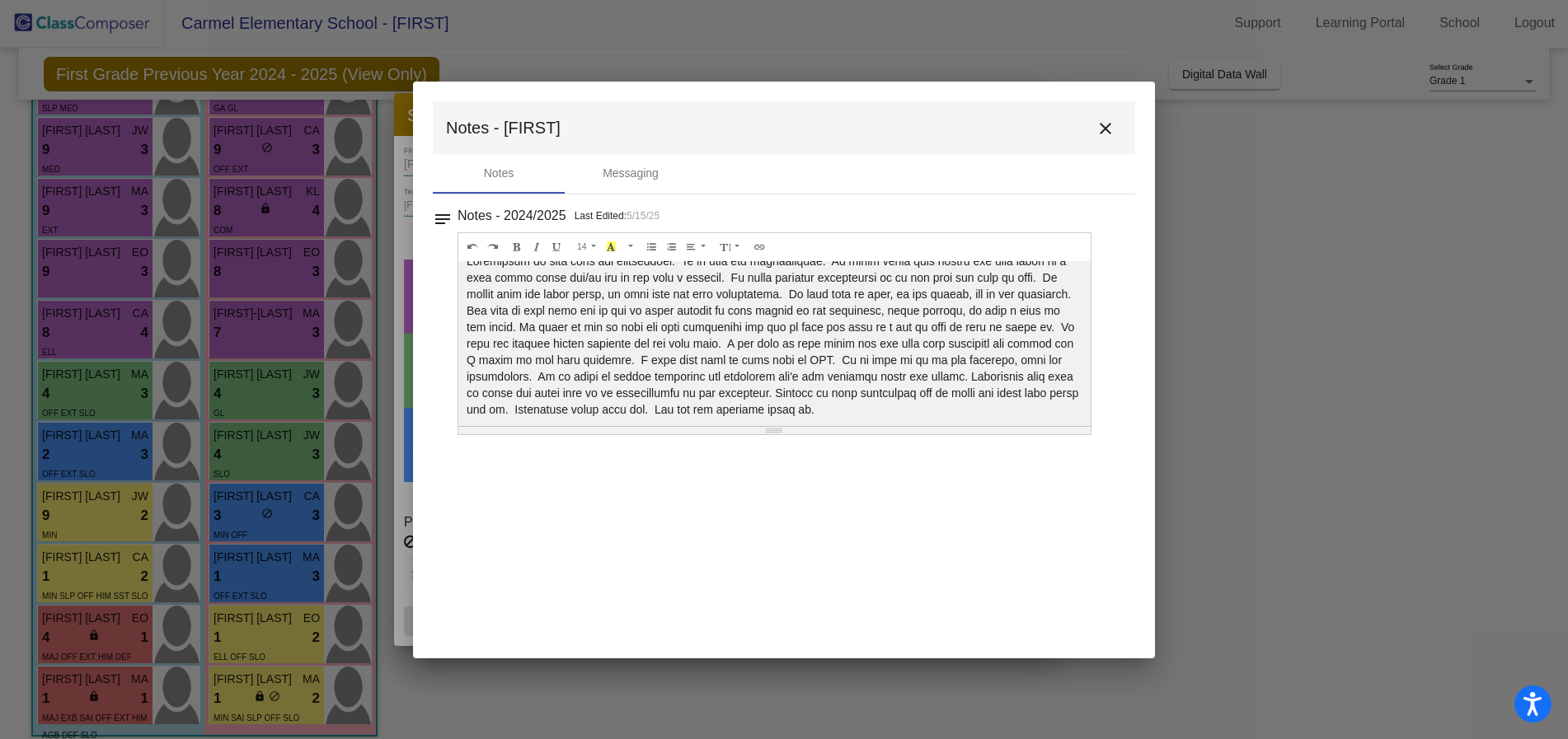 click on "close" at bounding box center [1106, 129] 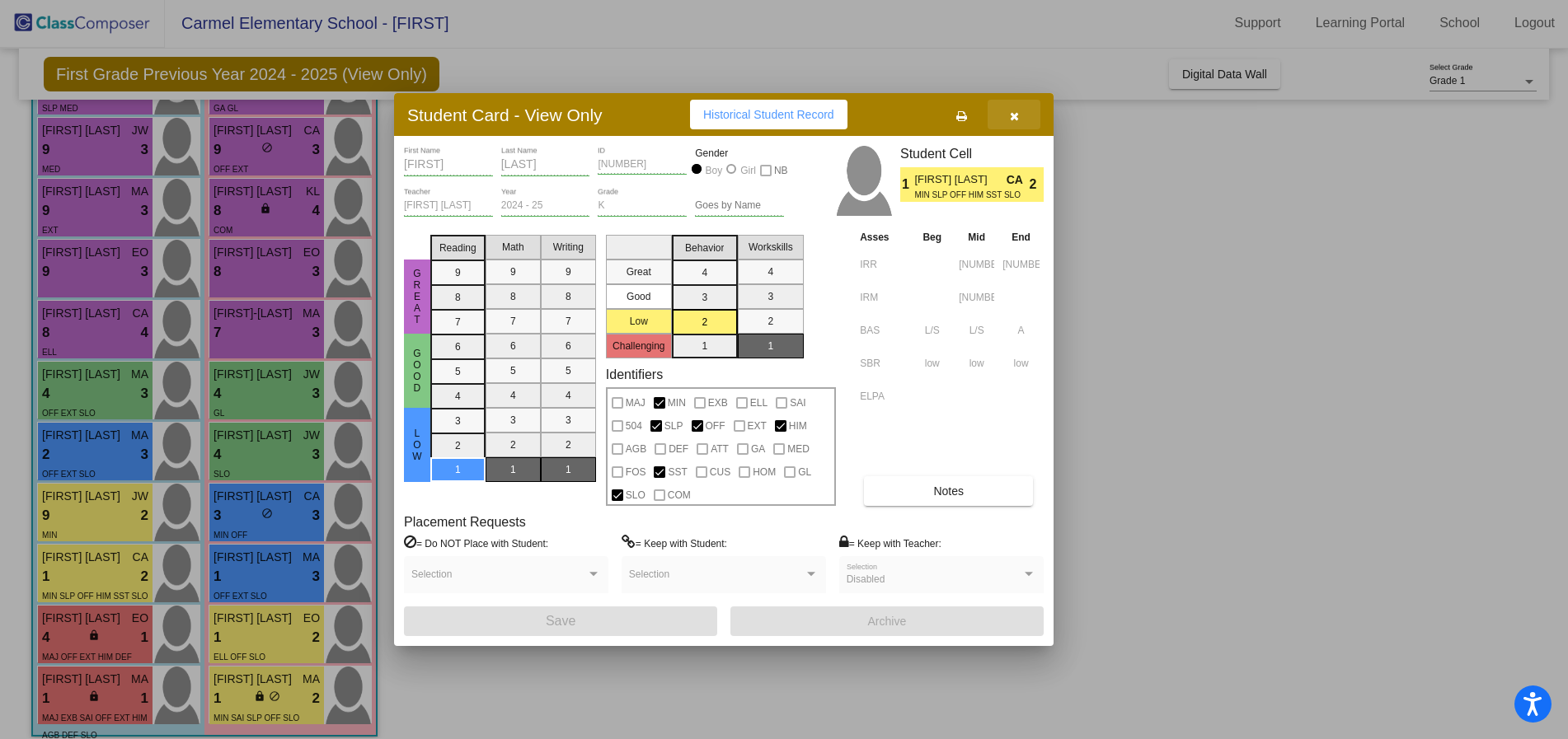 click at bounding box center (1014, 116) 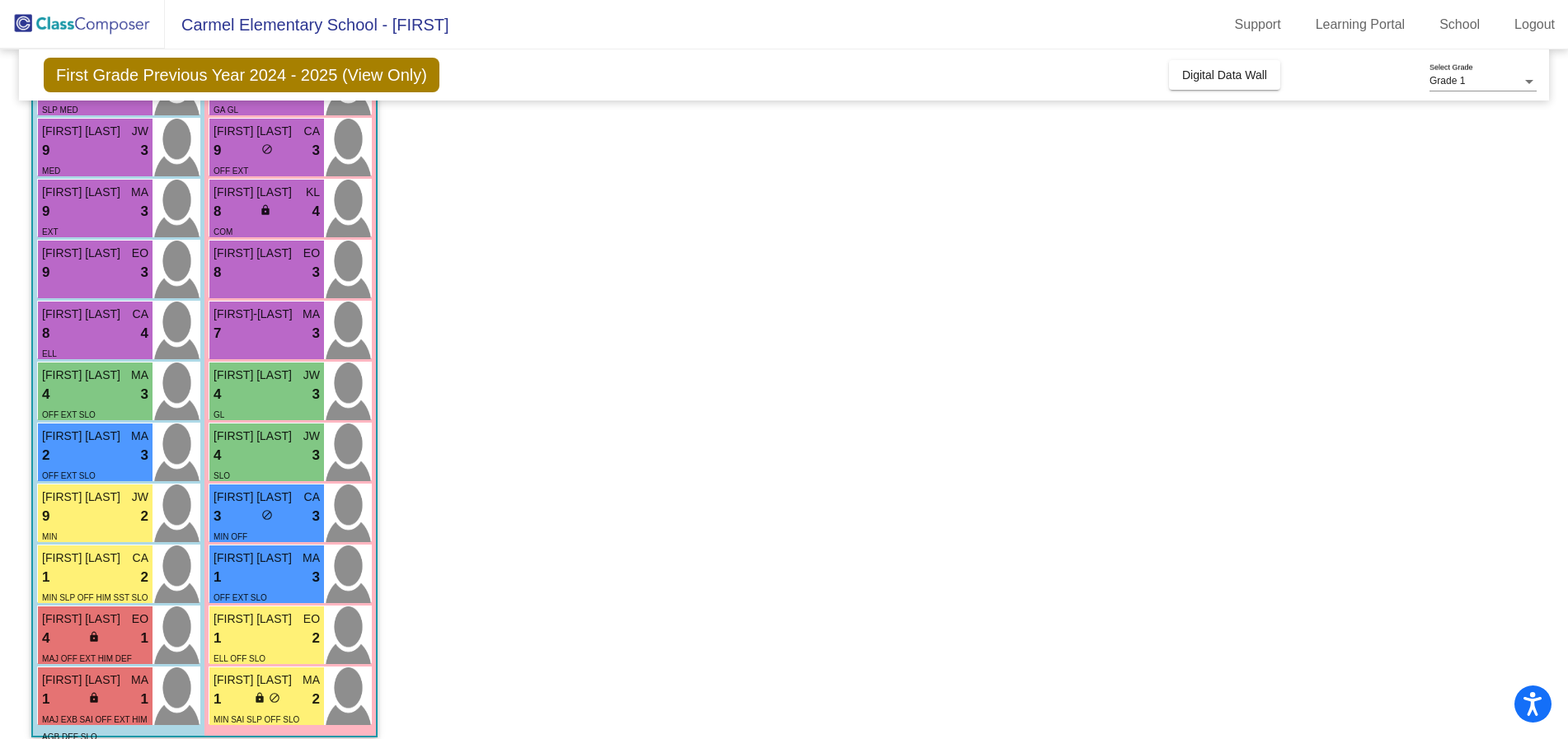 scroll, scrollTop: 1, scrollLeft: 0, axis: vertical 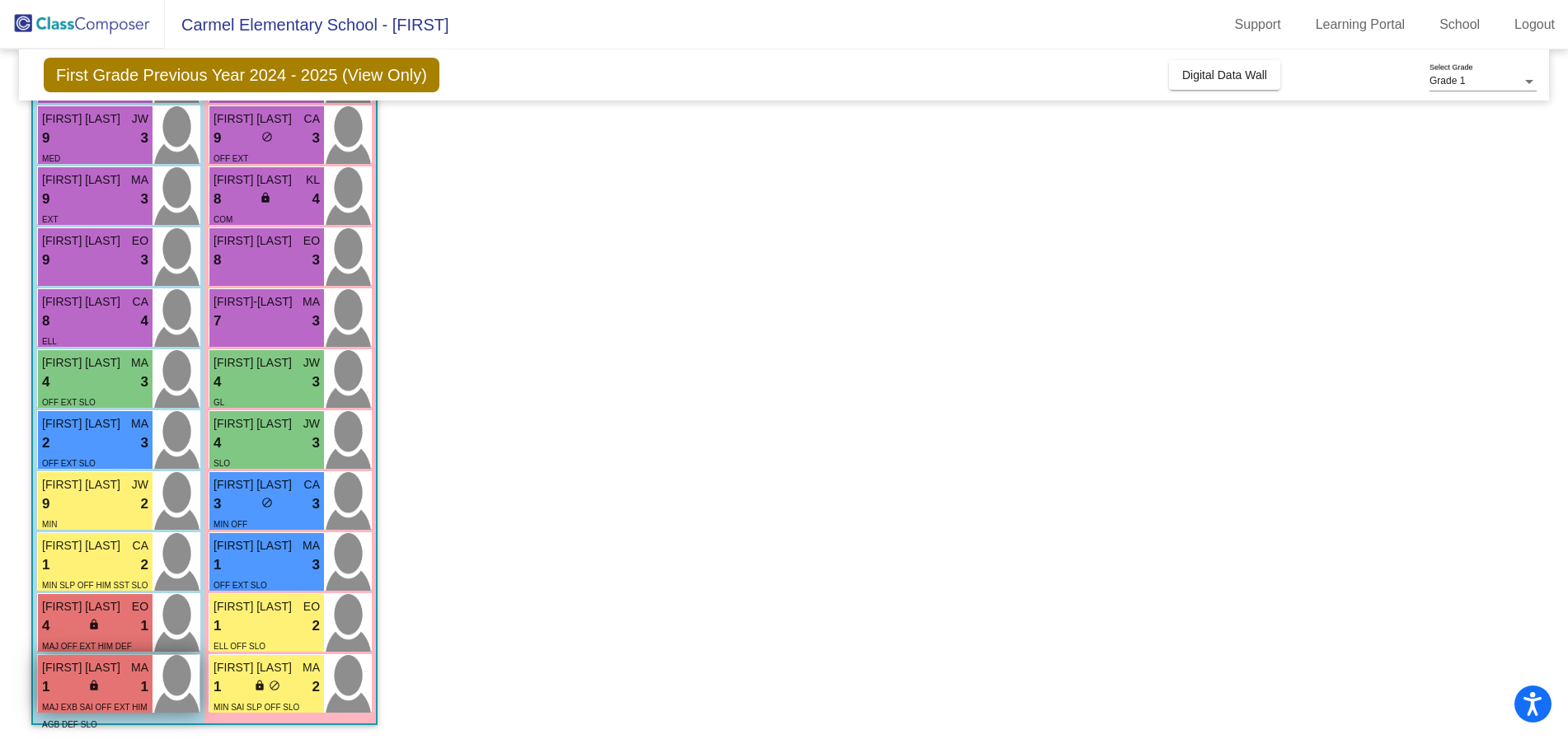 click on "1 lock do_not_disturb_alt 1" at bounding box center [95, 687] 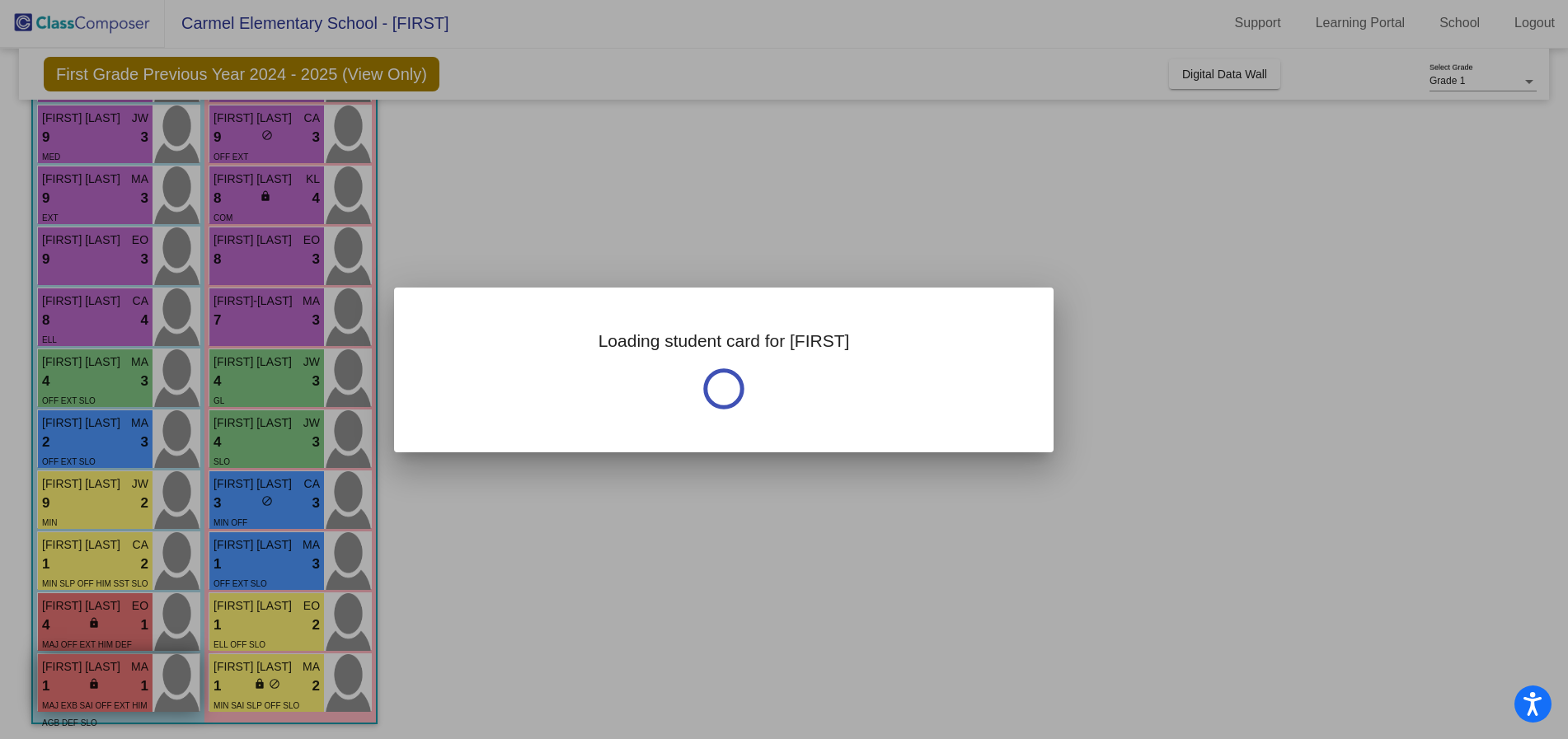 scroll, scrollTop: 0, scrollLeft: 0, axis: both 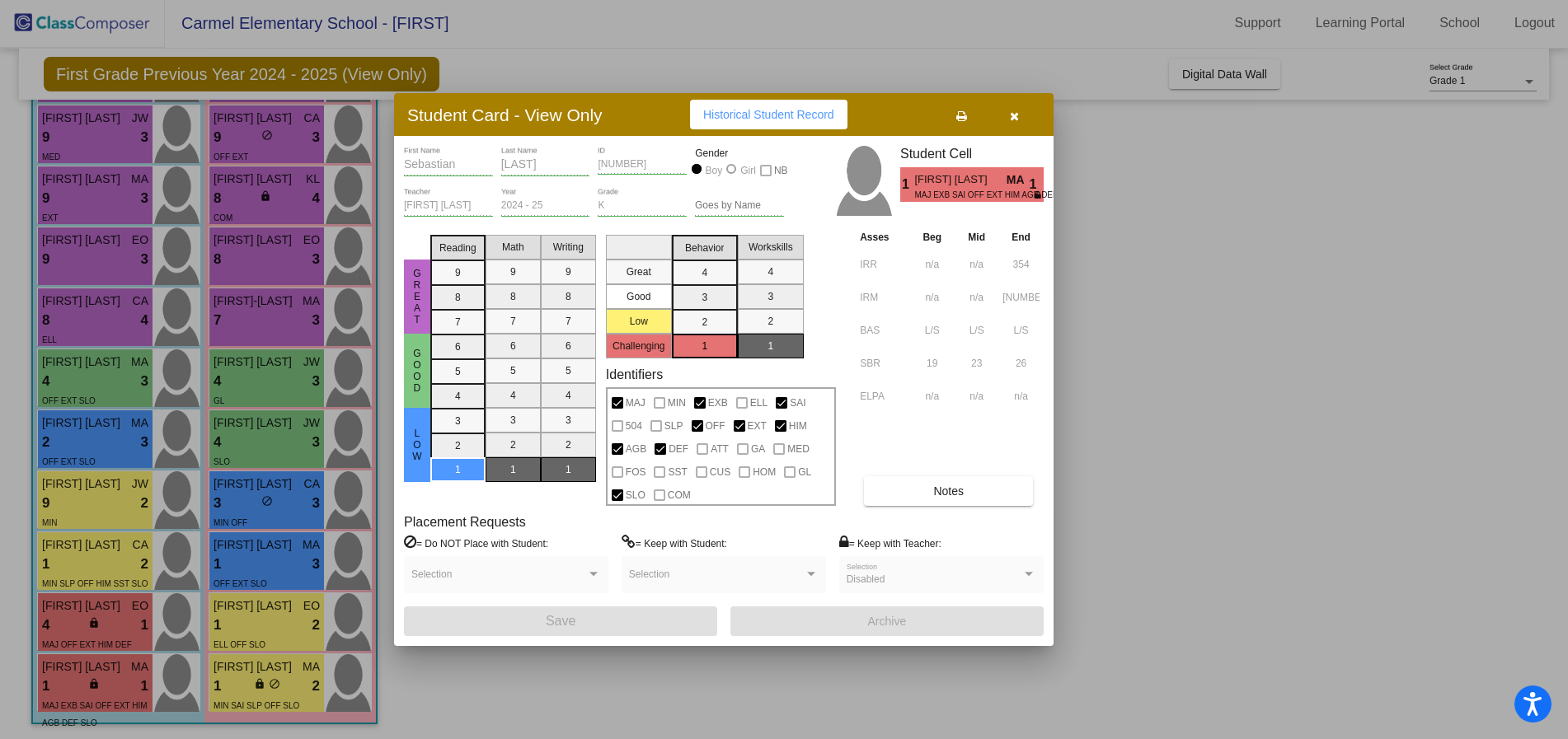 click on "Notes" at bounding box center (948, 491) 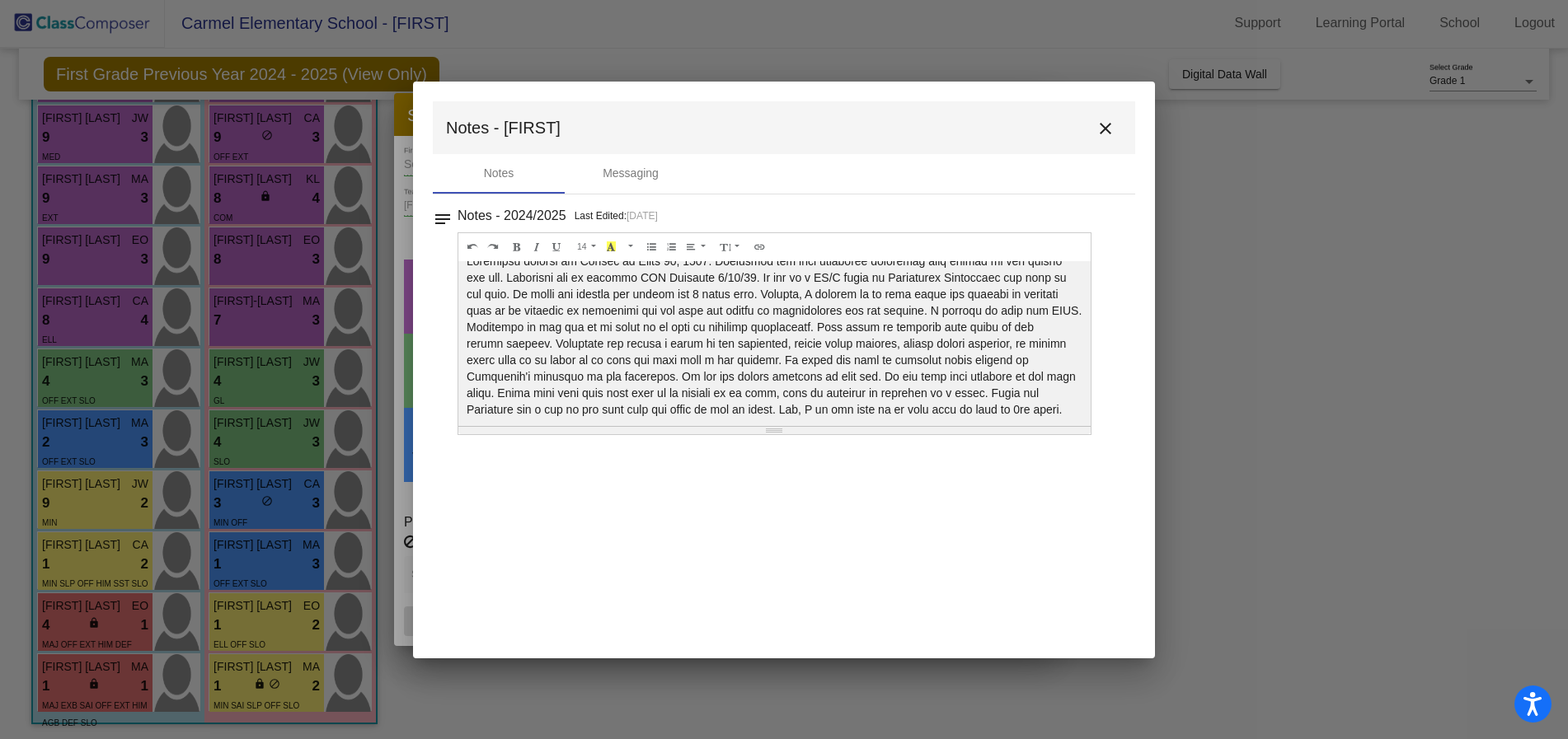 scroll, scrollTop: 33, scrollLeft: 0, axis: vertical 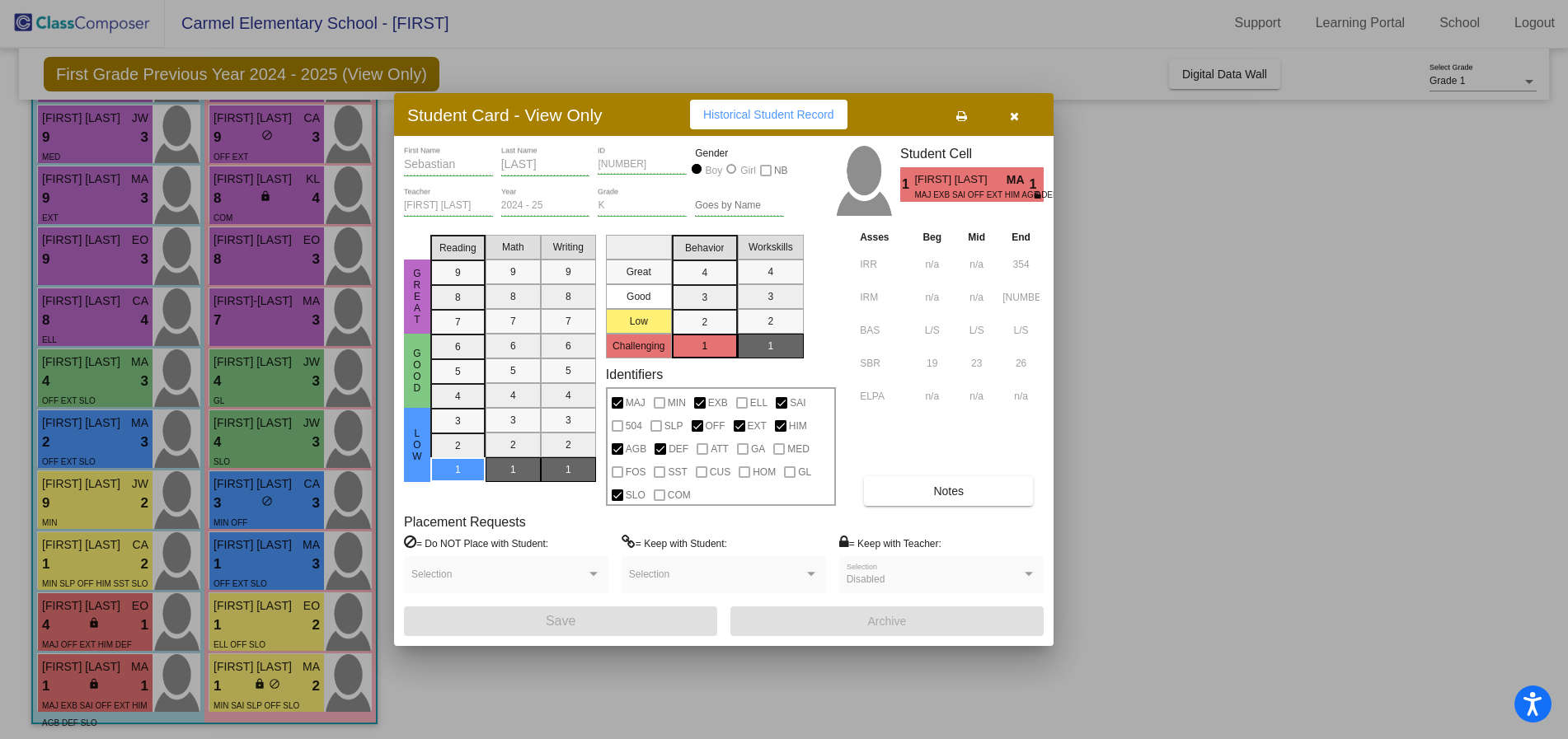 click at bounding box center [1014, 116] 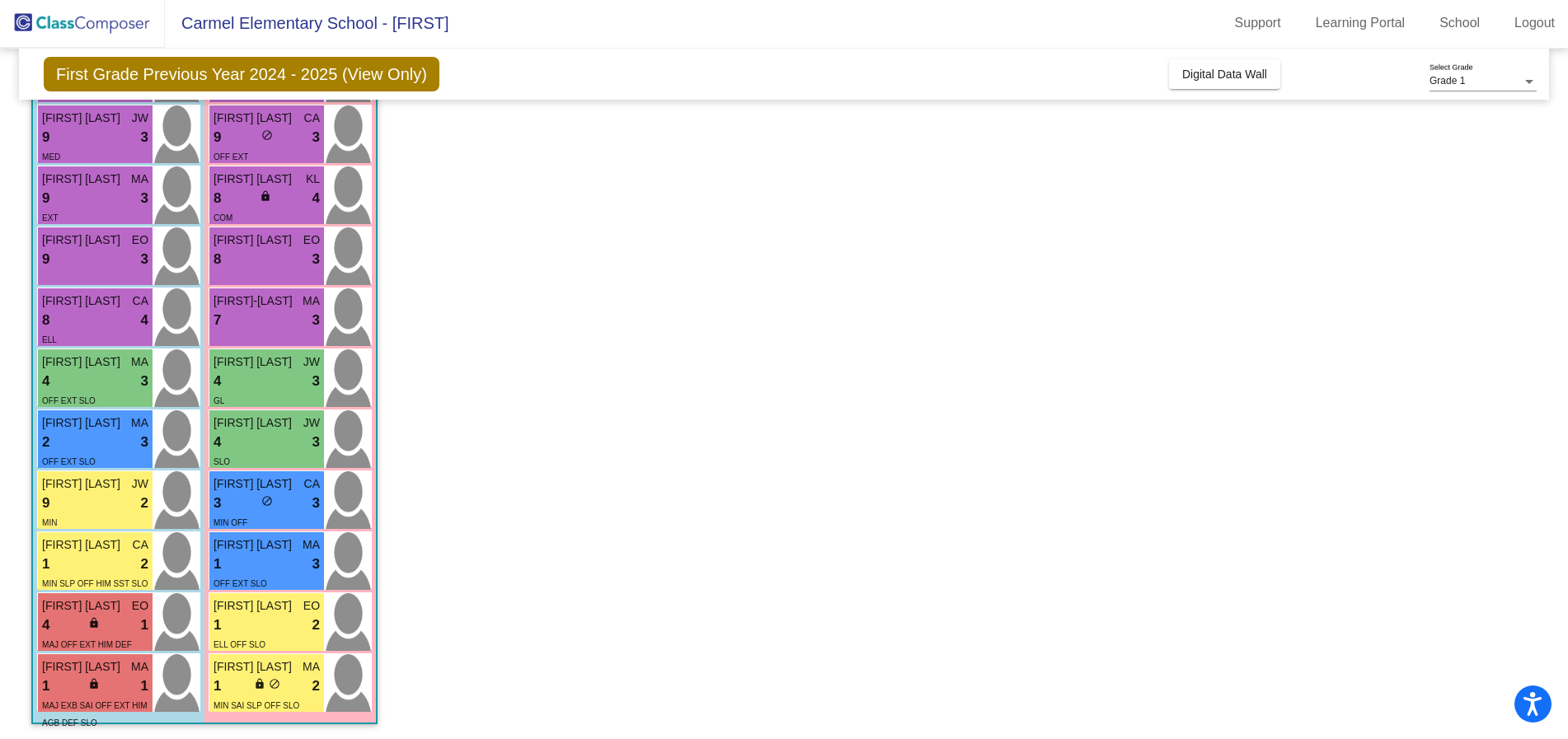 scroll, scrollTop: 1, scrollLeft: 0, axis: vertical 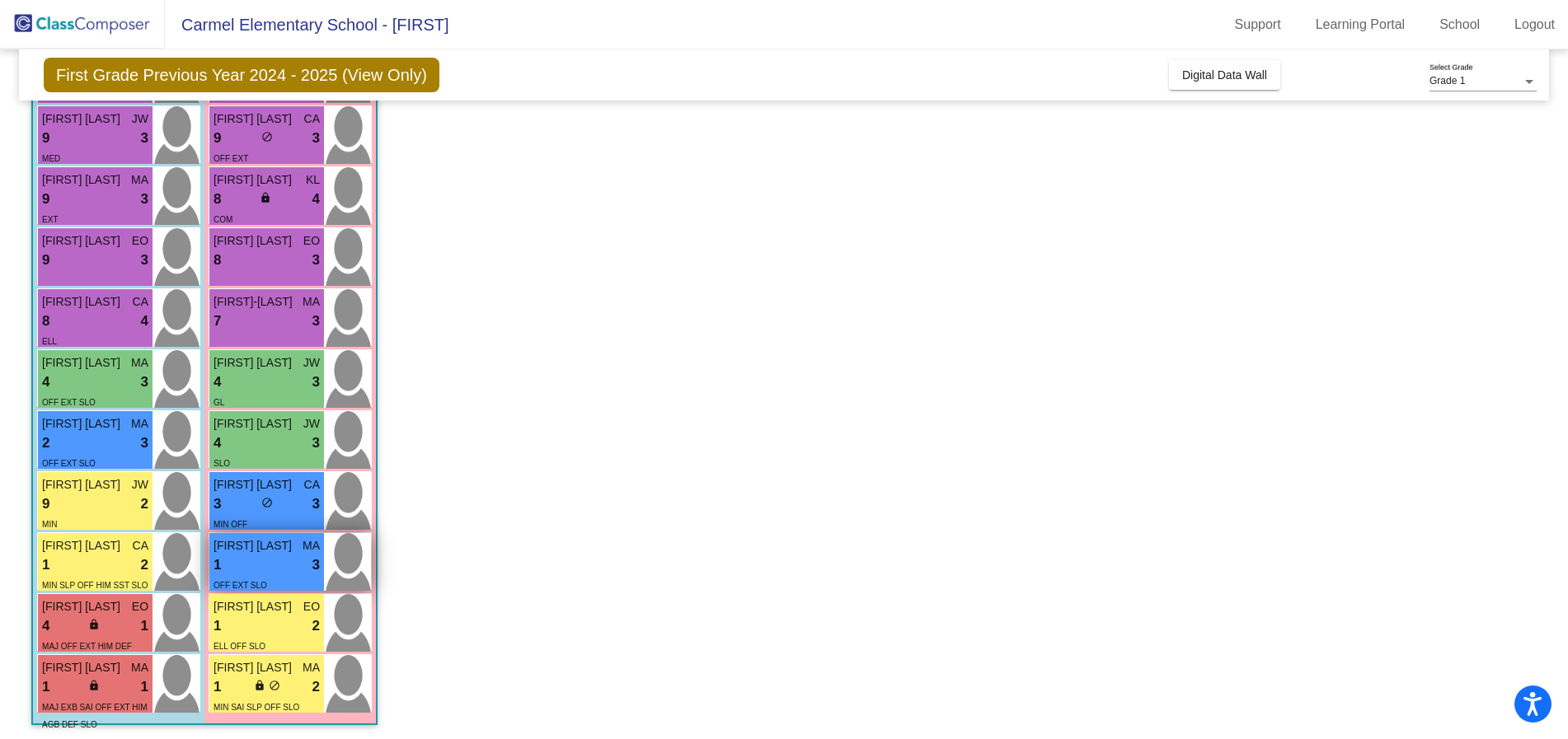 click on "1 lock do_not_disturb_alt 3" at bounding box center (266, 565) 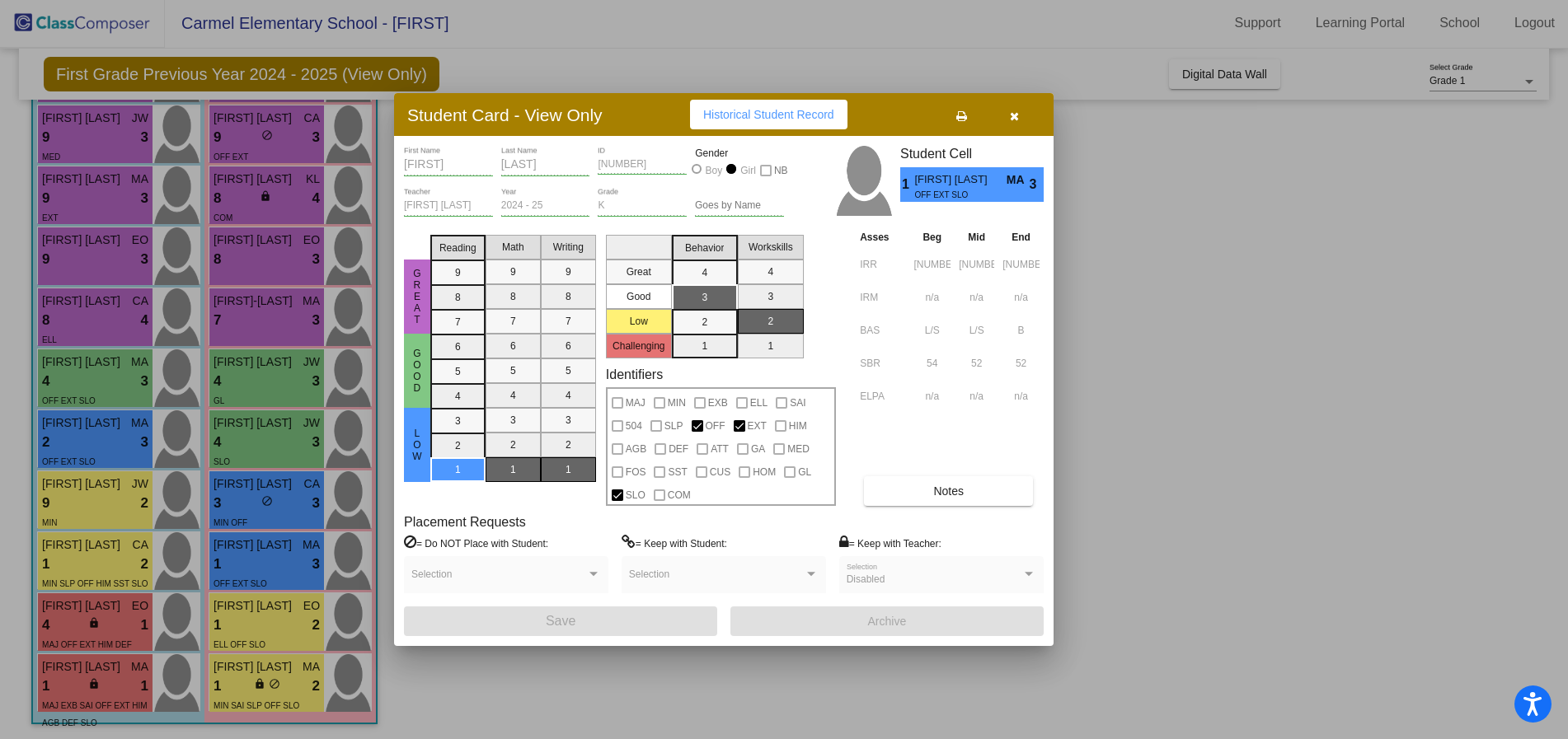 click on "Notes" at bounding box center (948, 491) 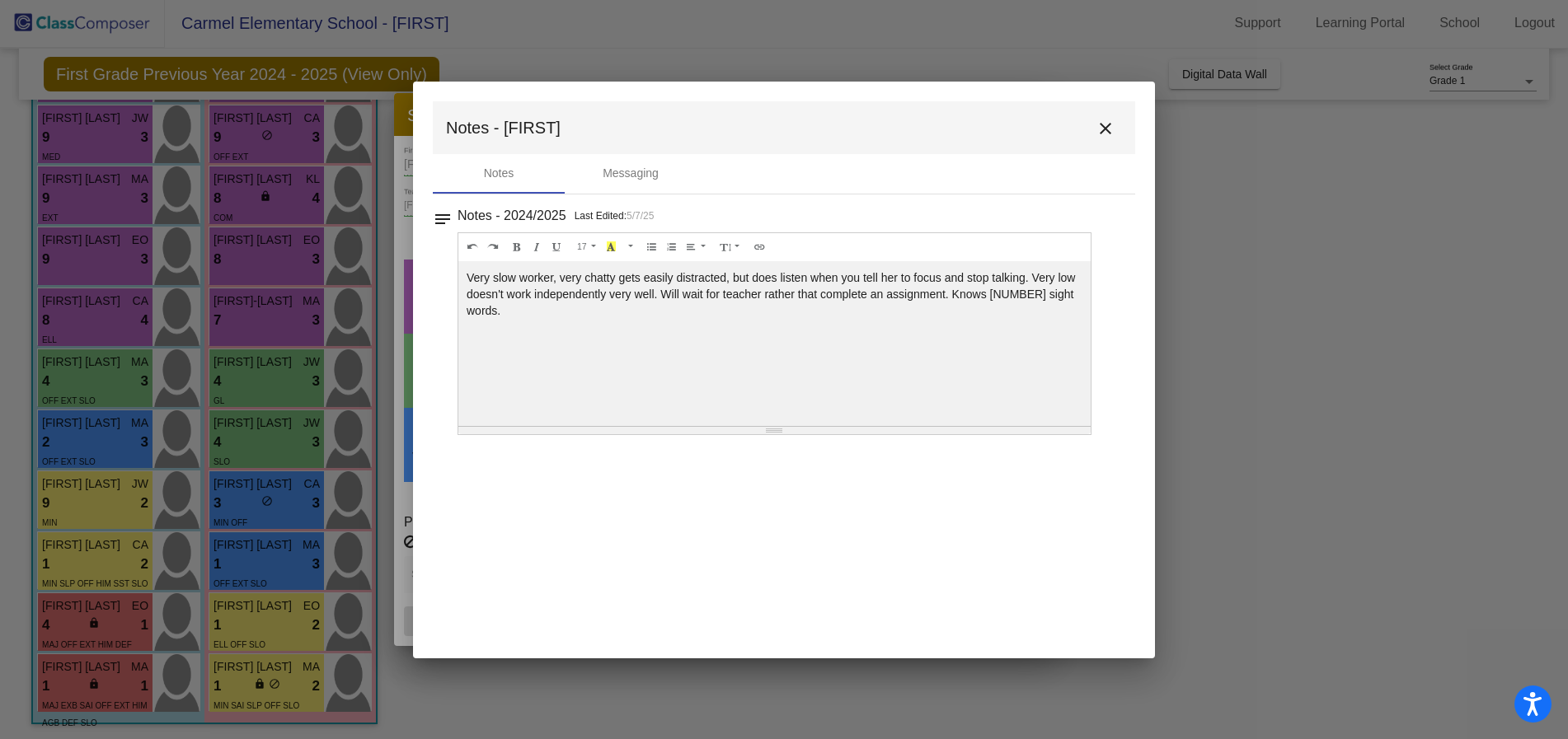 click on "close" at bounding box center [1106, 129] 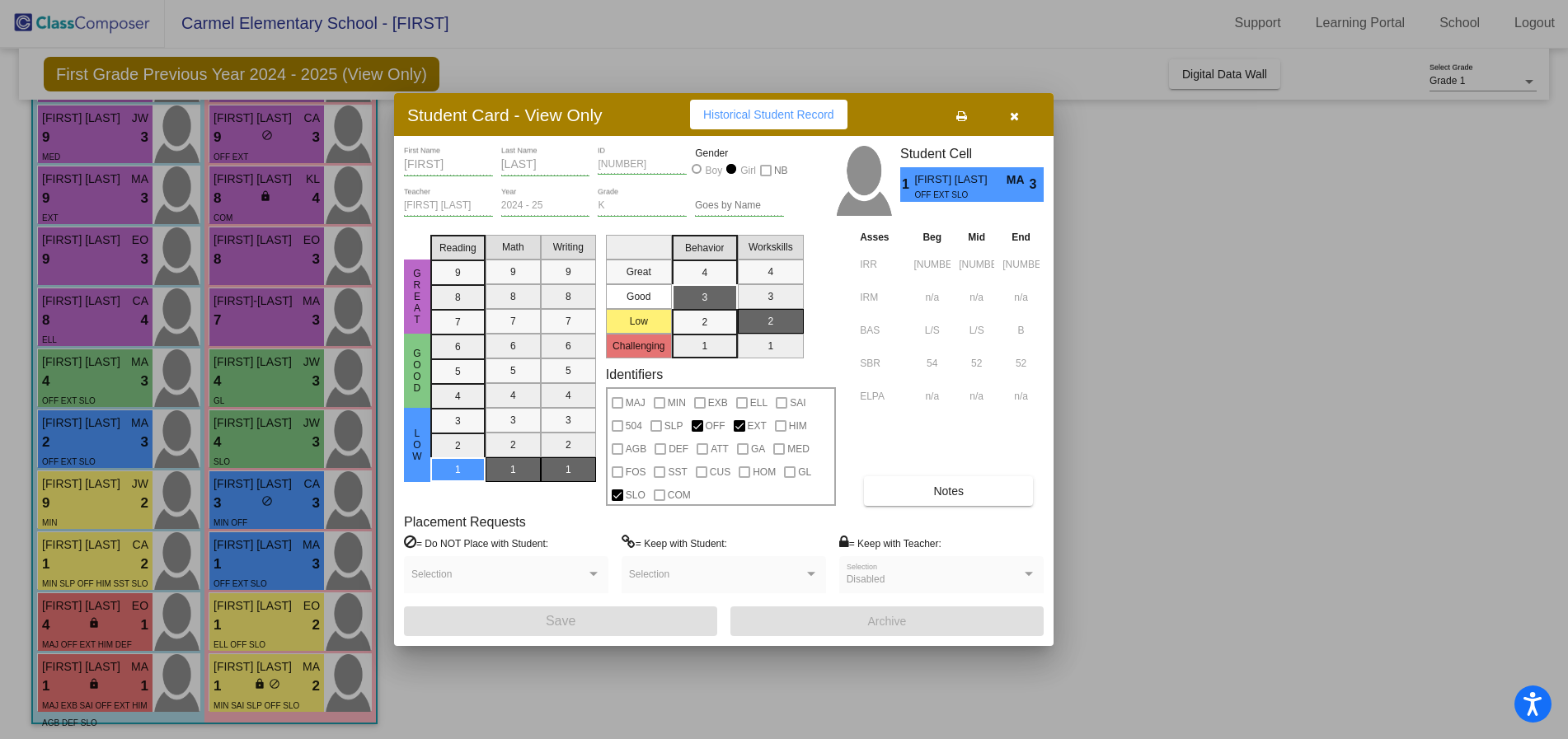 click at bounding box center [1014, 116] 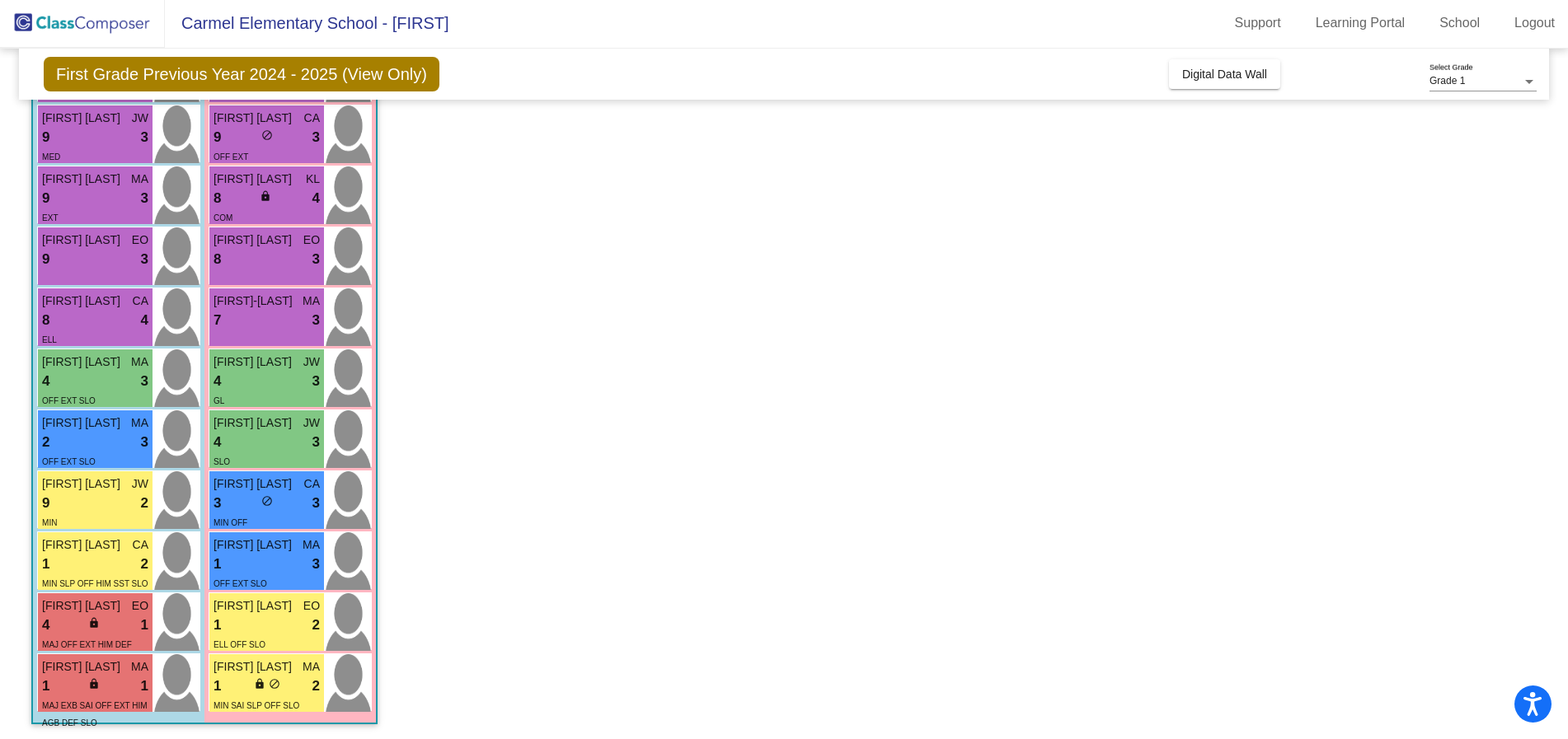 scroll, scrollTop: 1, scrollLeft: 0, axis: vertical 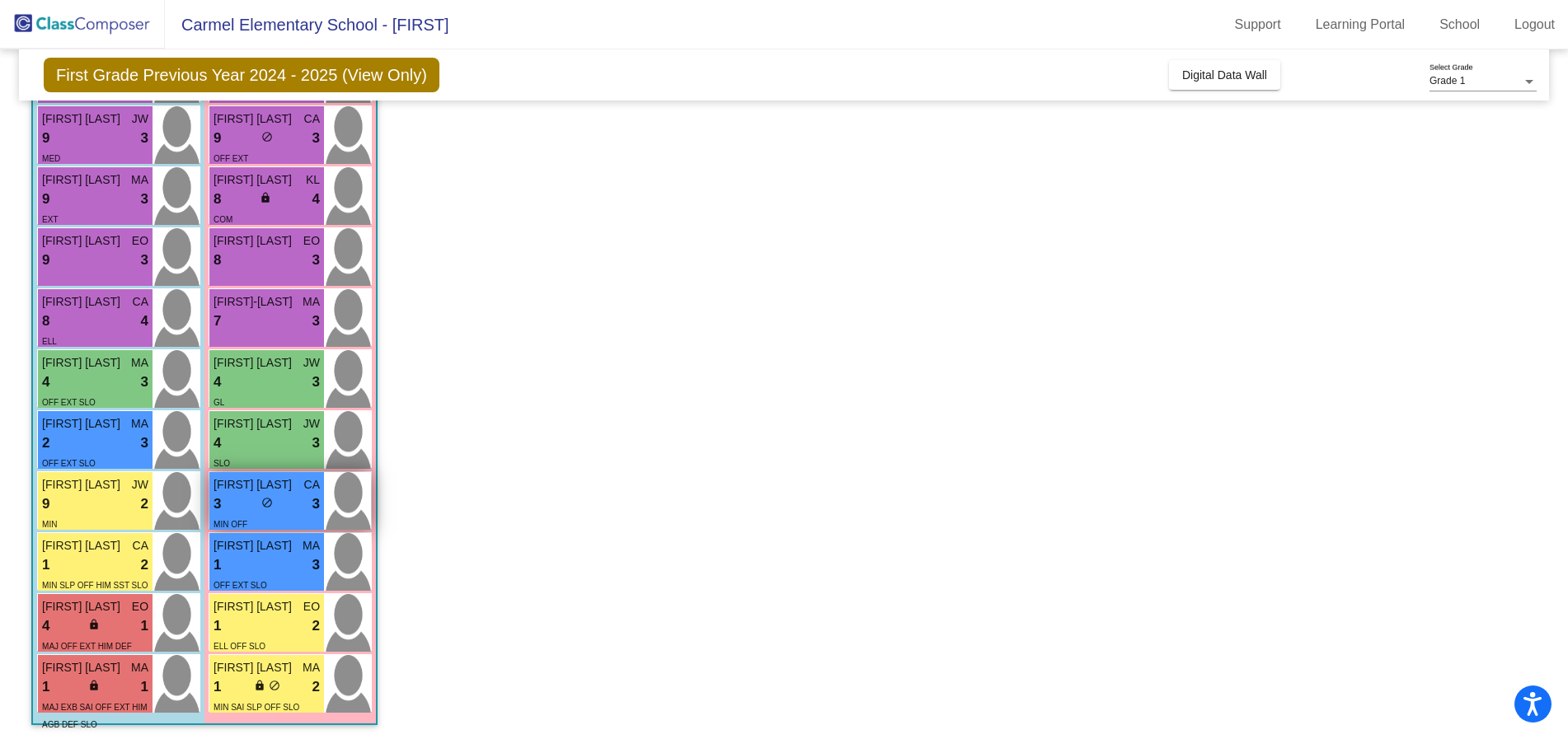 click on "do_not_disturb_alt" at bounding box center (267, 503) 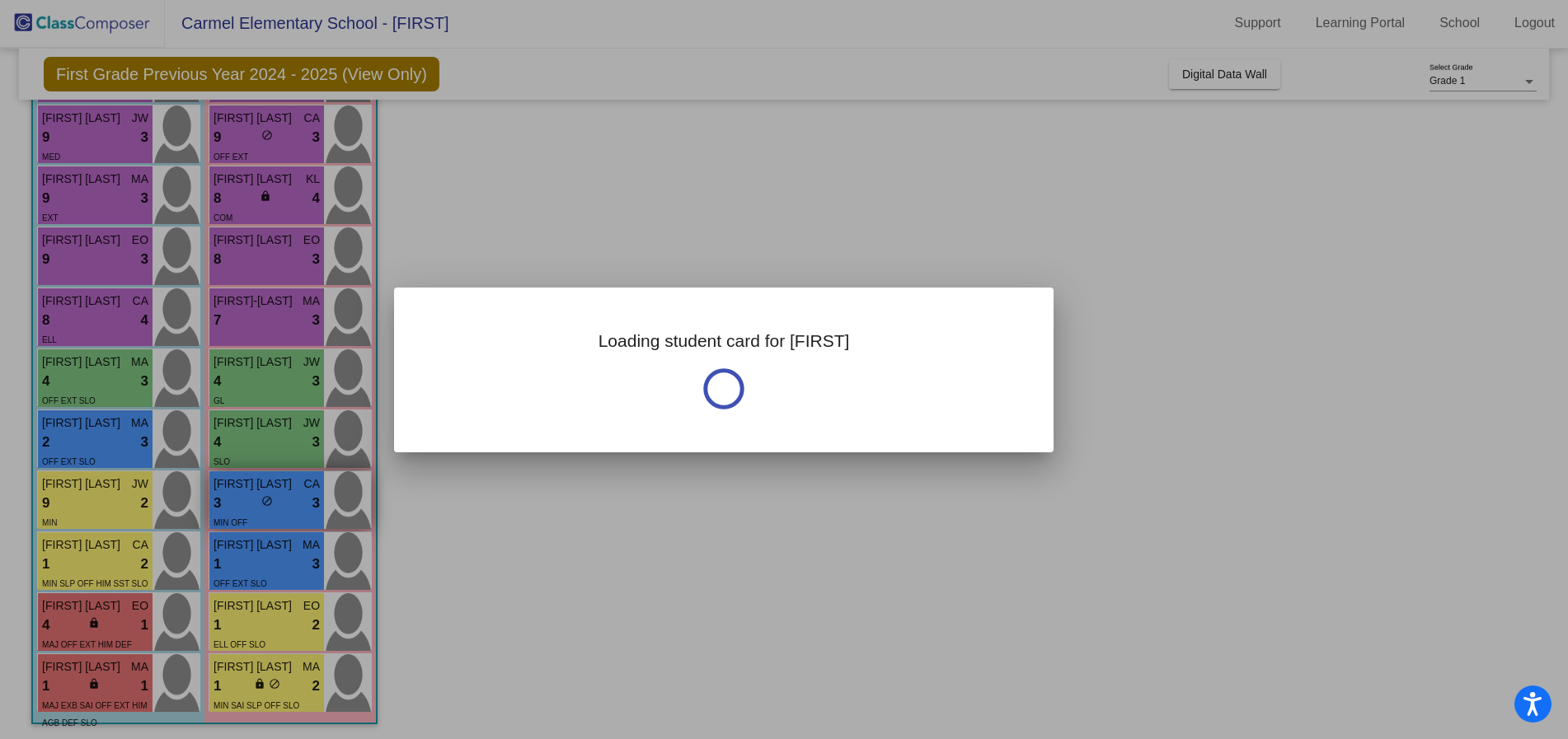 scroll, scrollTop: 0, scrollLeft: 0, axis: both 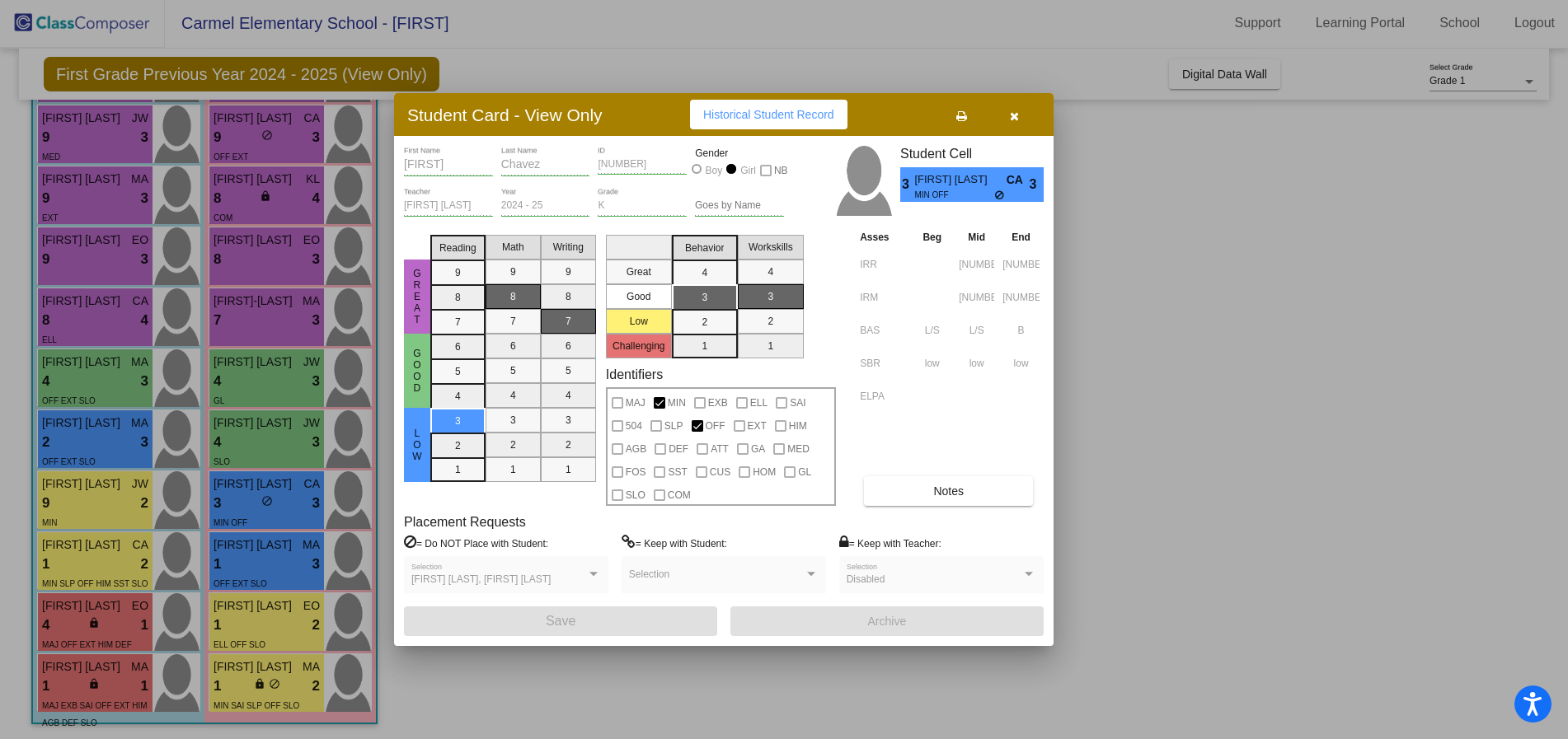click on "Notes" at bounding box center (948, 491) 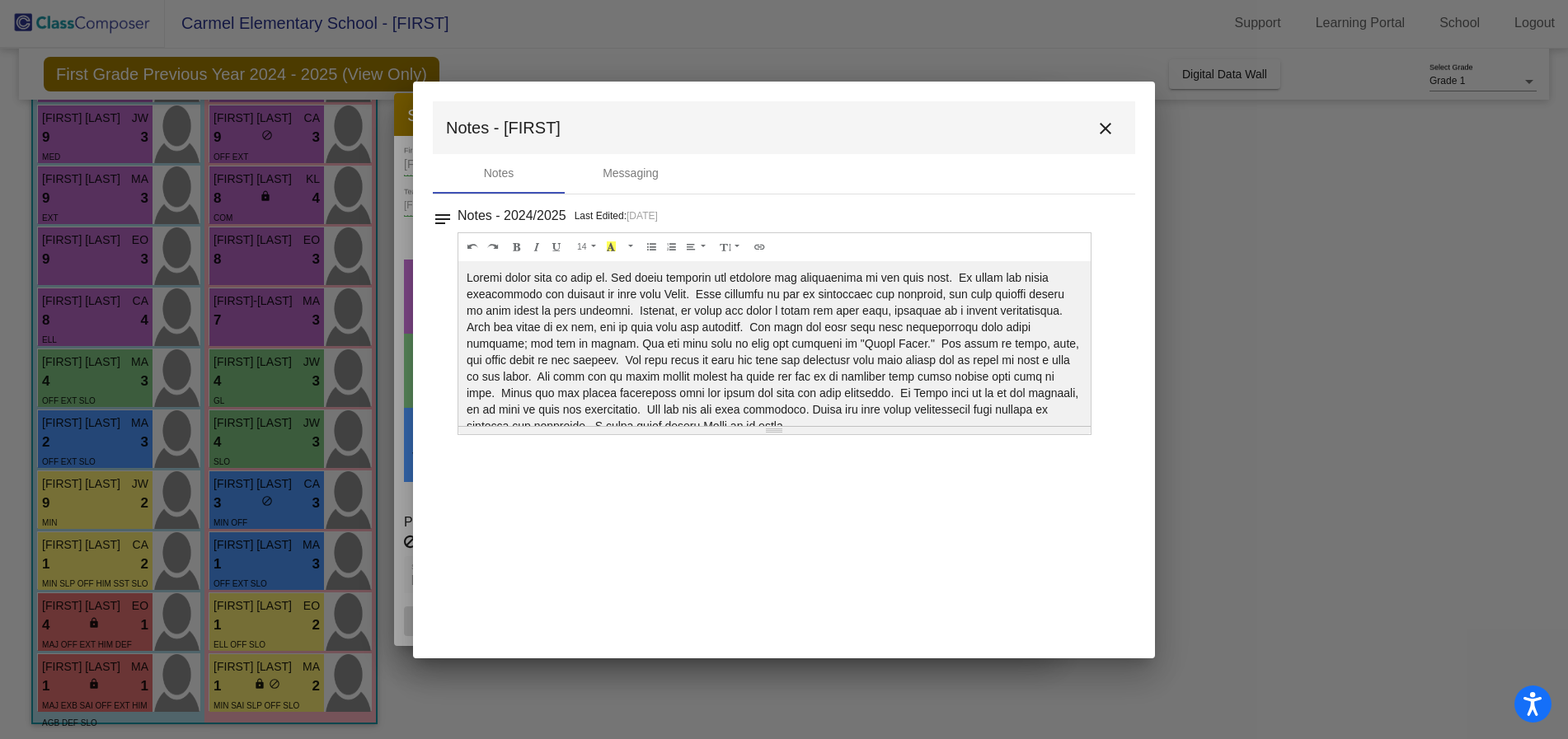 scroll, scrollTop: 17, scrollLeft: 0, axis: vertical 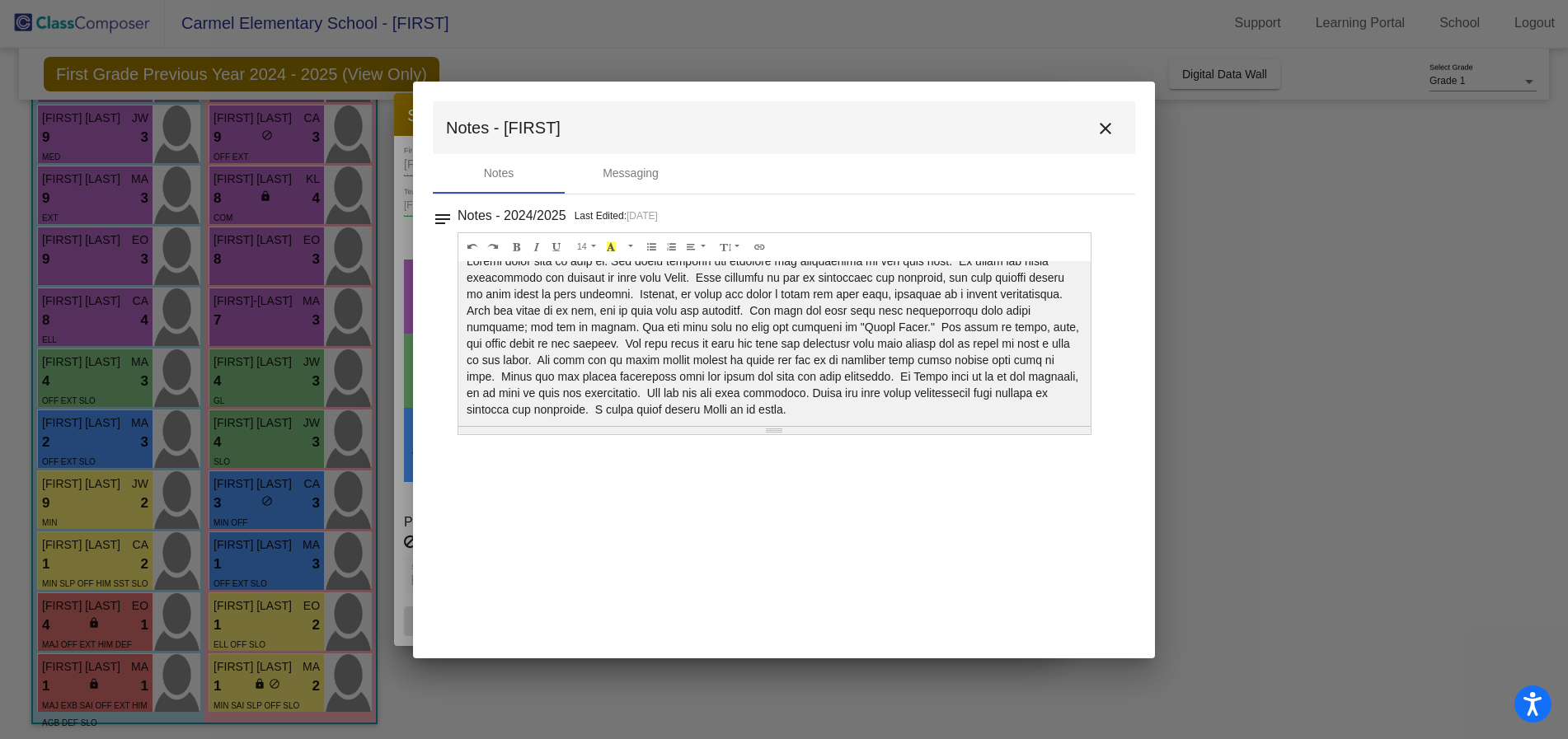 click on "close" at bounding box center [1106, 129] 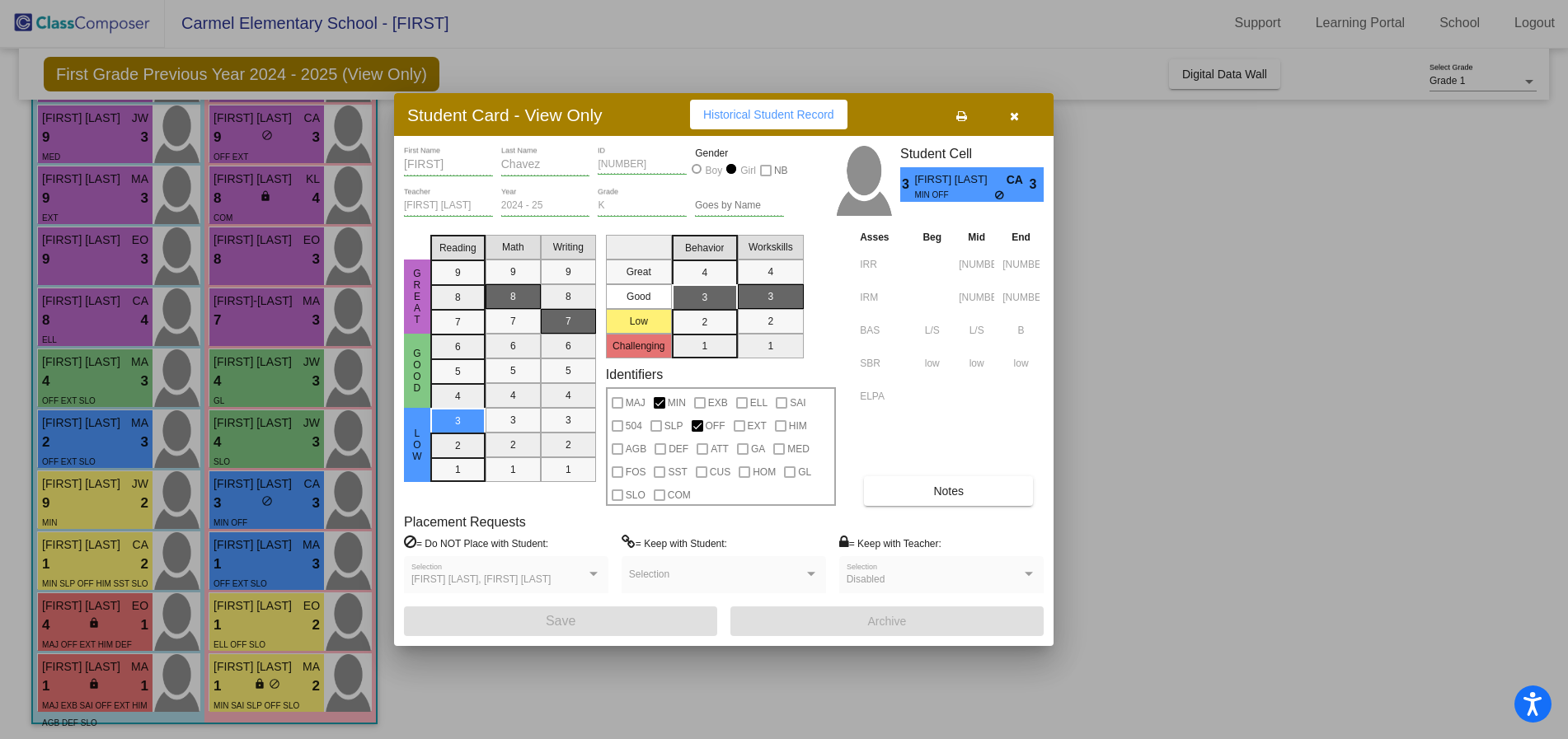 click at bounding box center (1014, 116) 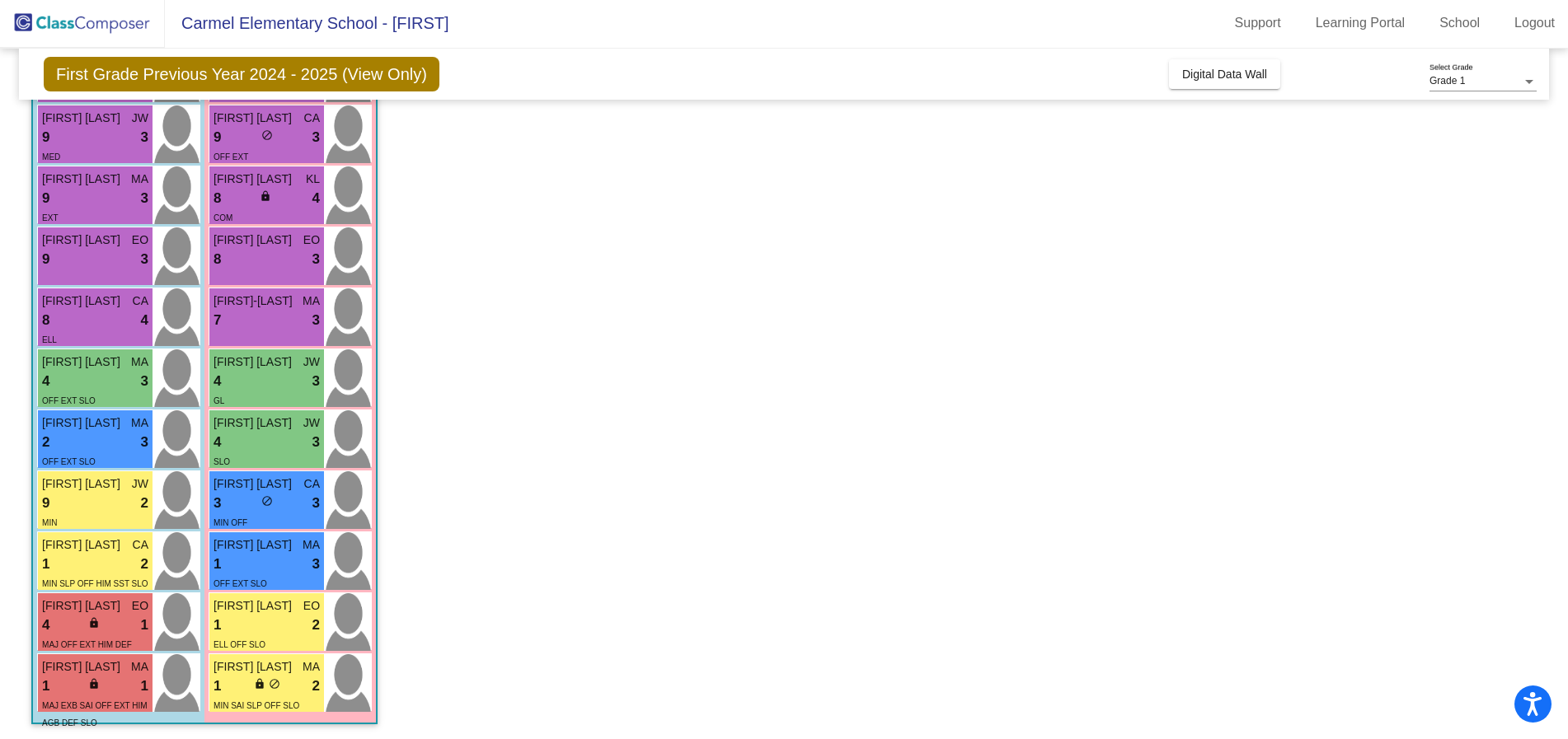 scroll, scrollTop: 1, scrollLeft: 0, axis: vertical 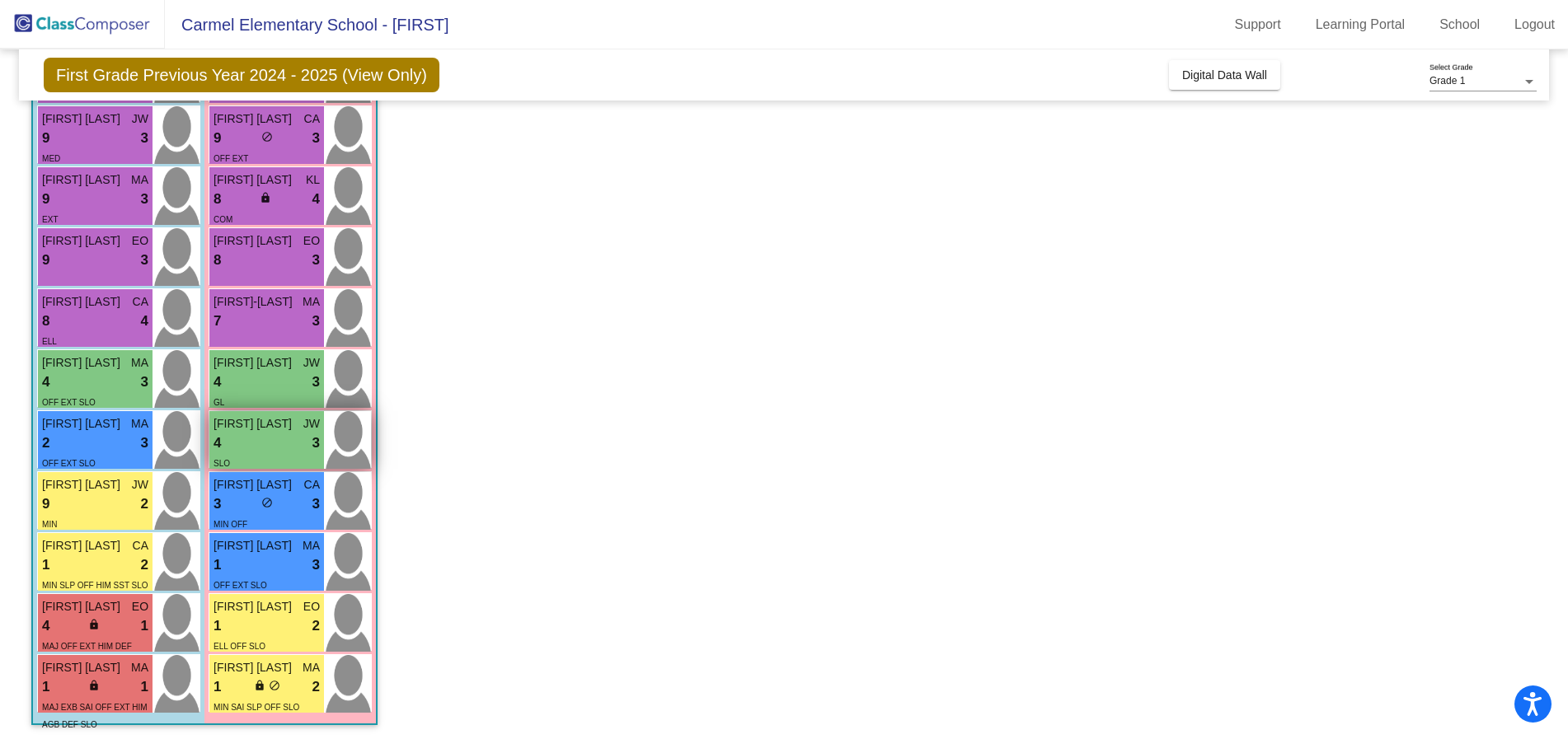click on "4 lock do_not_disturb_alt 3" at bounding box center (266, 443) 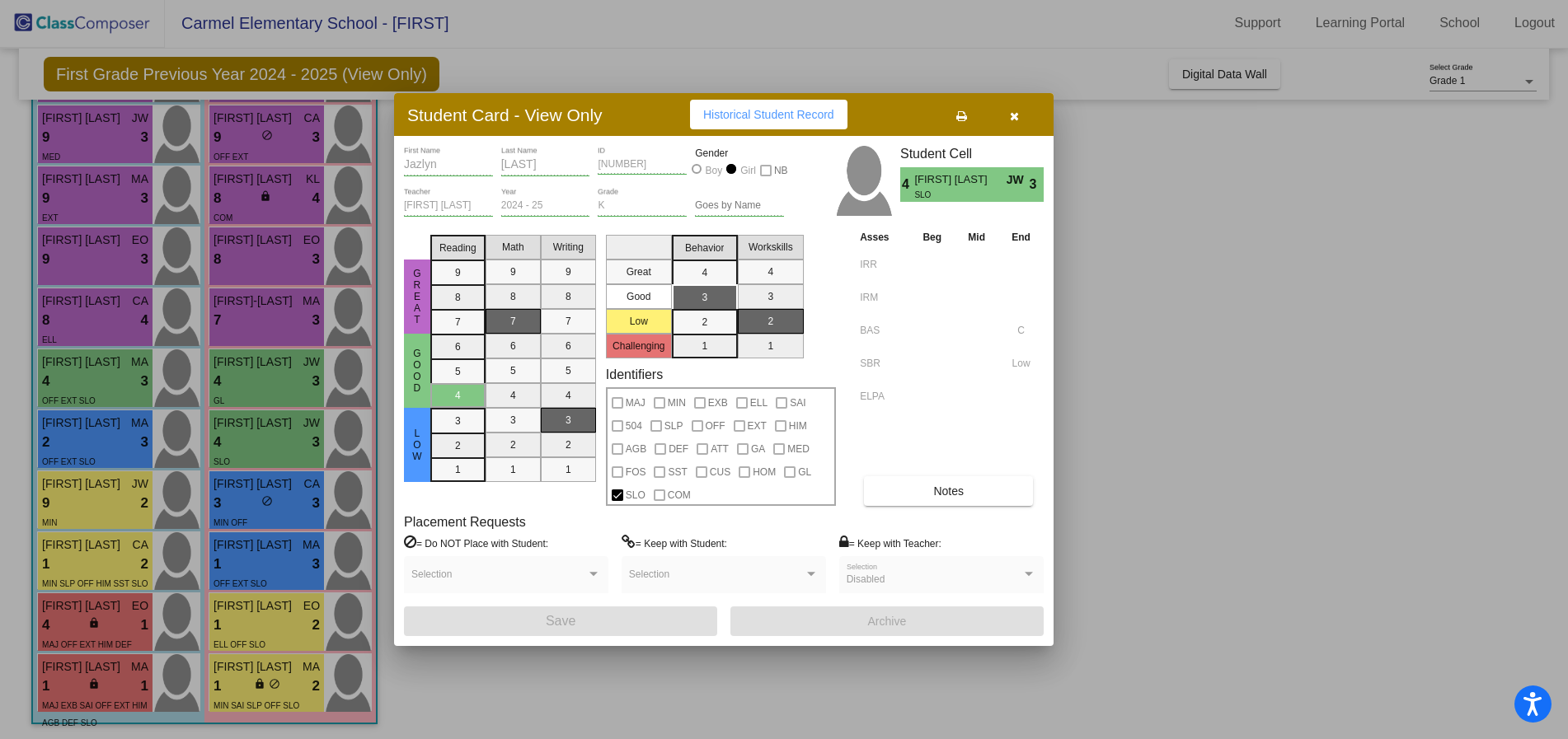 click on "Notes" at bounding box center (948, 491) 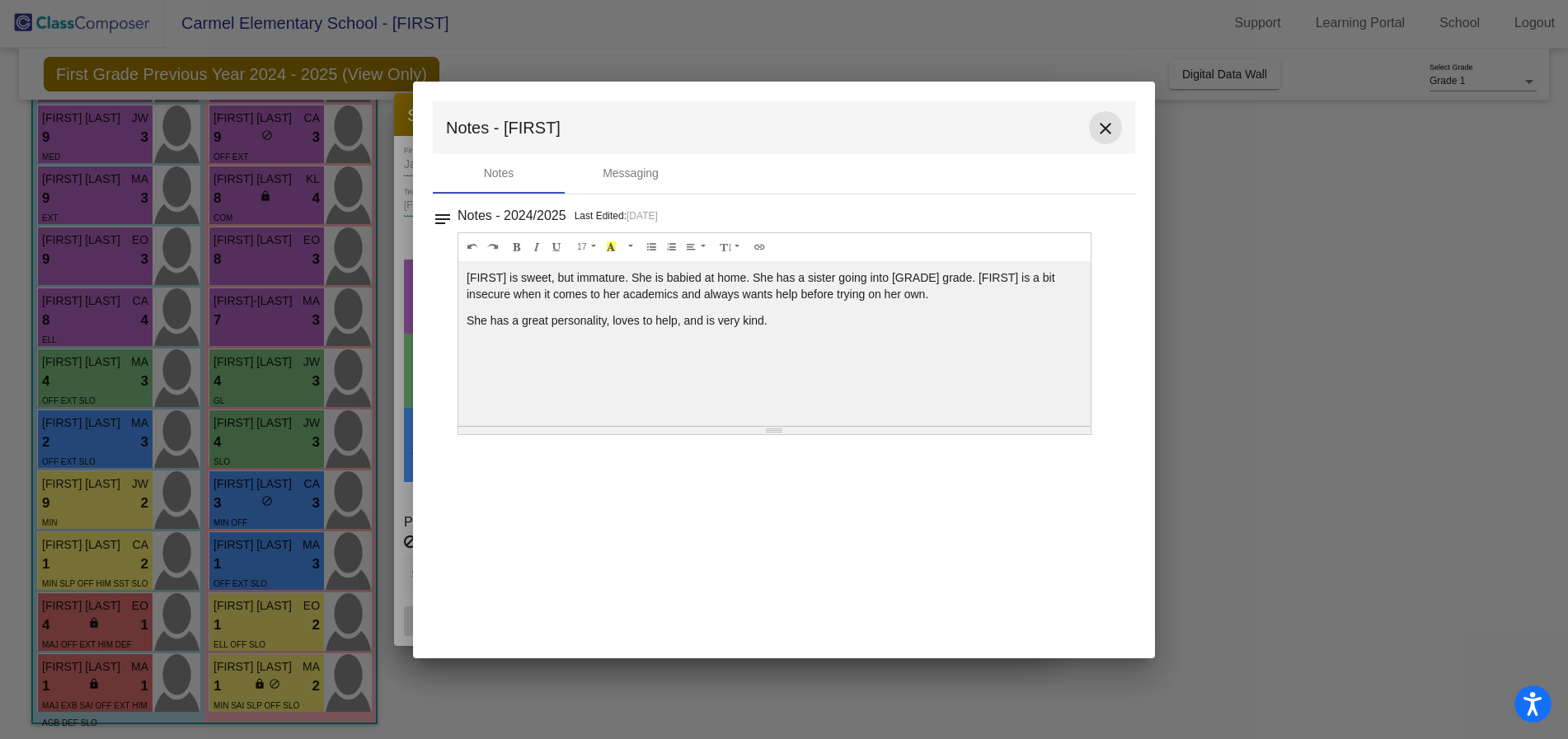 click on "close" at bounding box center [1106, 129] 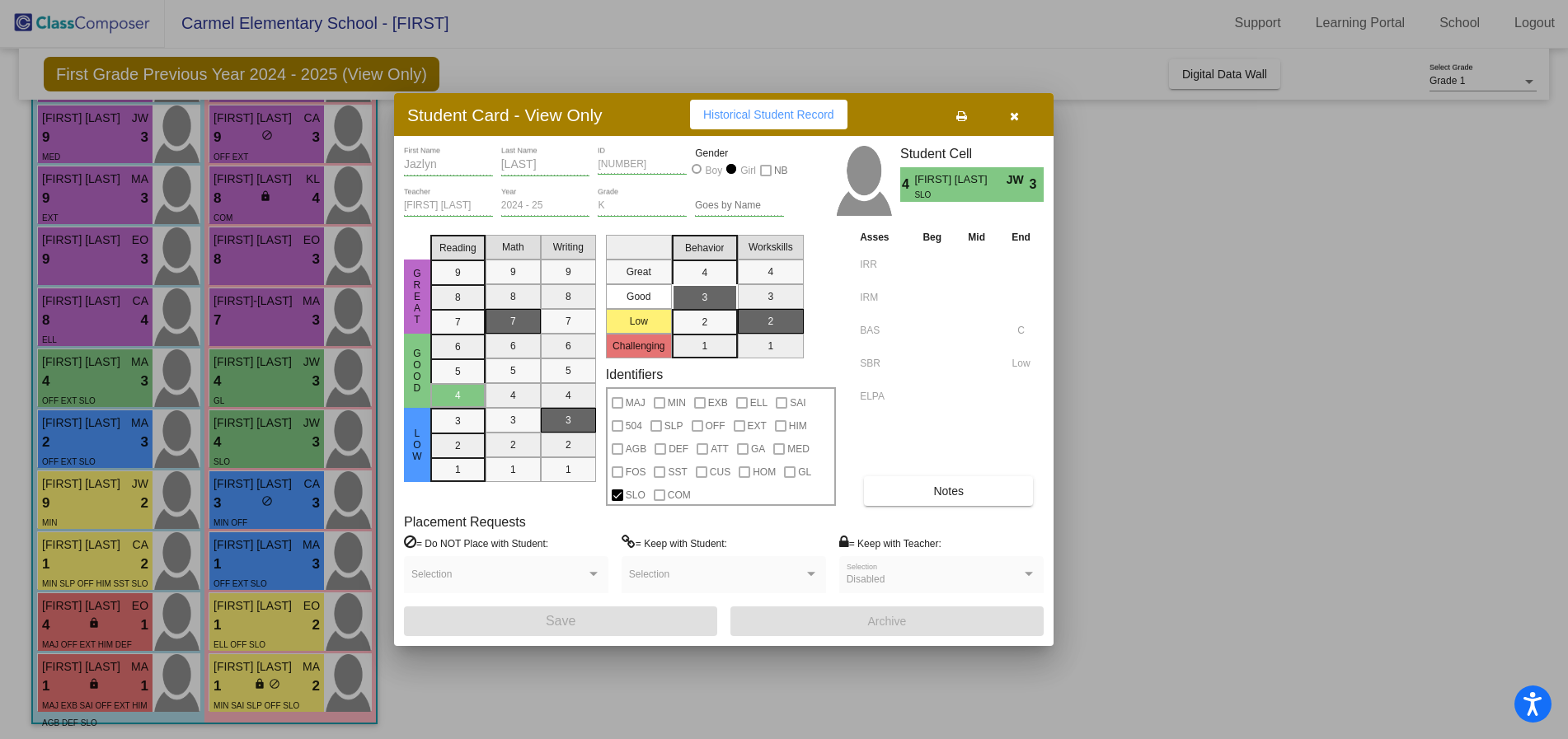 click at bounding box center [1014, 116] 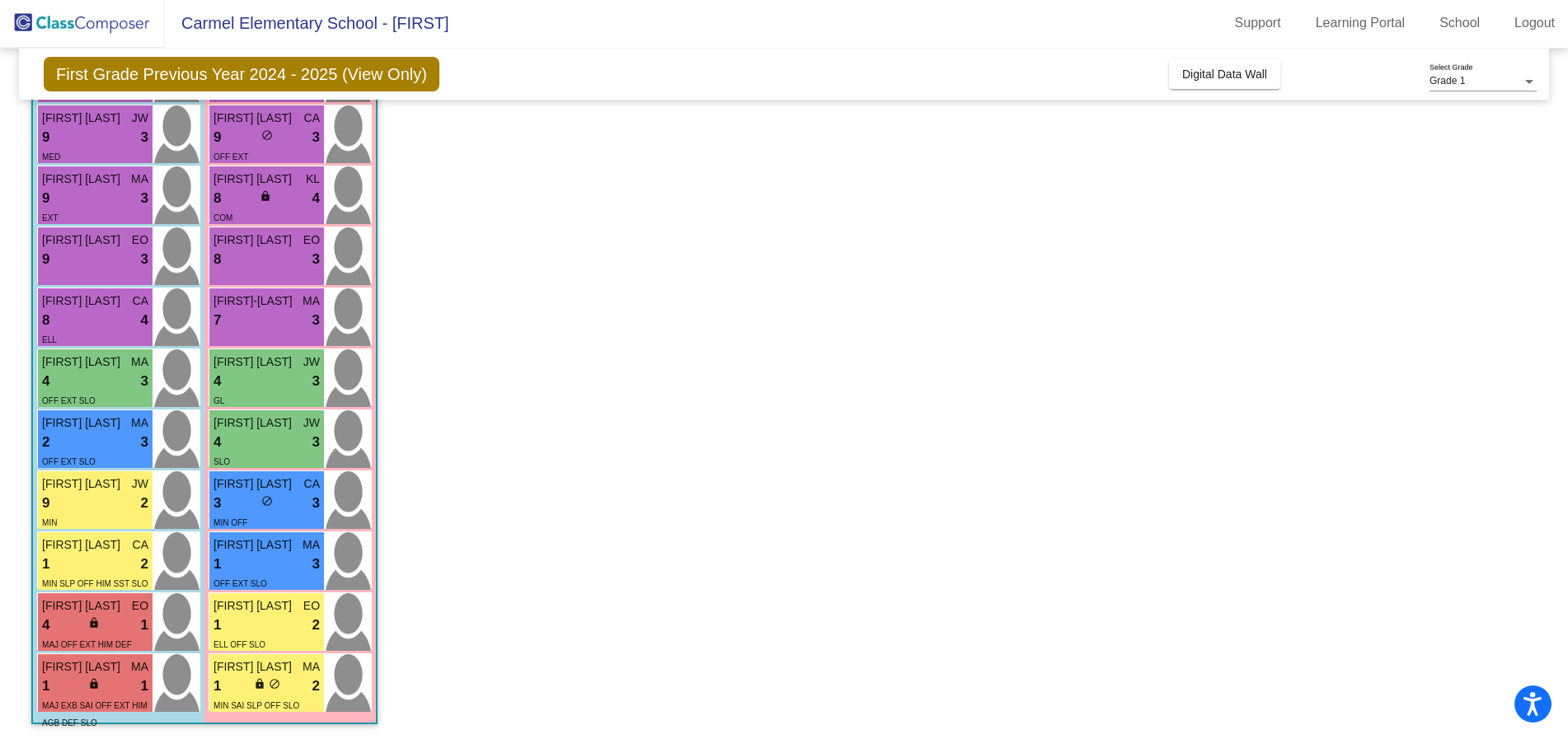 scroll, scrollTop: 1, scrollLeft: 0, axis: vertical 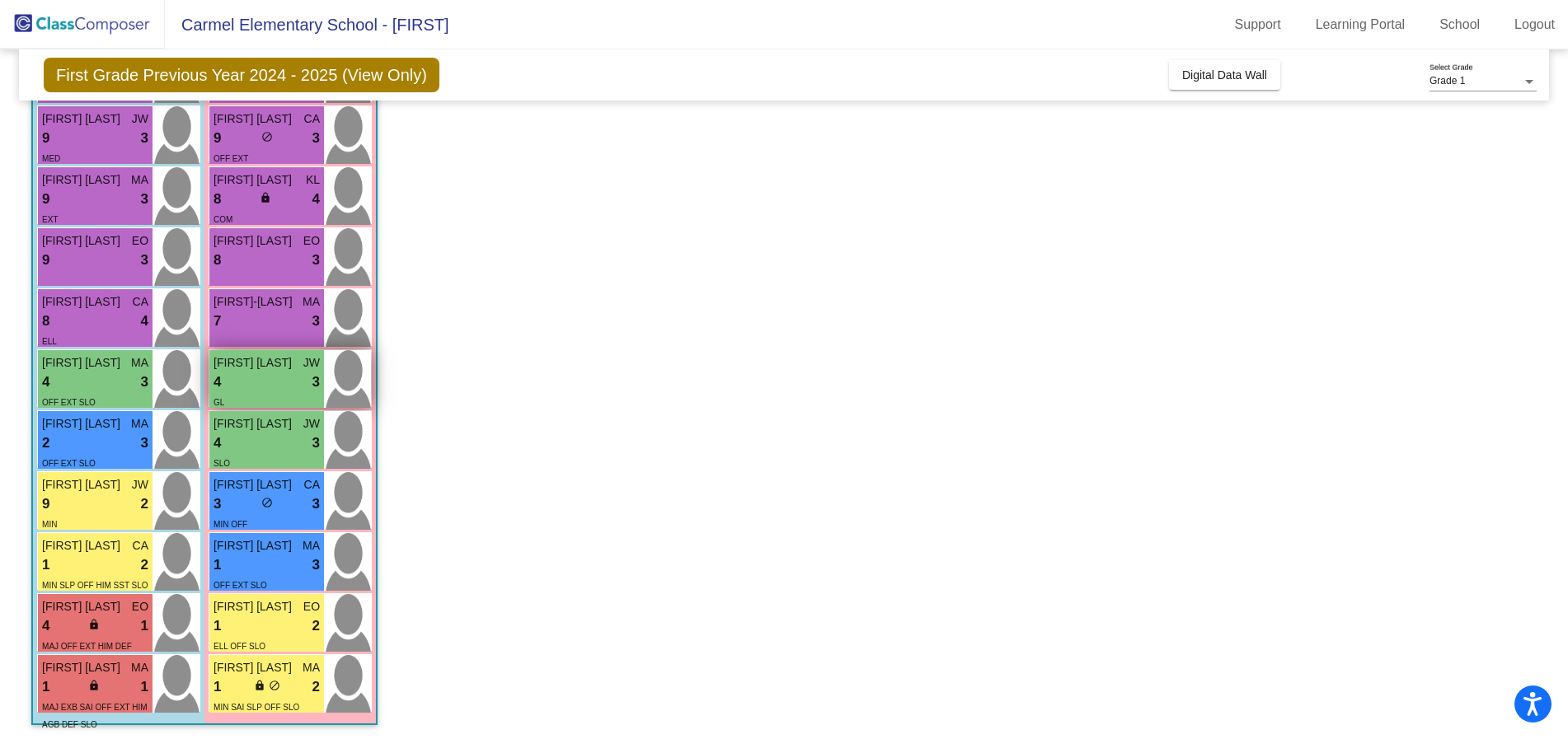 click on "4 lock do_not_disturb_alt 3" at bounding box center (266, 382) 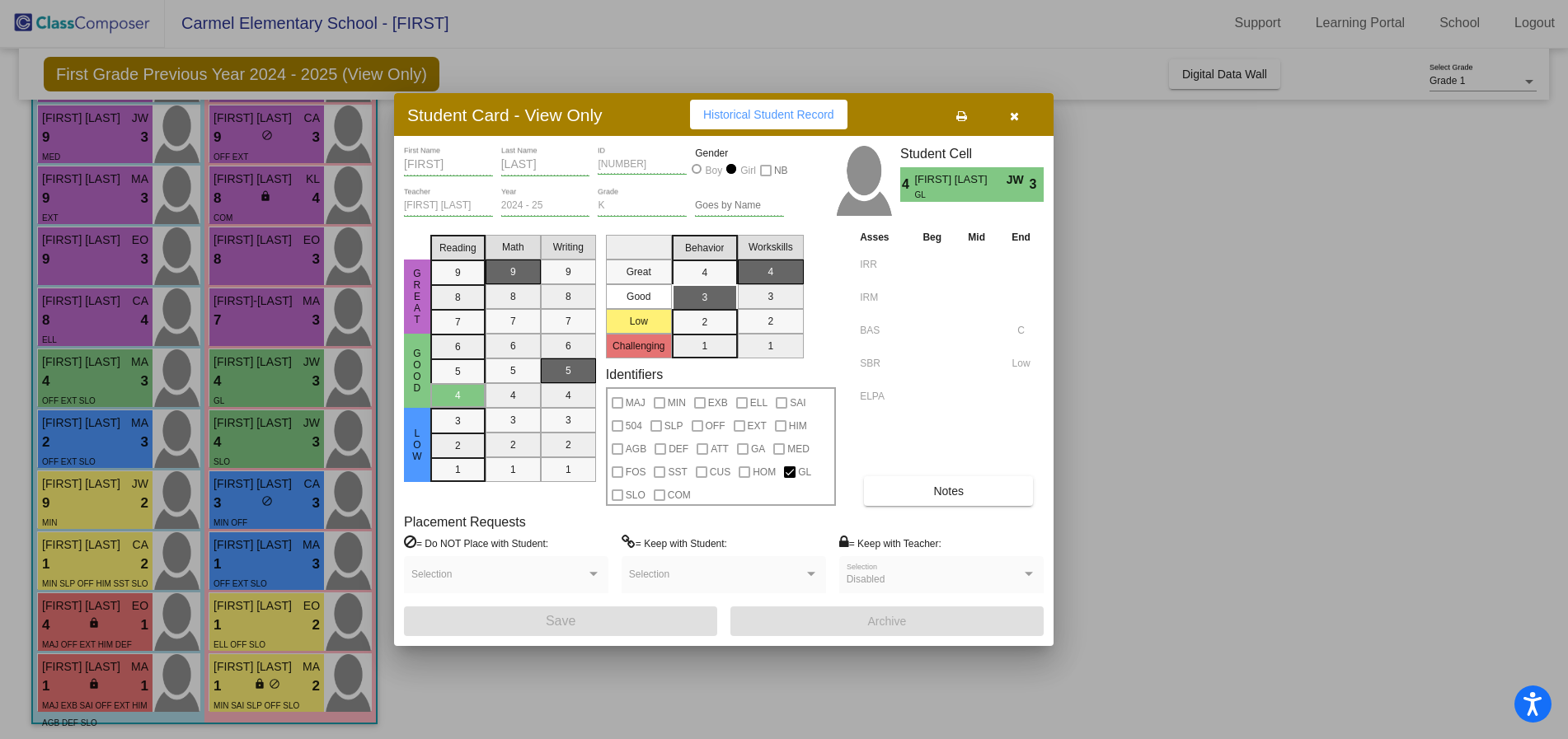 click on "Notes" at bounding box center [948, 491] 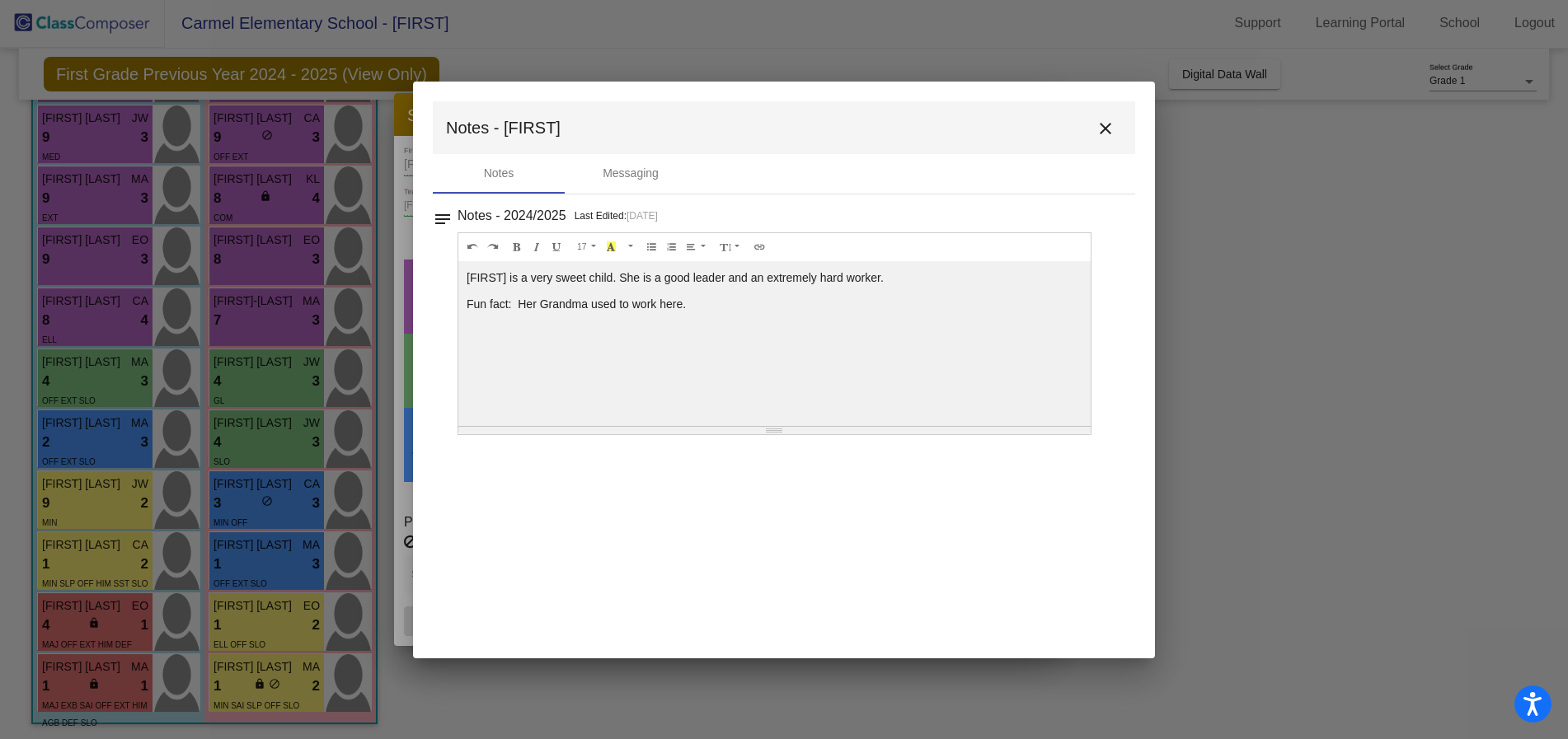 click on "close" at bounding box center (1106, 129) 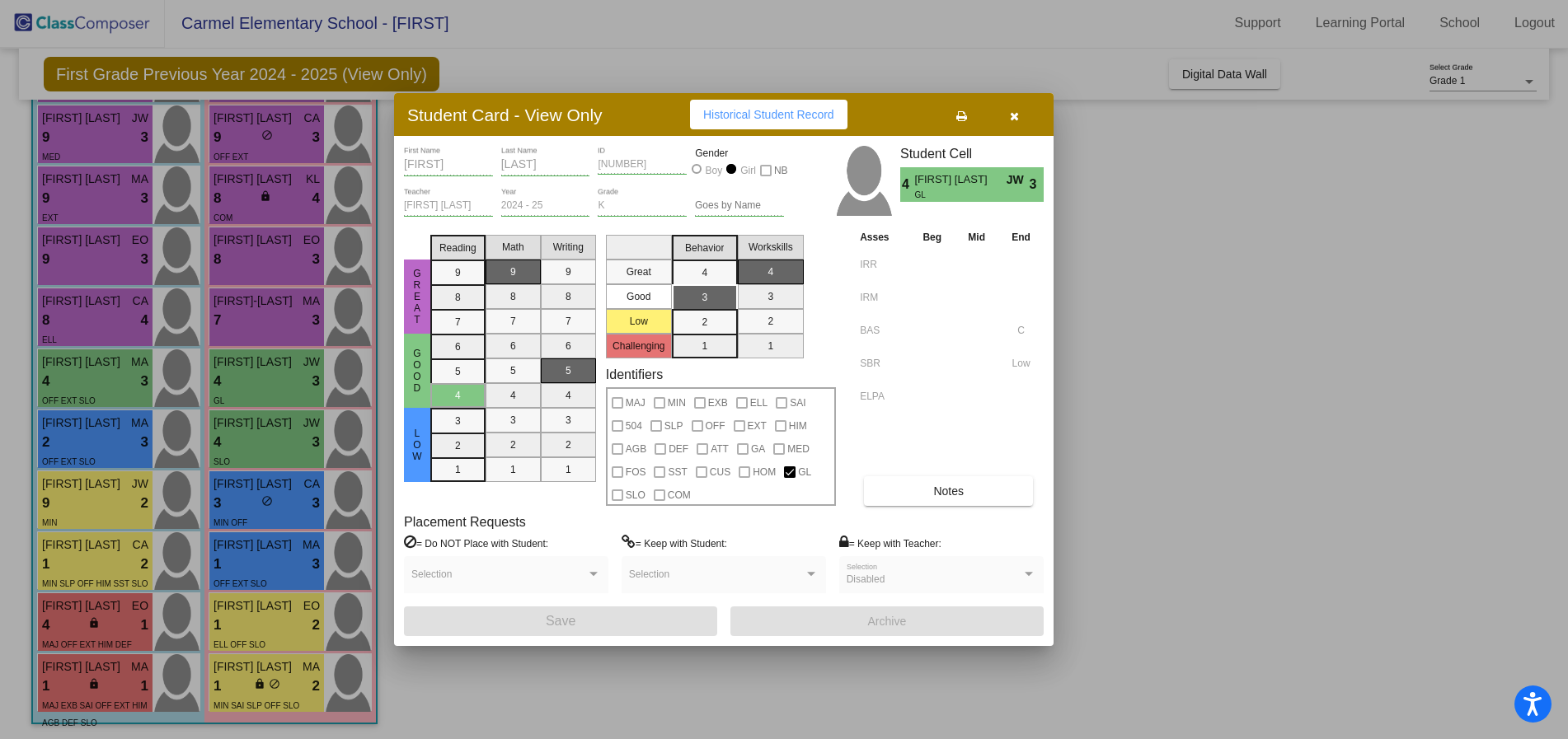 click at bounding box center [1014, 115] 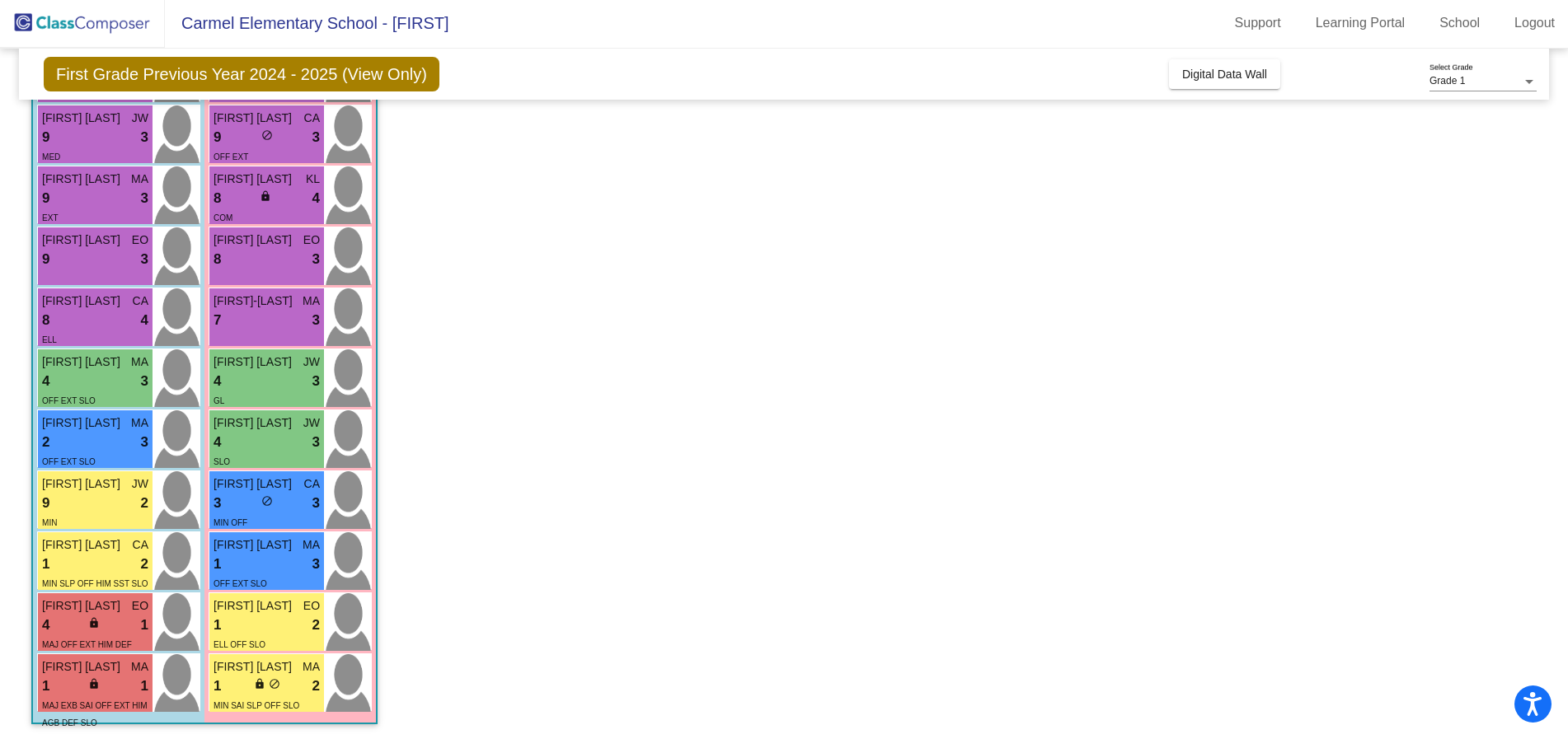 scroll, scrollTop: 1, scrollLeft: 0, axis: vertical 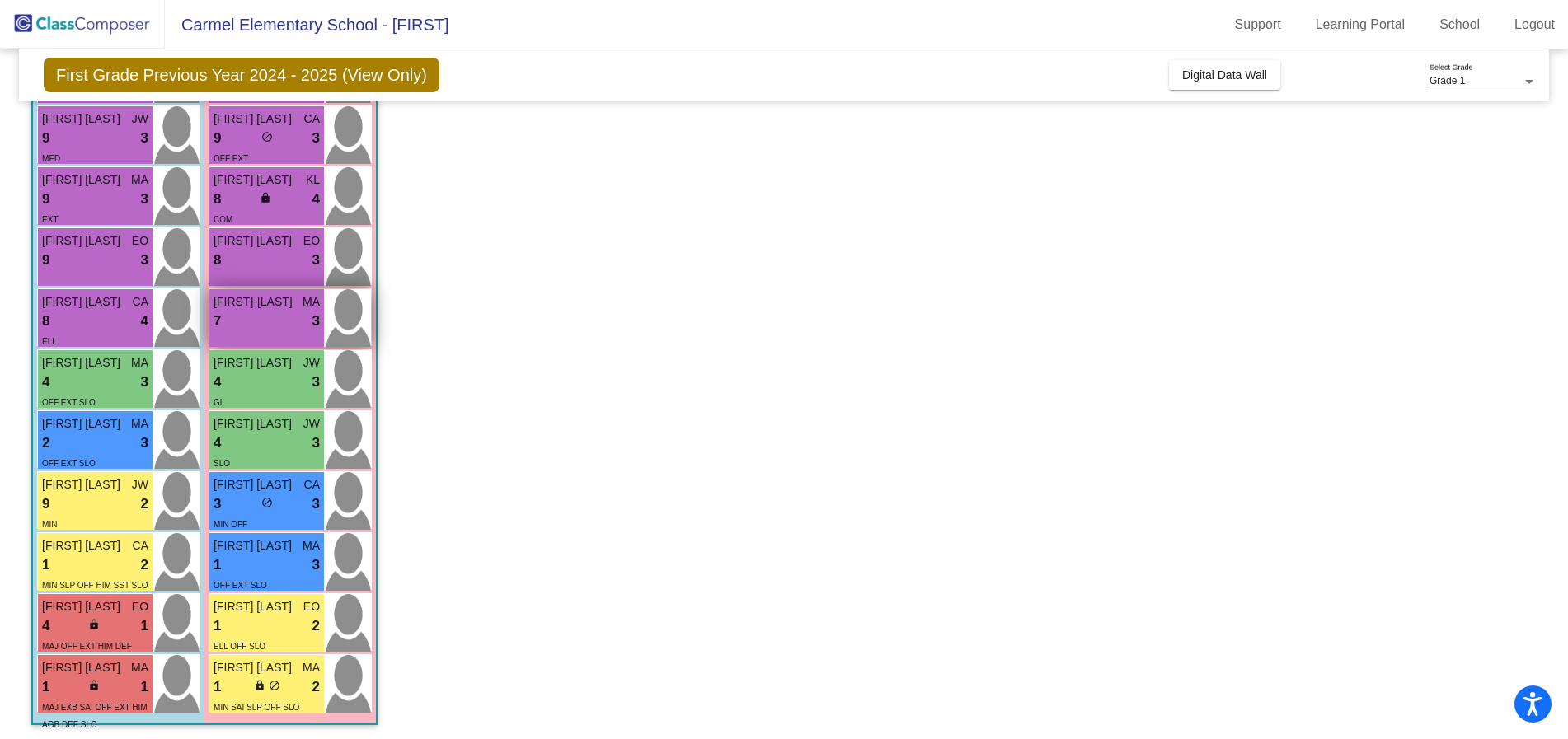 click on "7 lock do_not_disturb_alt 3" at bounding box center (266, 321) 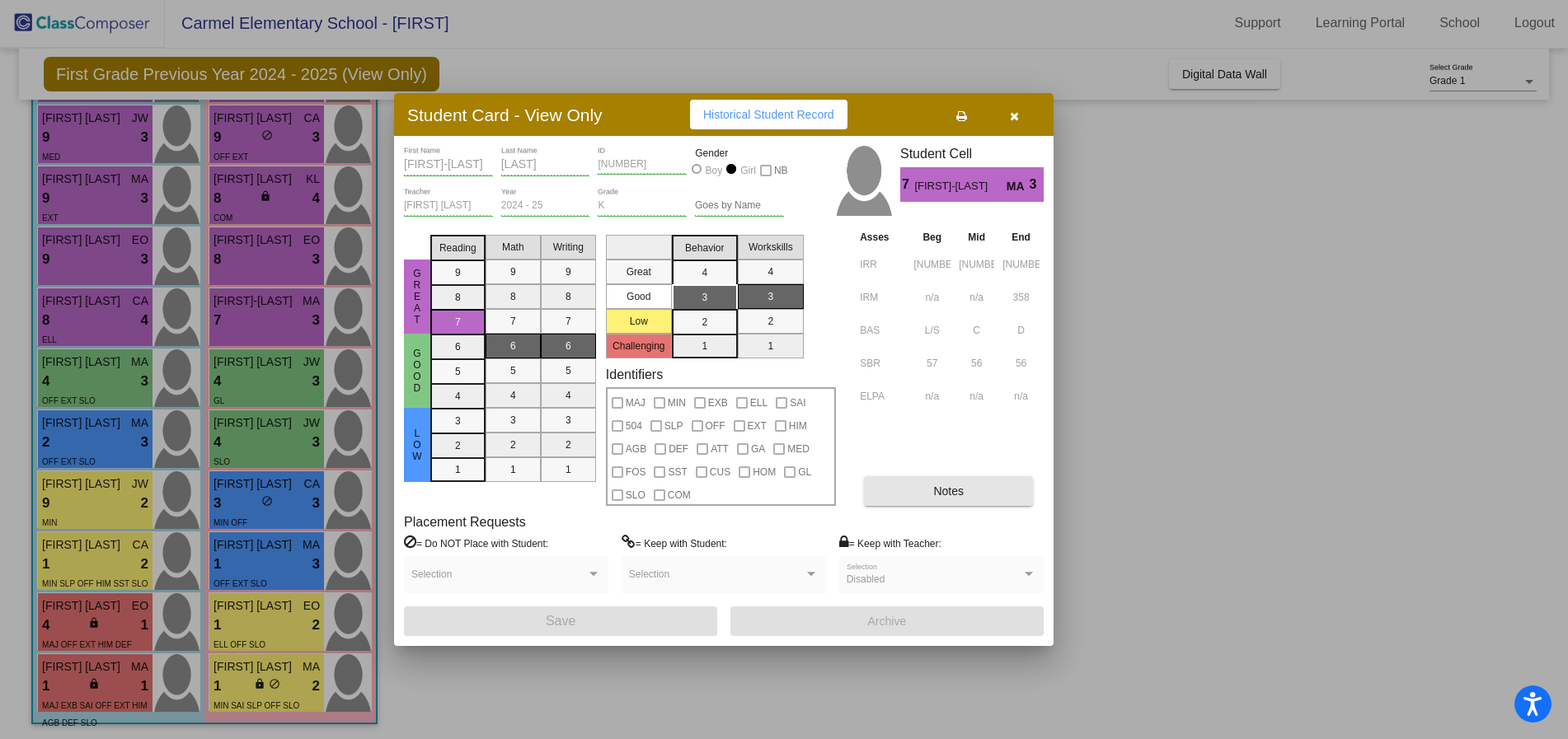 click on "Notes" at bounding box center (948, 491) 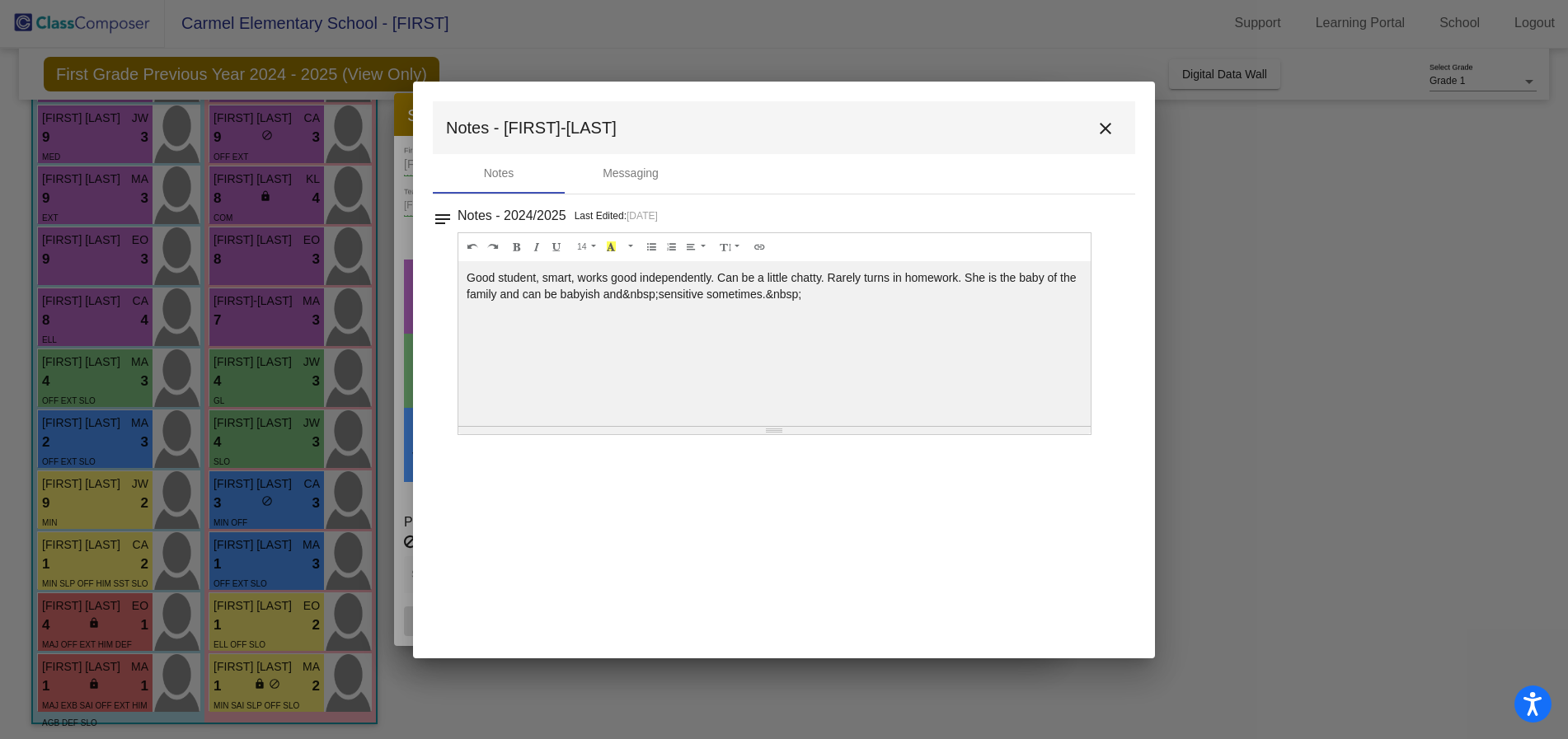 click on "close" at bounding box center [1106, 129] 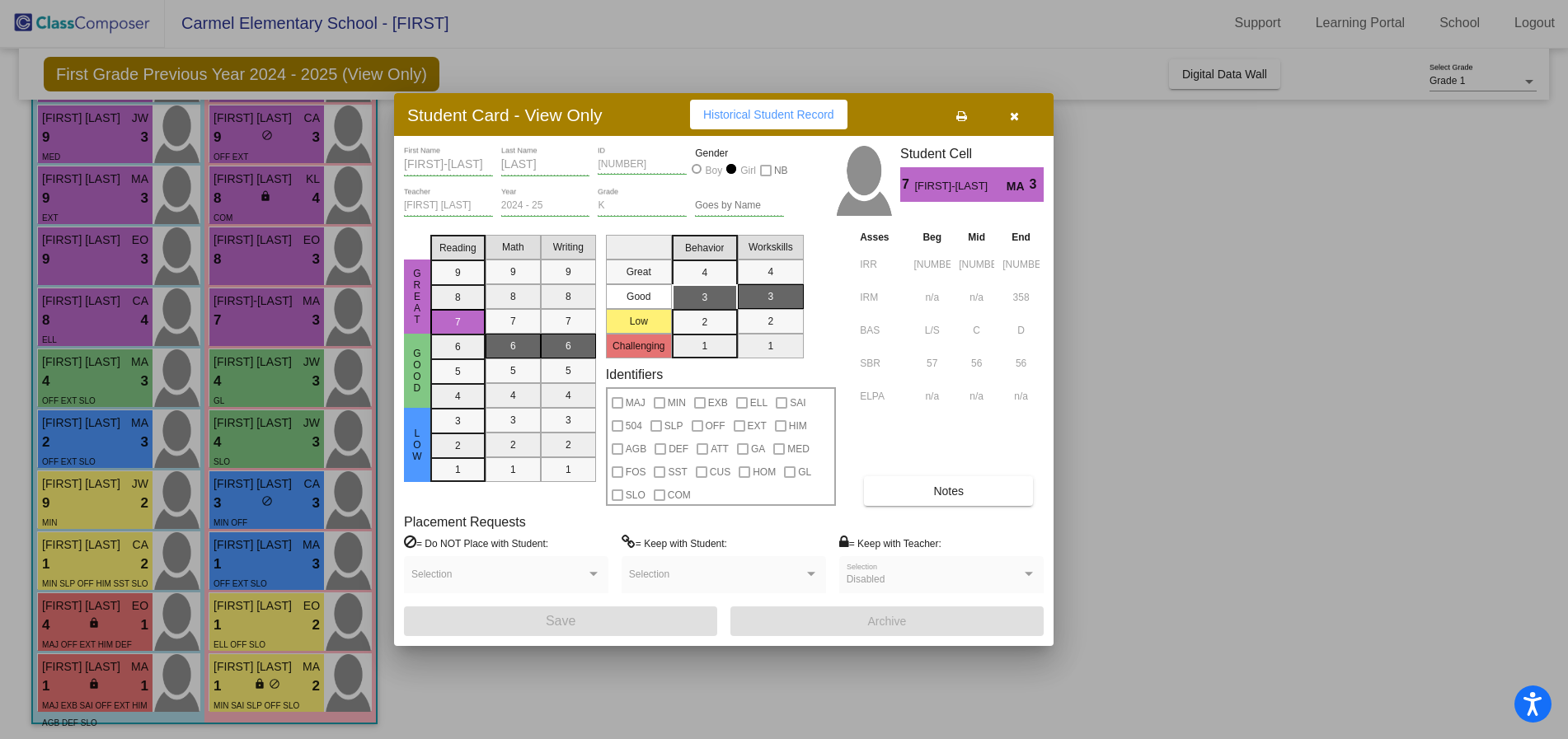 click at bounding box center (1014, 116) 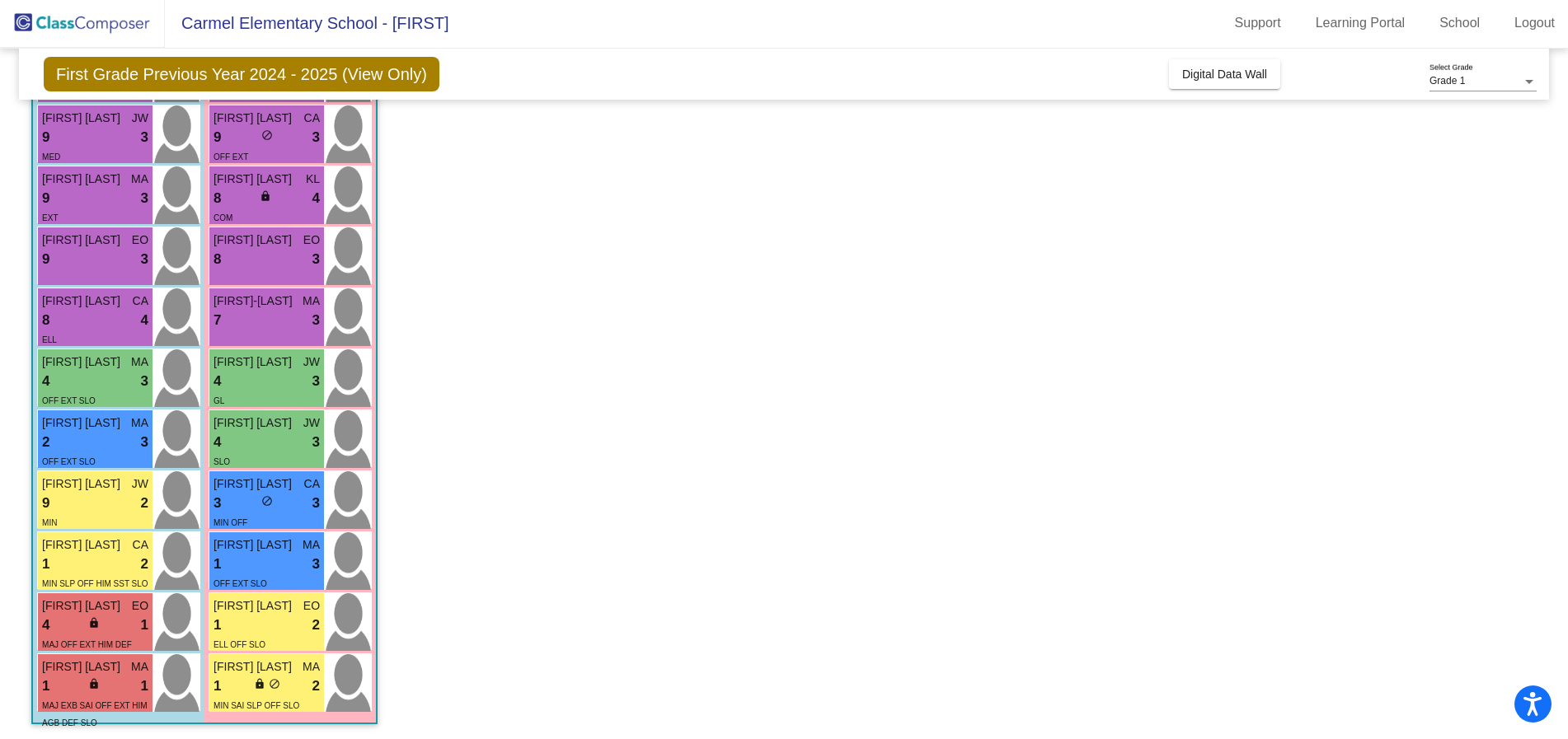 scroll, scrollTop: 1, scrollLeft: 0, axis: vertical 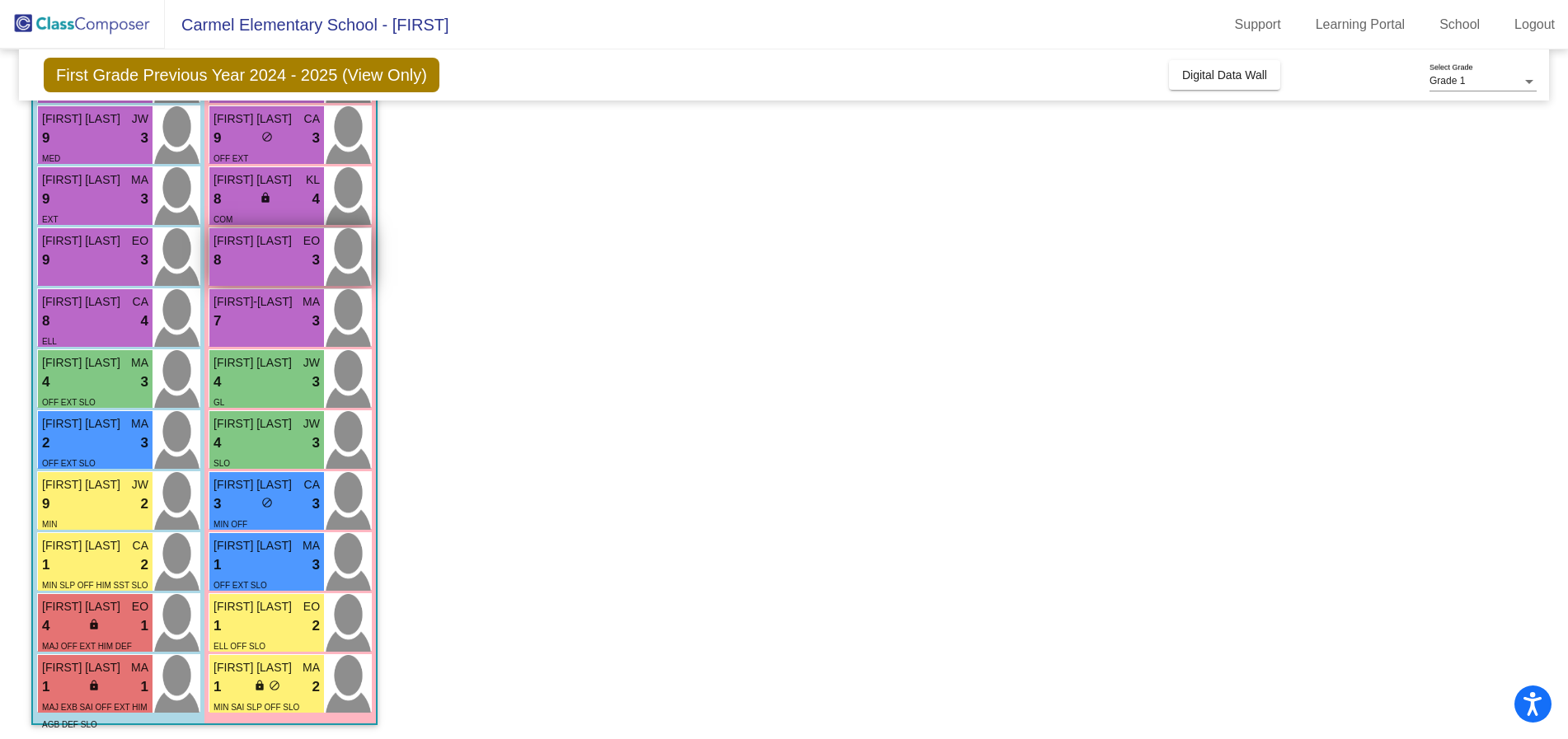 click on "8 lock do_not_disturb_alt 3" at bounding box center (266, 260) 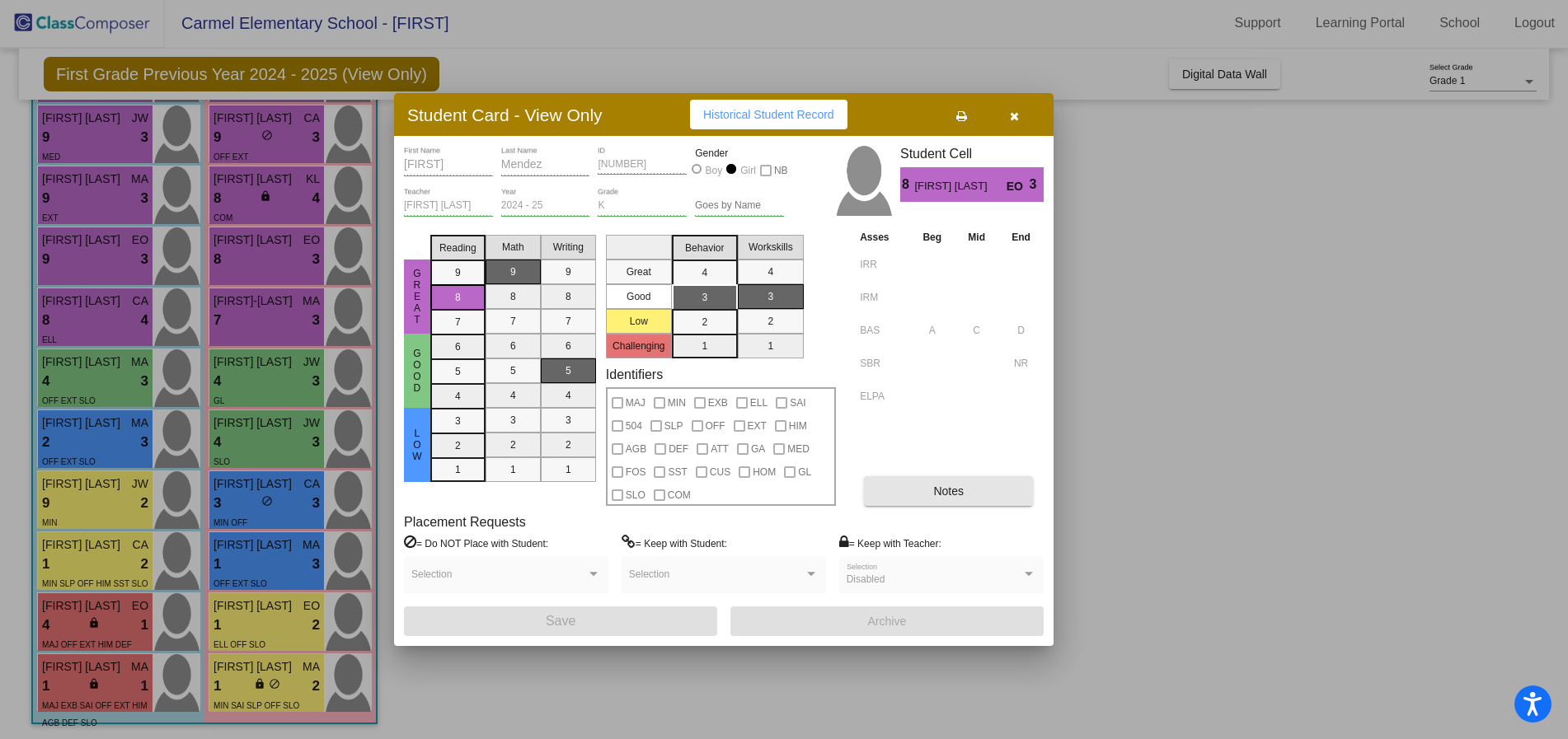 click on "Notes" at bounding box center (948, 491) 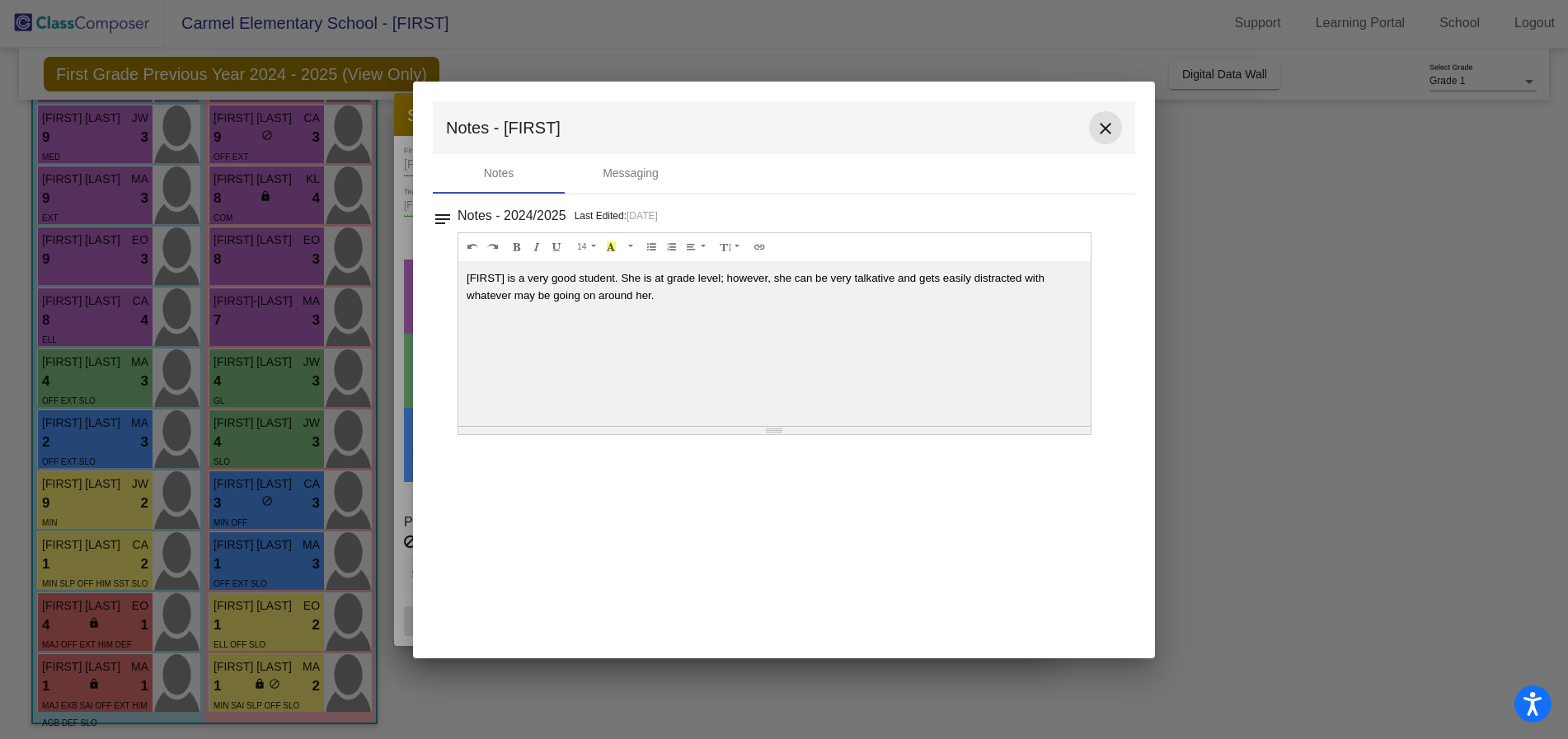 click on "close" at bounding box center (1106, 129) 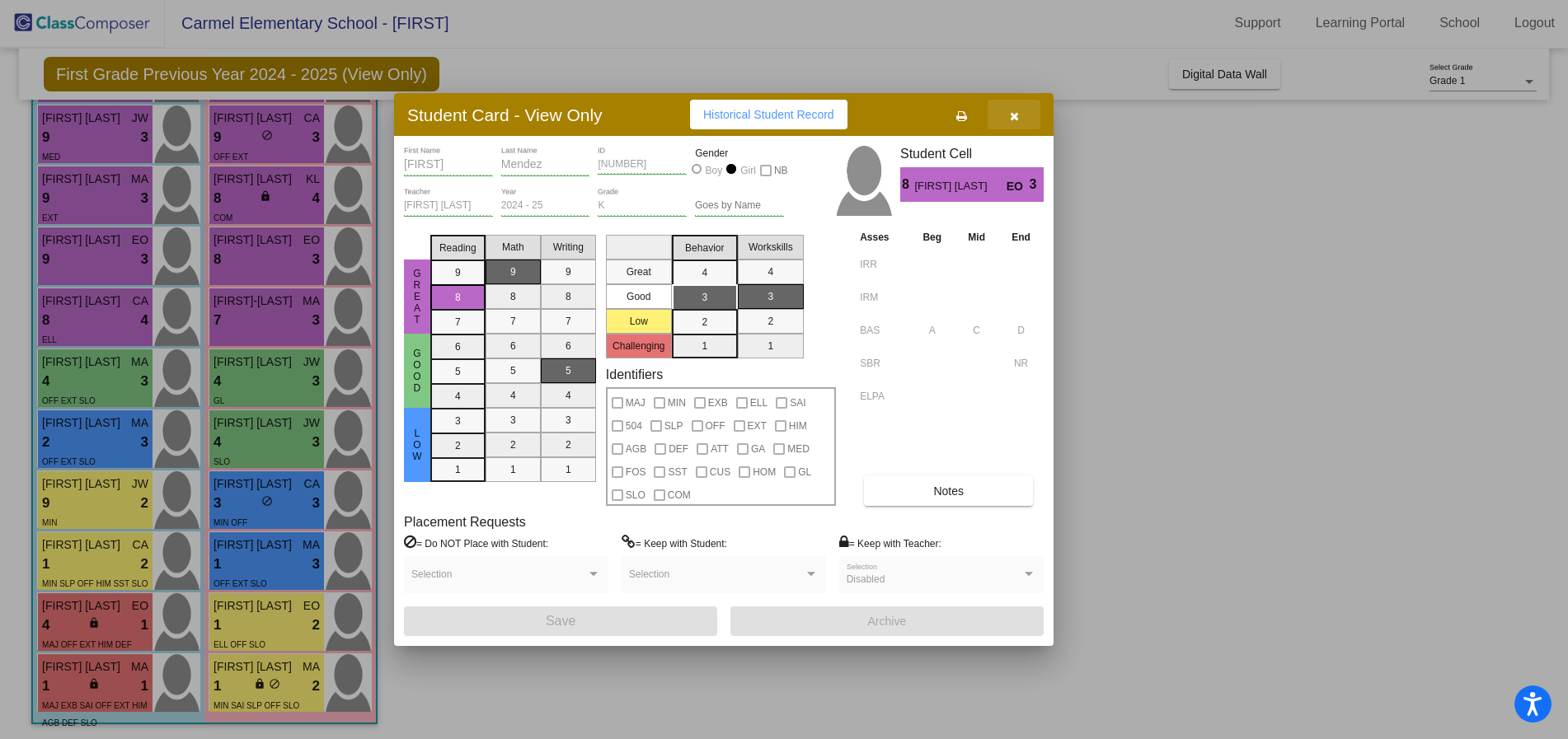 click at bounding box center (1014, 116) 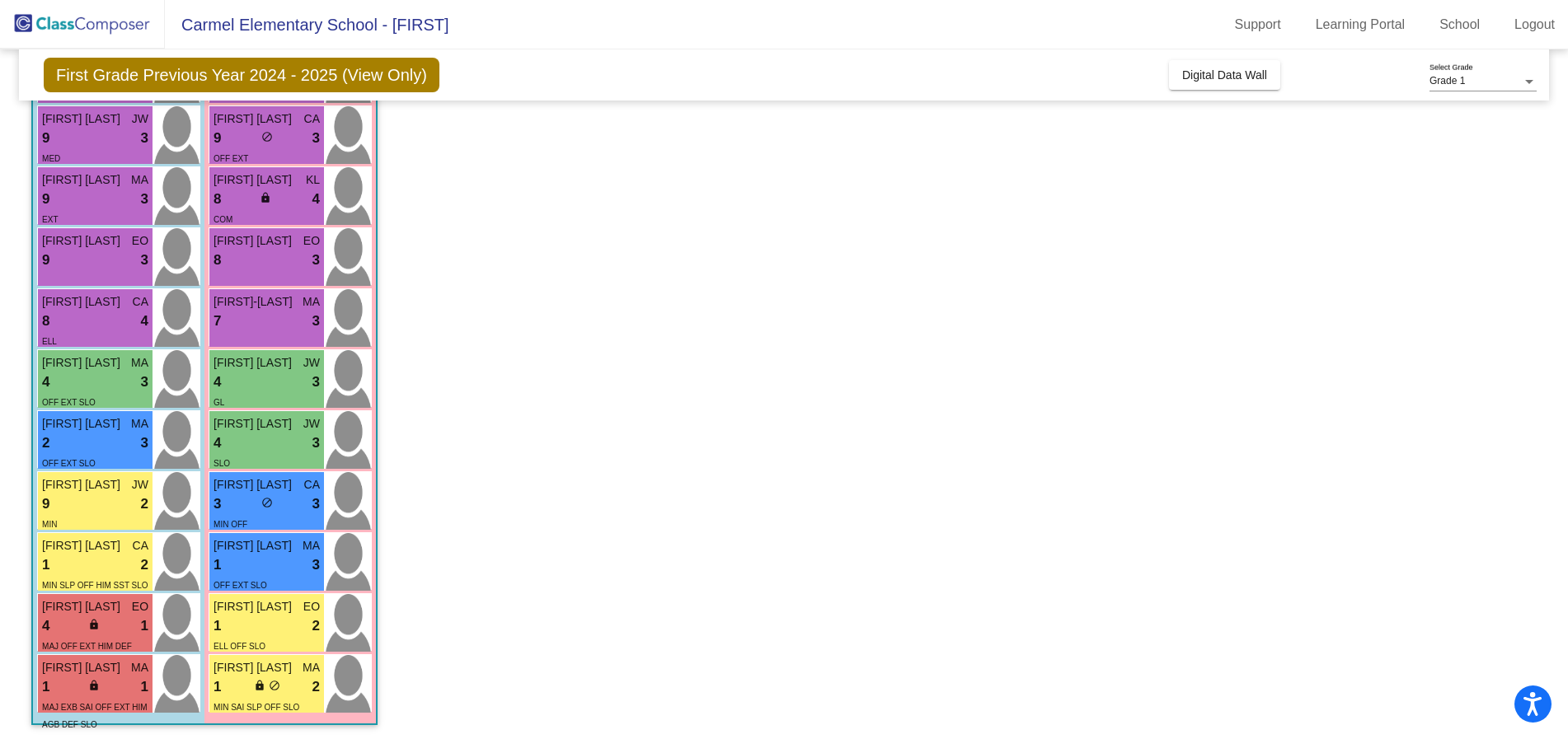 scroll, scrollTop: 1, scrollLeft: 0, axis: vertical 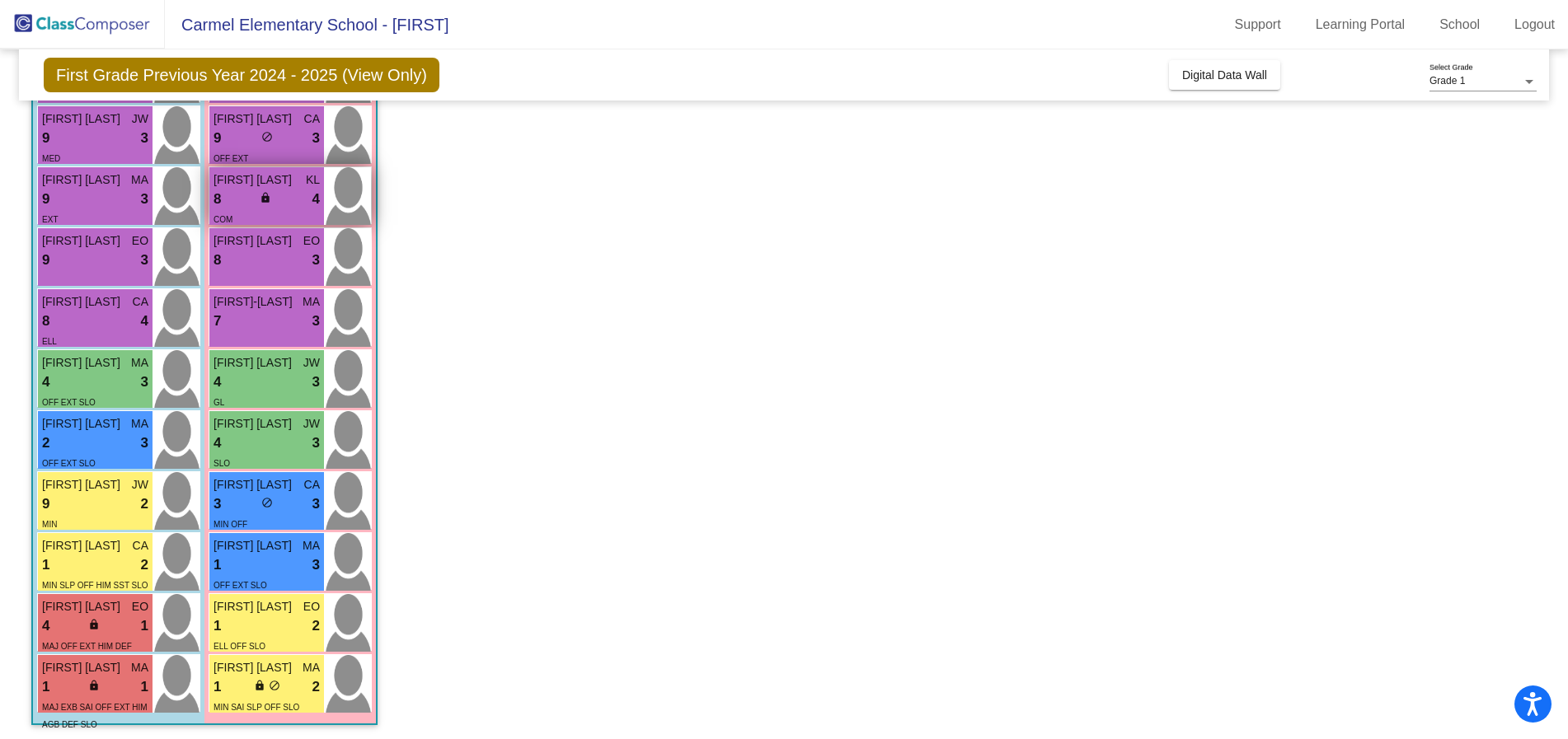 click on "8 lock do_not_disturb_alt 4" at bounding box center (266, 199) 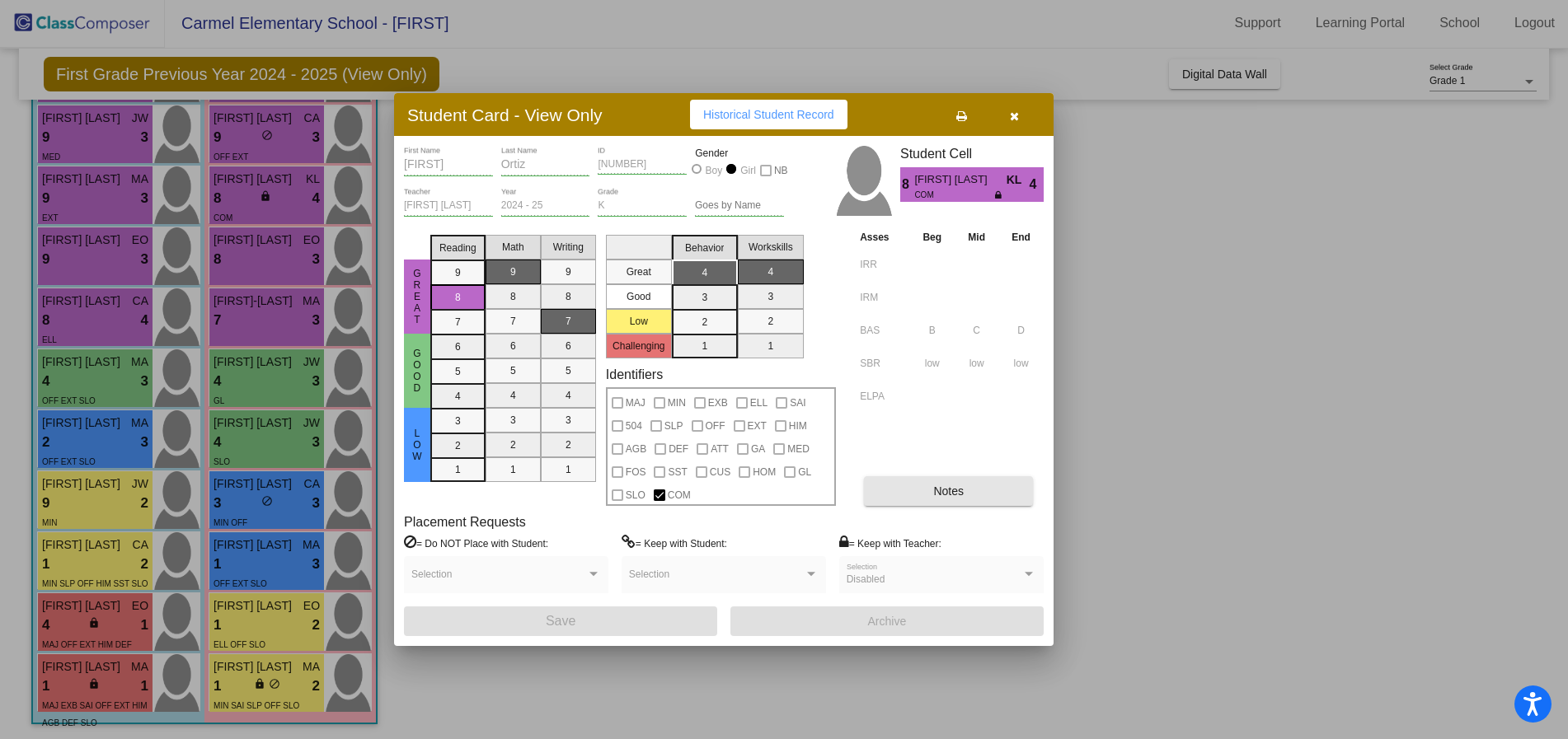 click on "Notes" at bounding box center (948, 491) 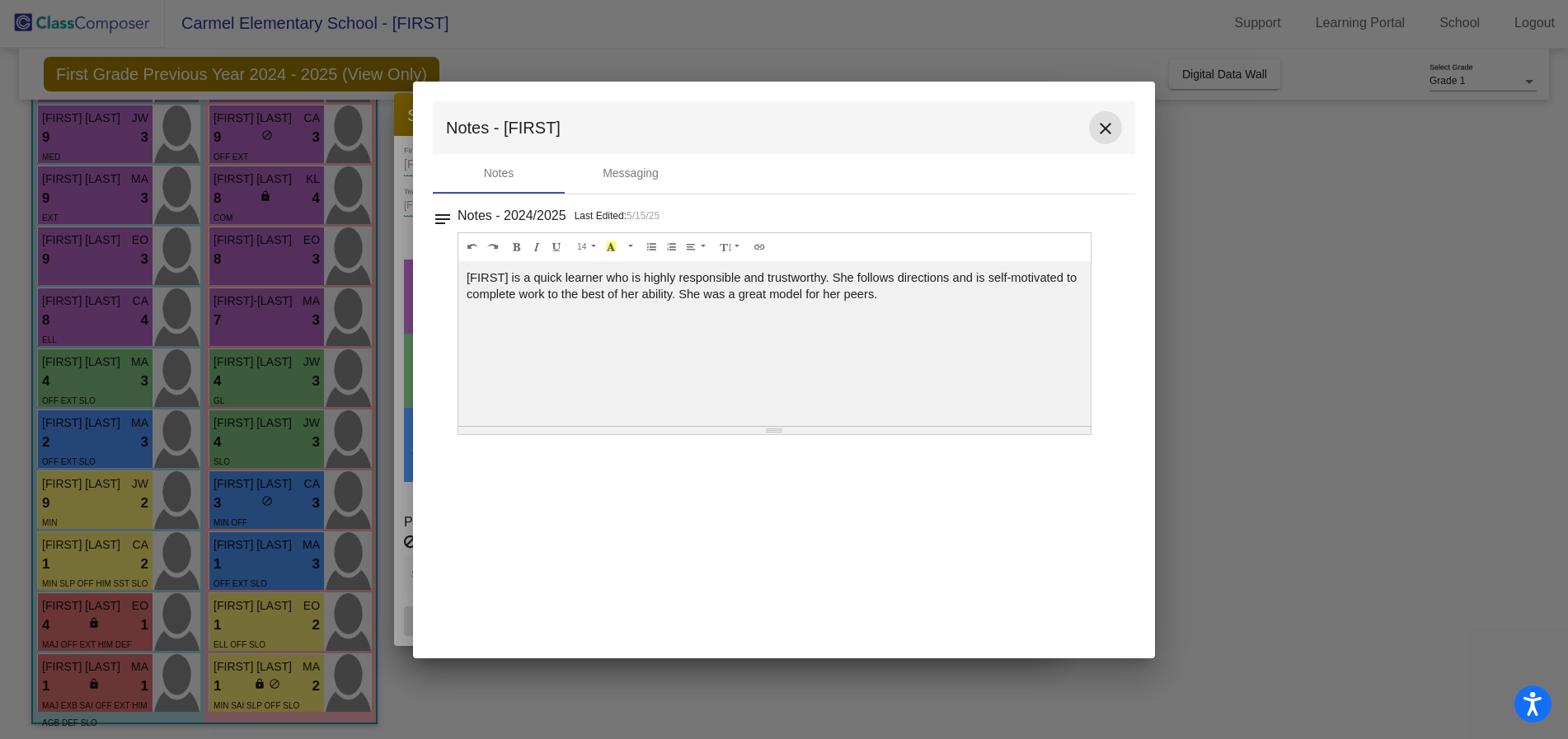 click on "close" at bounding box center [1106, 129] 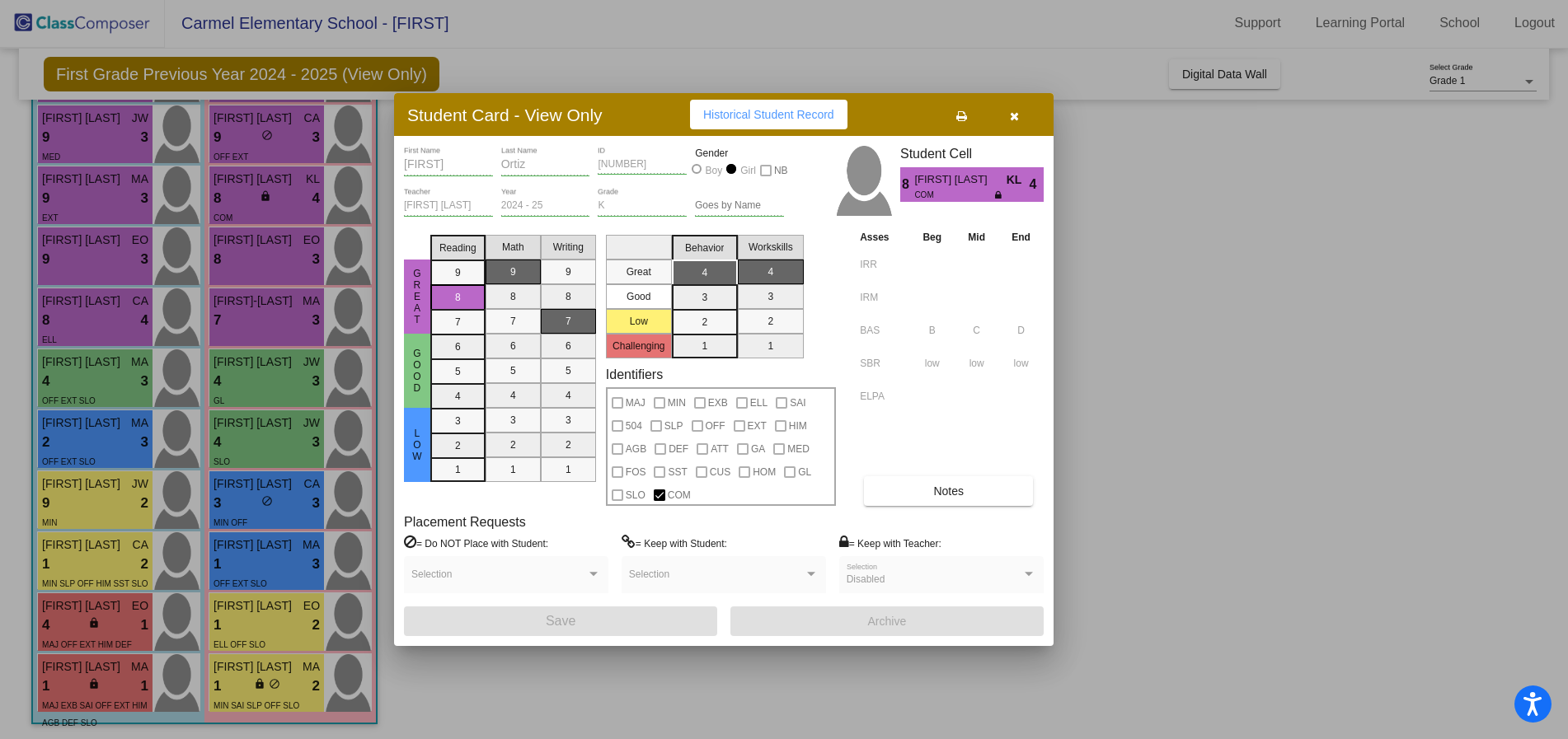 click at bounding box center [1014, 115] 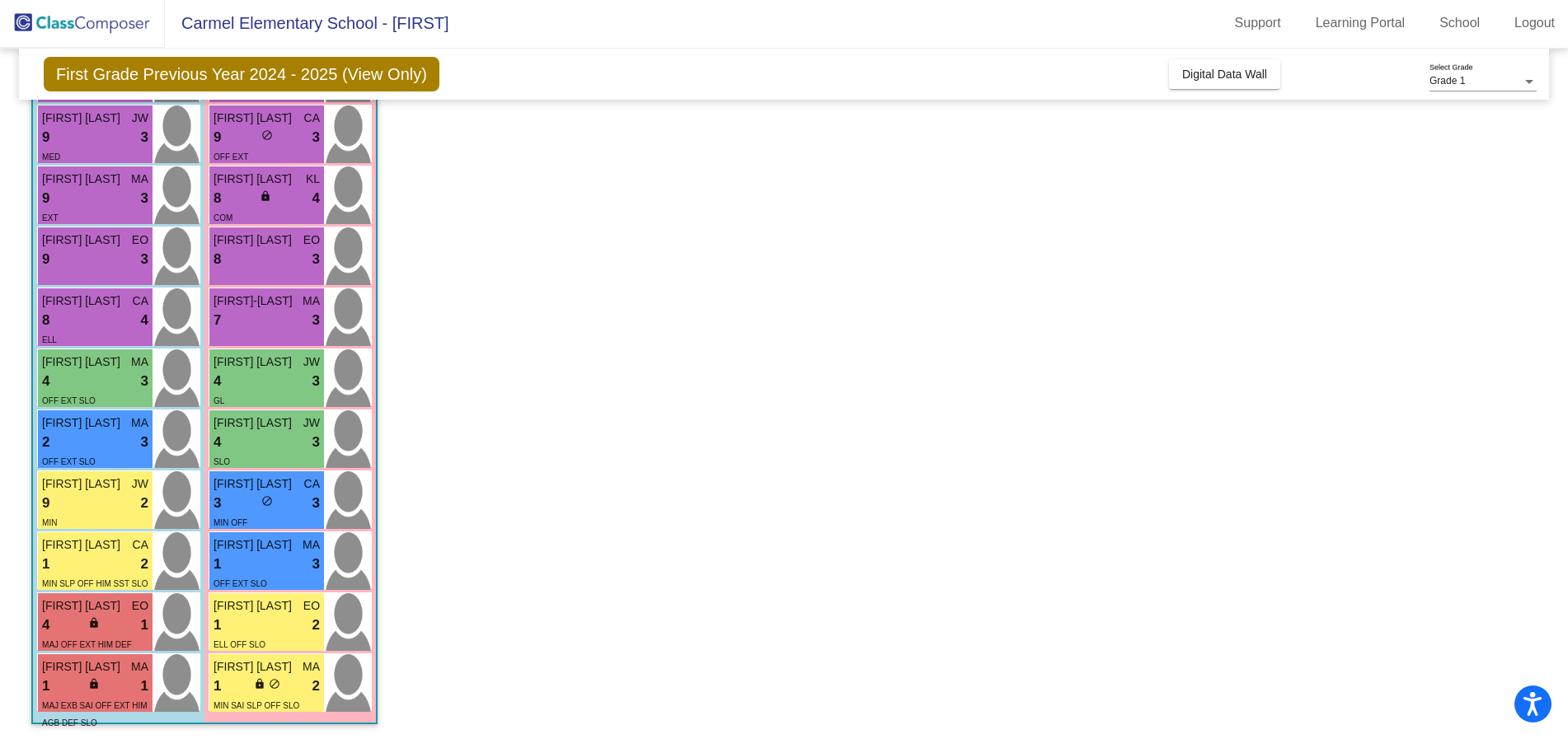 scroll, scrollTop: 1, scrollLeft: 0, axis: vertical 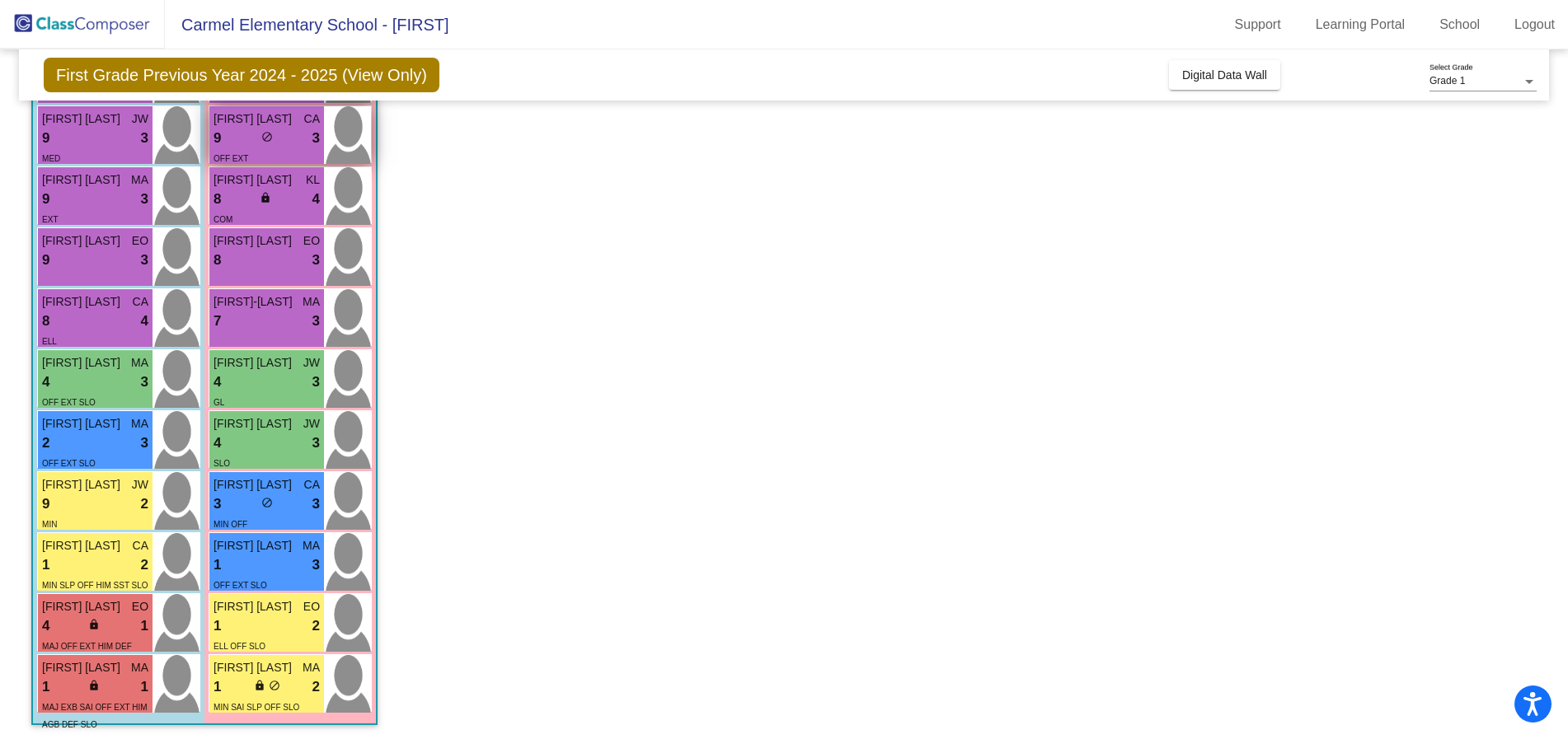 click on "9 lock do_not_disturb_alt 3" at bounding box center [266, 138] 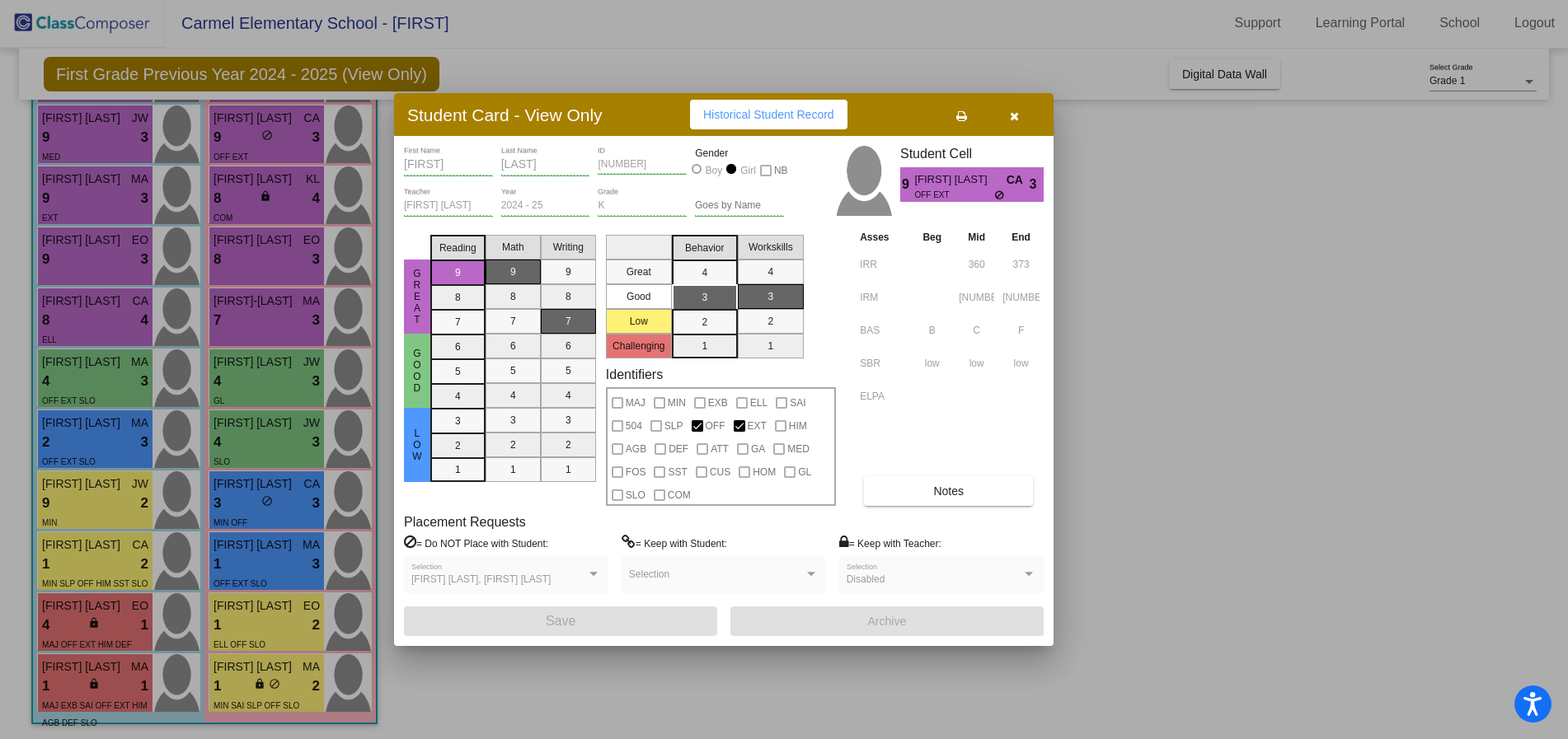 click on "Notes" at bounding box center (948, 491) 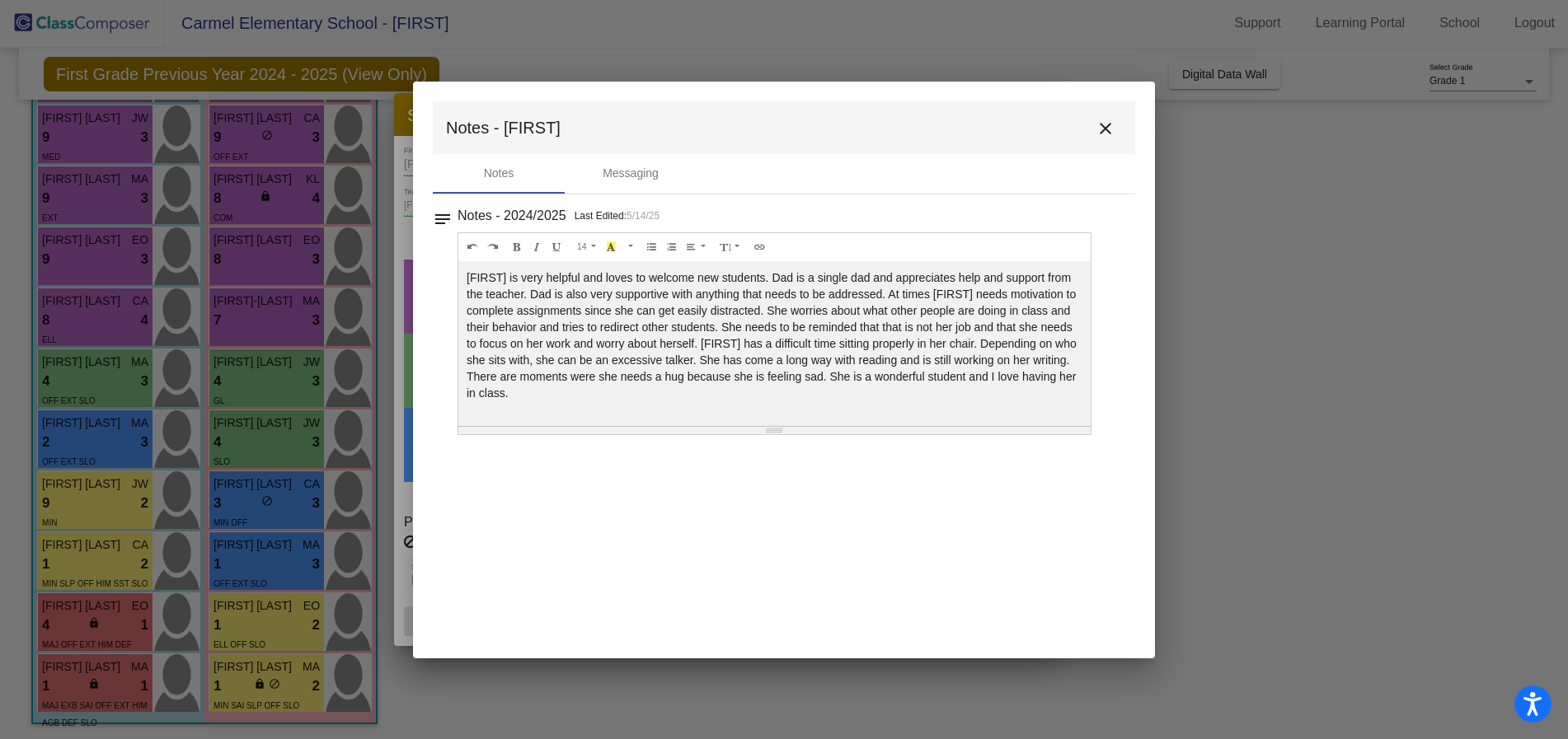 click on "close" at bounding box center (1106, 129) 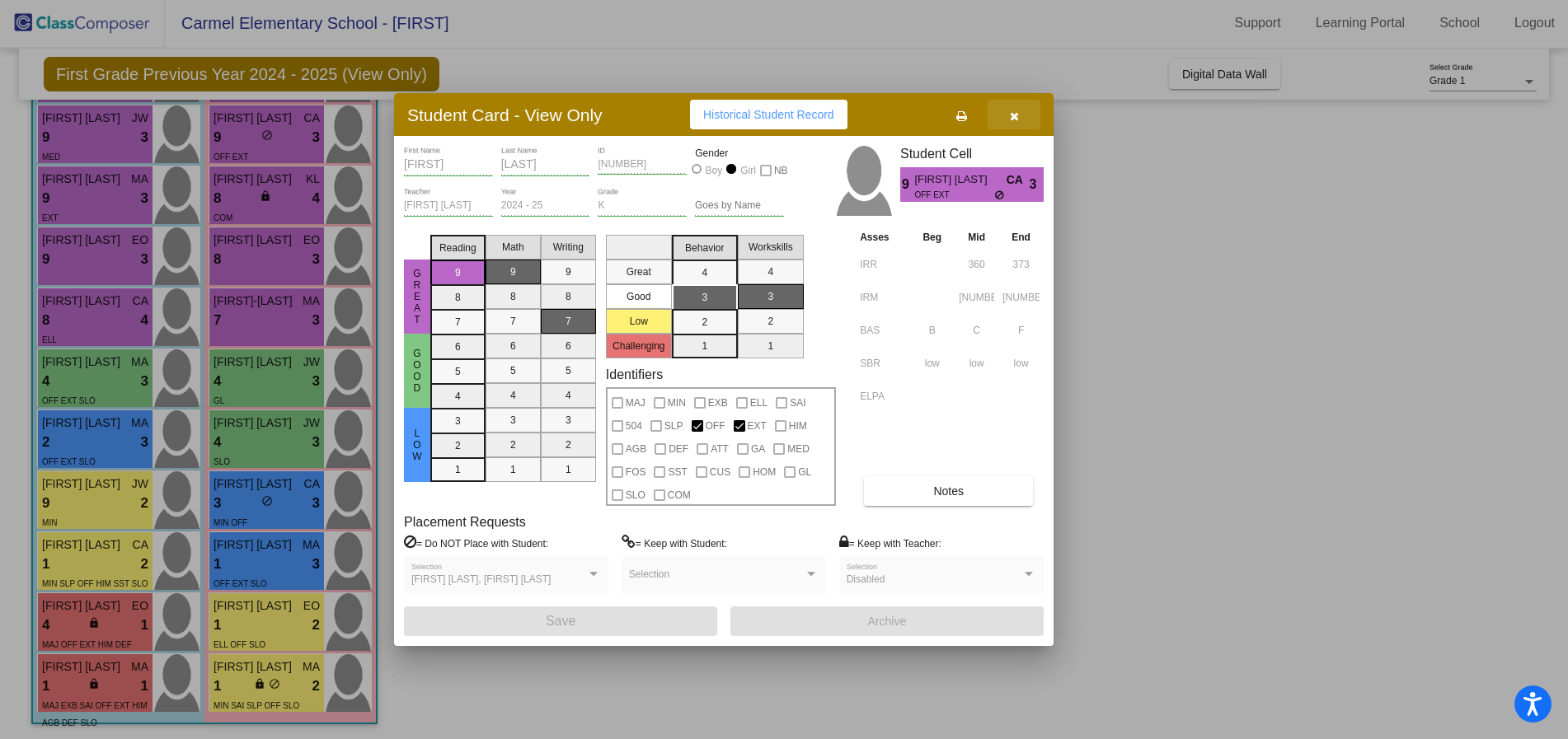 click at bounding box center (1014, 115) 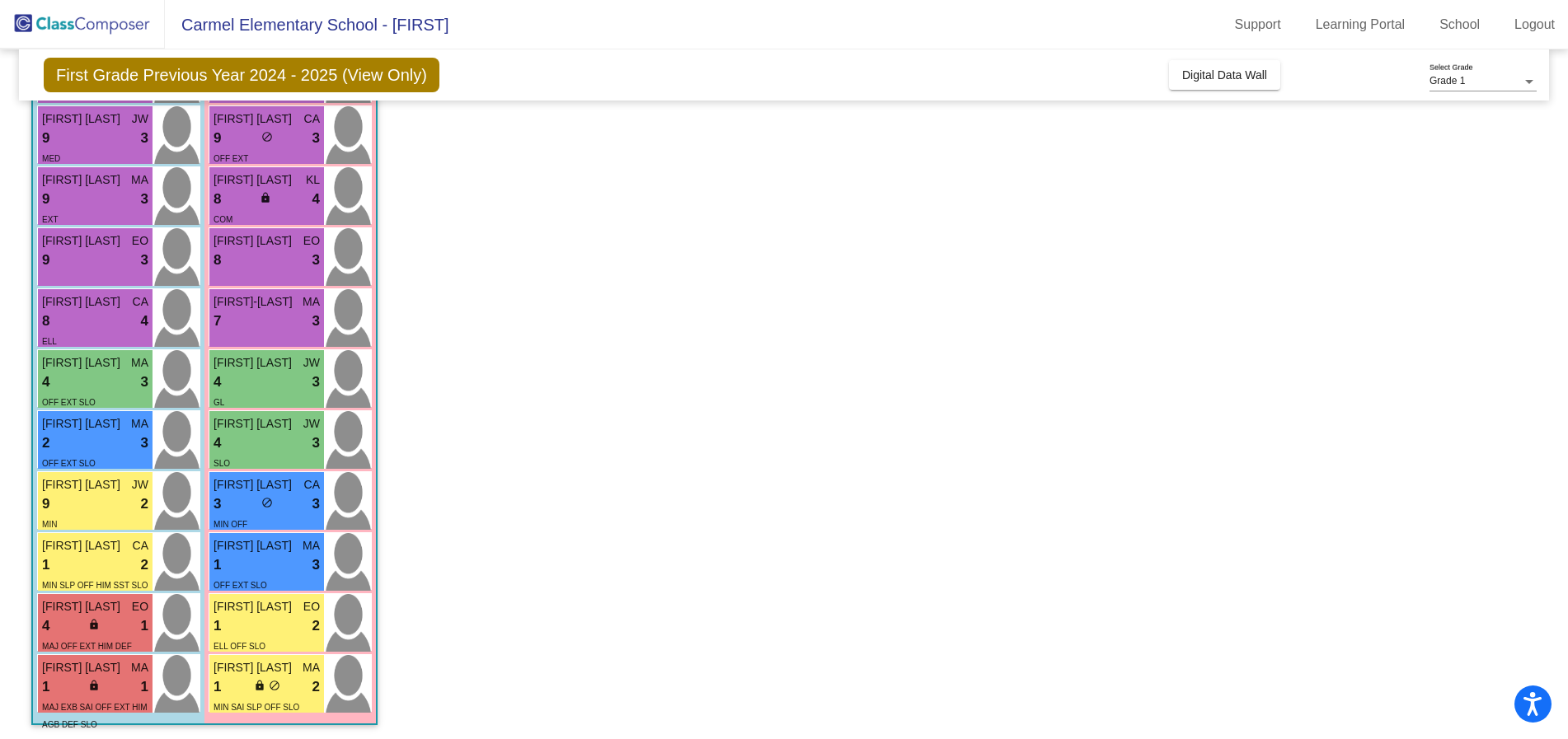 scroll, scrollTop: 1, scrollLeft: 0, axis: vertical 